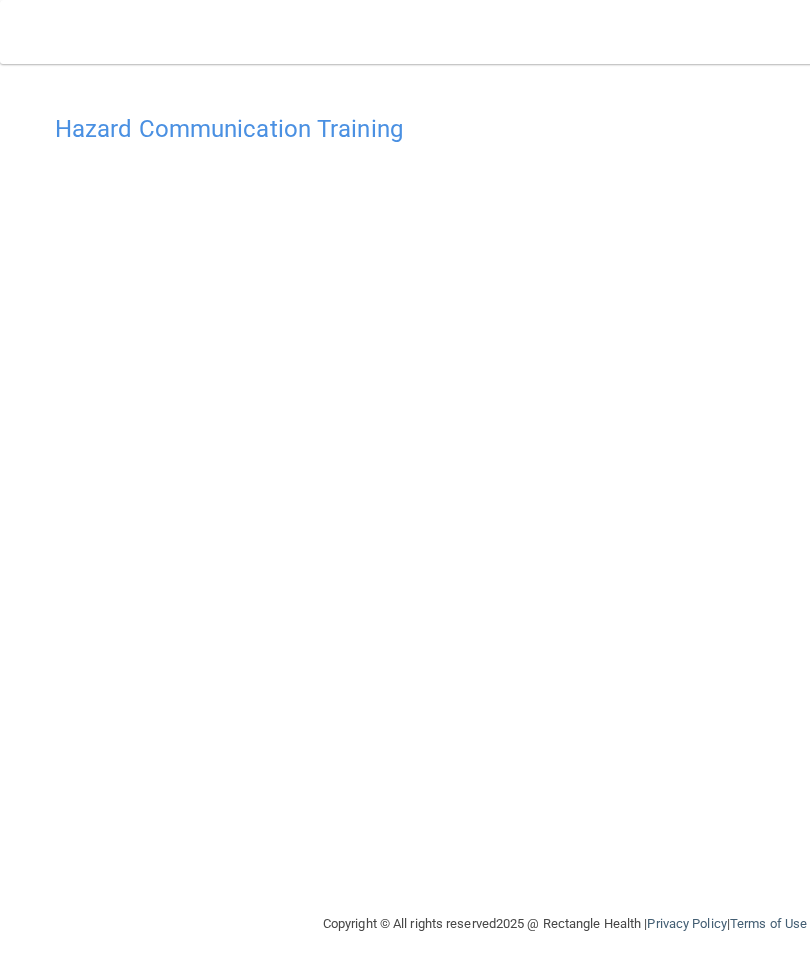 scroll, scrollTop: 0, scrollLeft: 0, axis: both 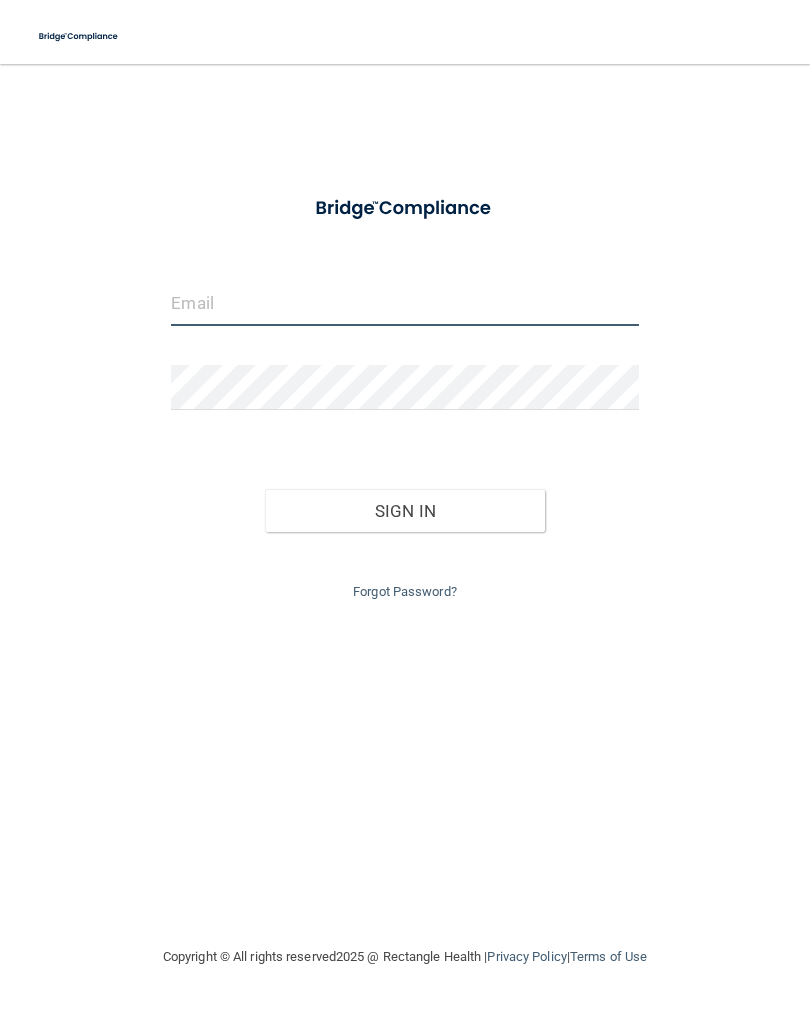 click at bounding box center [404, 303] 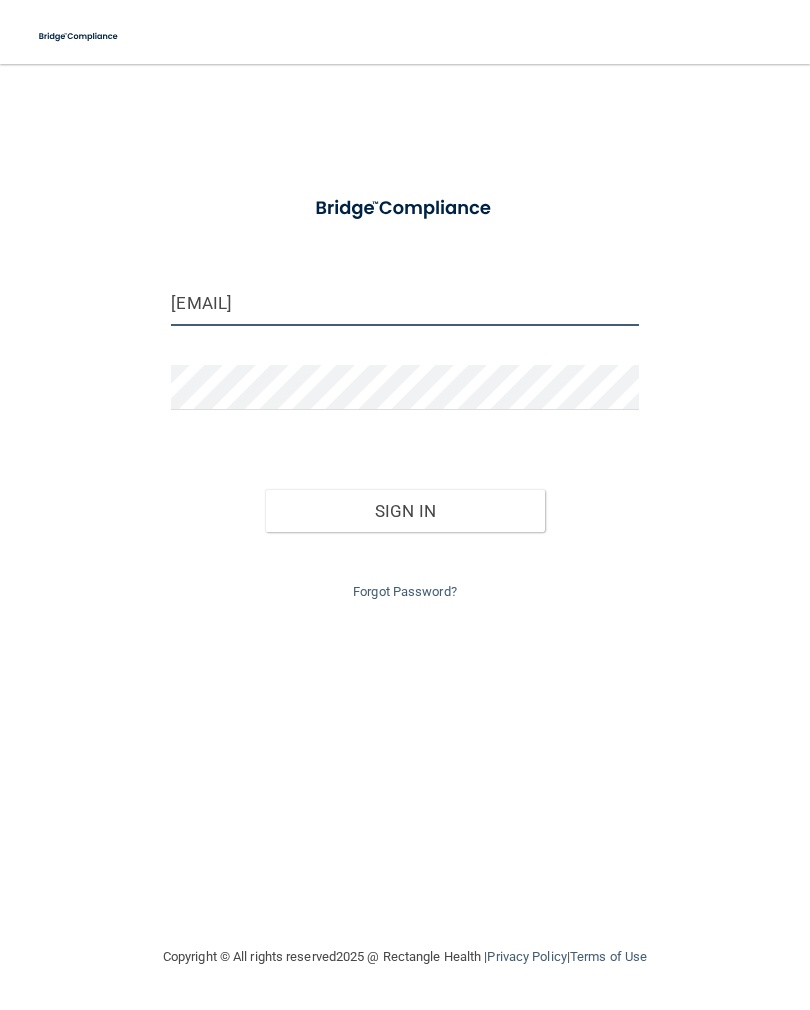 type on "paige@dentistryofwestbend.com" 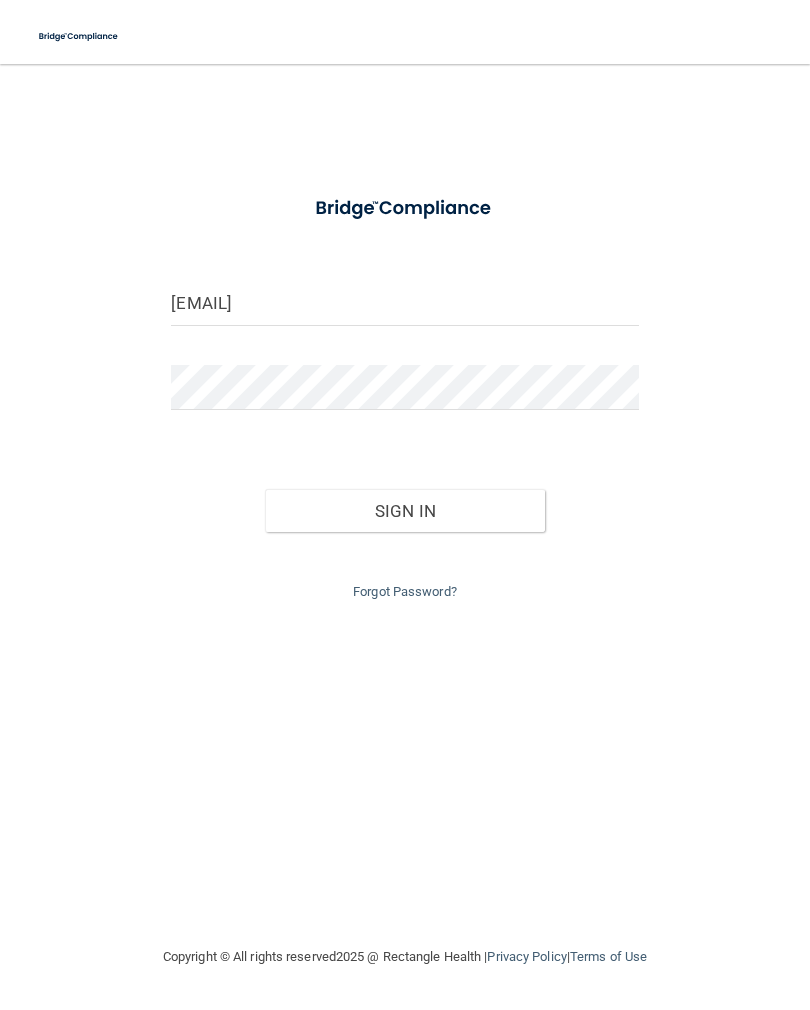 click on "Sign In" at bounding box center [405, 511] 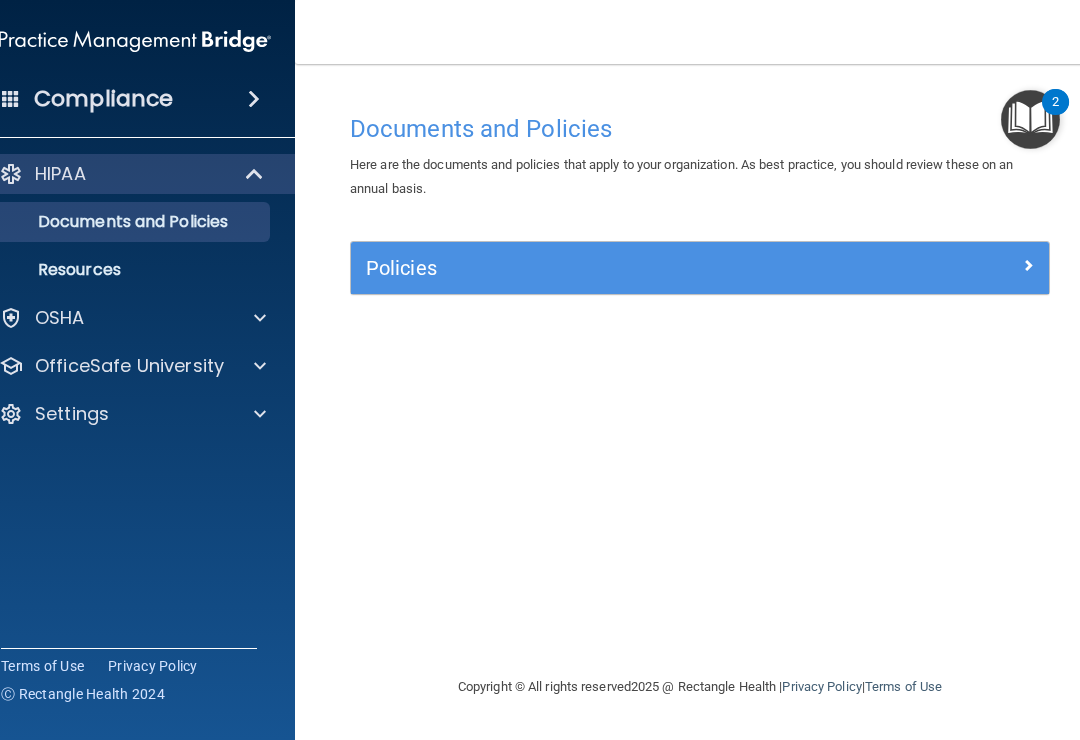 click on "Documents and Policies       Here are the documents and policies that apply to your organization. As best practice, you should review these on an annual basis.             There are no documents selected                Search Documents:                      Search Results            Name  Description        Acceptable Use Policy   Acceptable Use Policy     Policy that defines acceptable and unacceptable use of electronic devices and network resources in conjunction with its established culture of ethical and lawful behavior, openness, trust, and integrity.        Business Associates Policy   Business Associates Policy     Policy that describes the obligations of business associates and the requirements for contracting with business associates.        Complaint Process Policy   Complaint Process Policy     Policy to provide a process for patients and responsible parties to make complaints concerning privacy and security practices.        Document Destruction Policy   Document Destruction Policy" at bounding box center [700, 402] 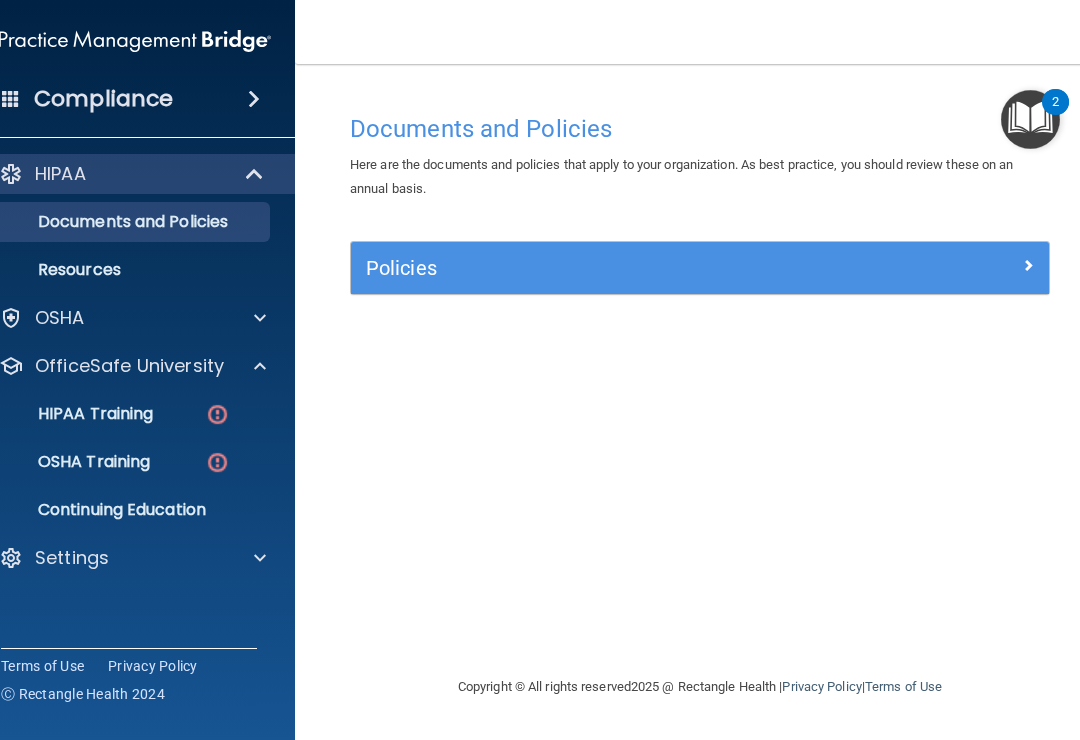 click on "HIPAA Training" at bounding box center (112, 414) 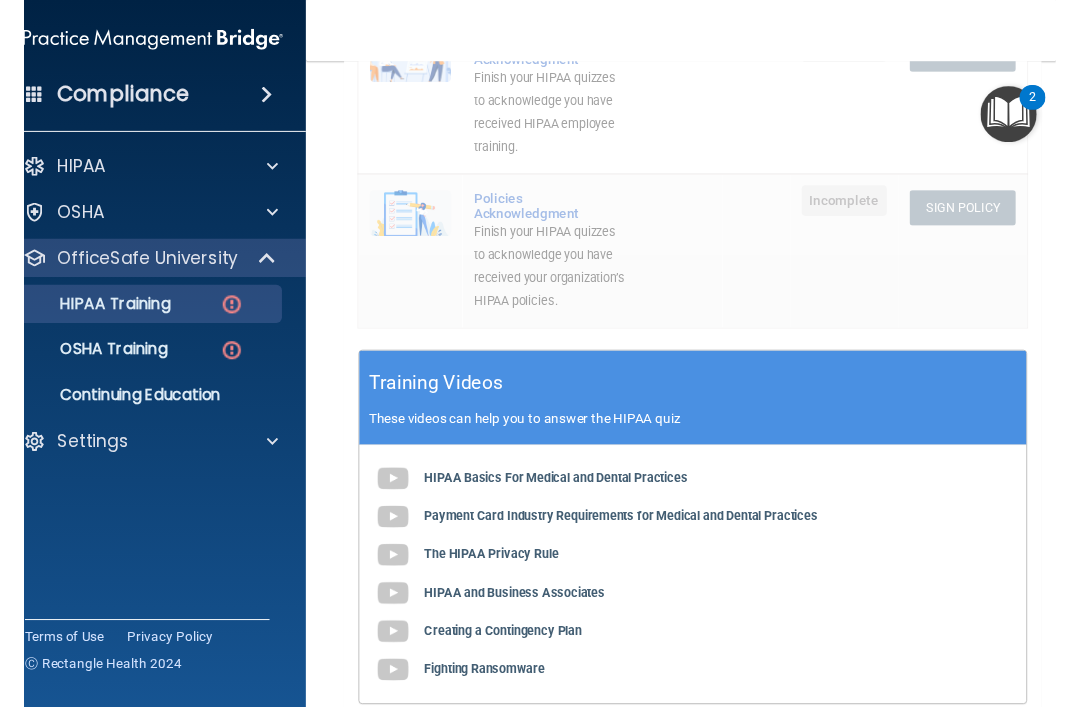scroll, scrollTop: 602, scrollLeft: 0, axis: vertical 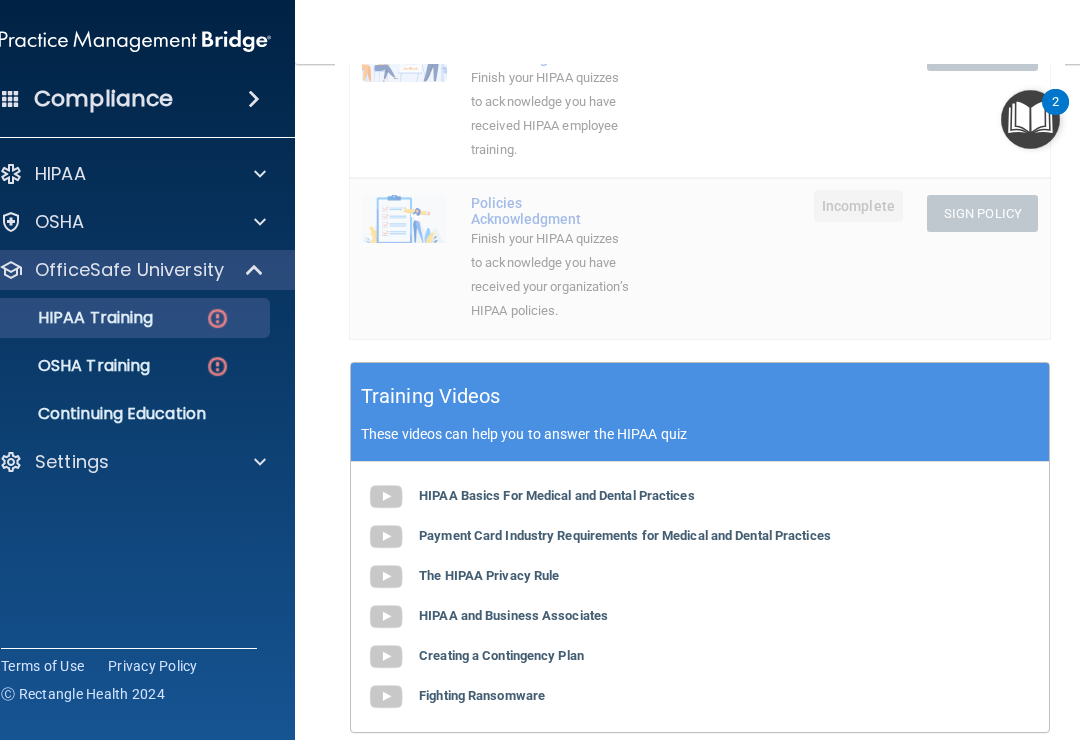 click on "HIPAA Basics For Medical and Dental Practices                     Payment Card Industry Requirements for Medical and Dental Practices                     The HIPAA Privacy Rule                     HIPAA and Business Associates                     Creating a Contingency Plan                     Fighting Ransomware" at bounding box center (700, 597) 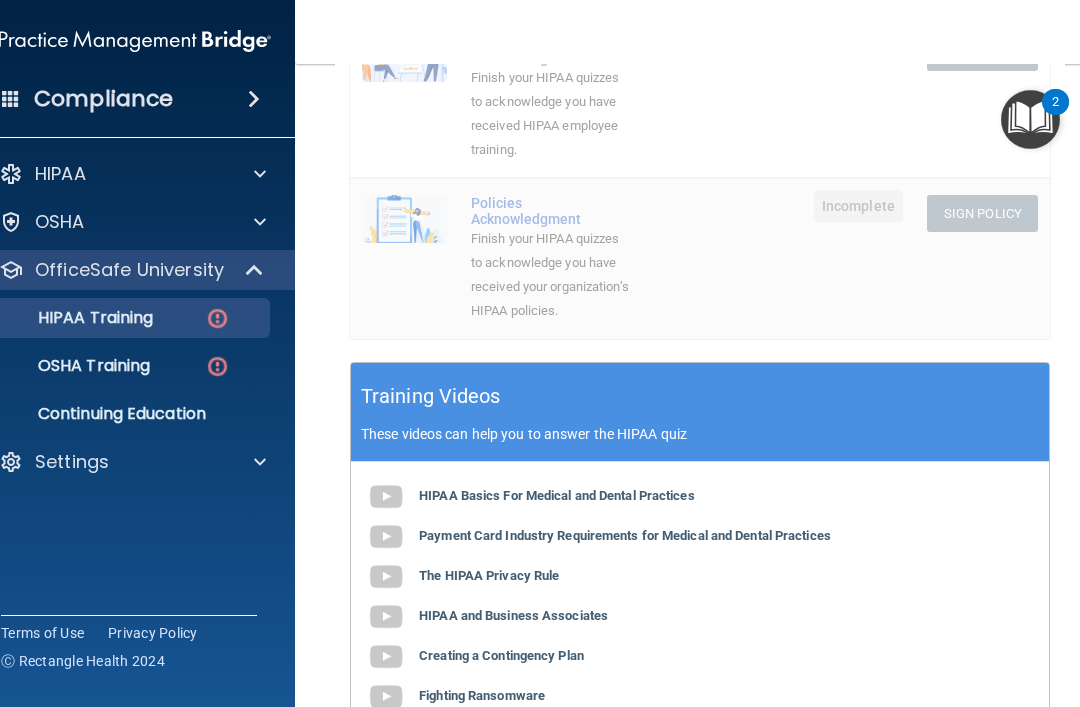 click on "Payment Card Industry Requirements for Medical and Dental Practices" at bounding box center [625, 535] 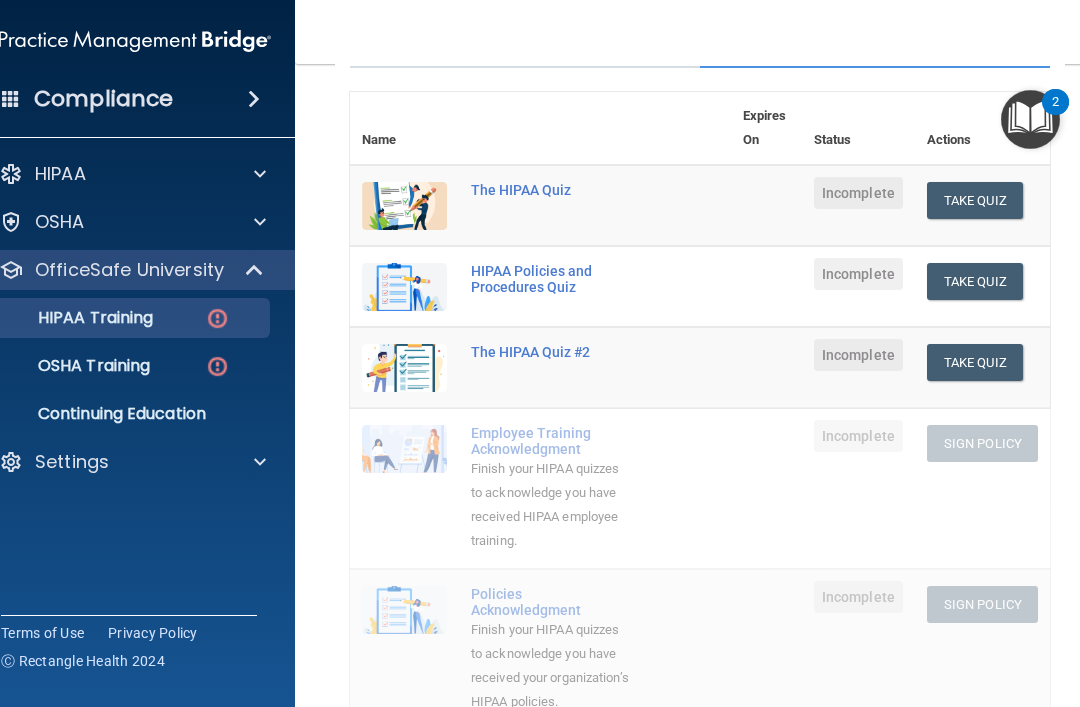 scroll, scrollTop: 196, scrollLeft: 0, axis: vertical 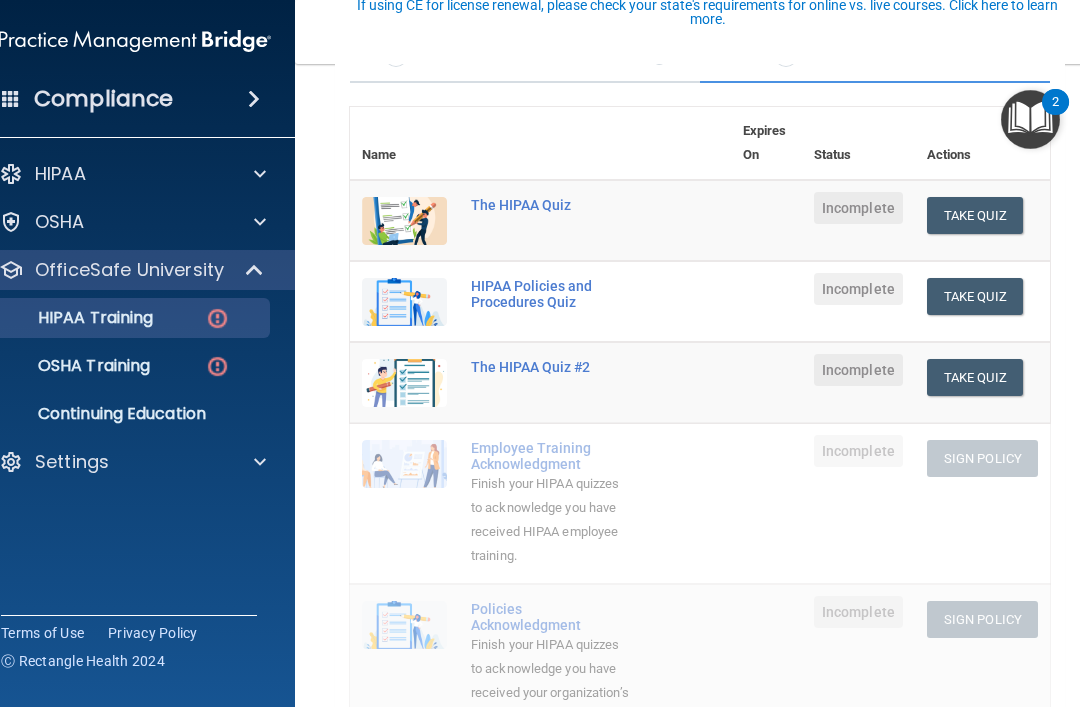click on "Take Quiz" at bounding box center [975, 215] 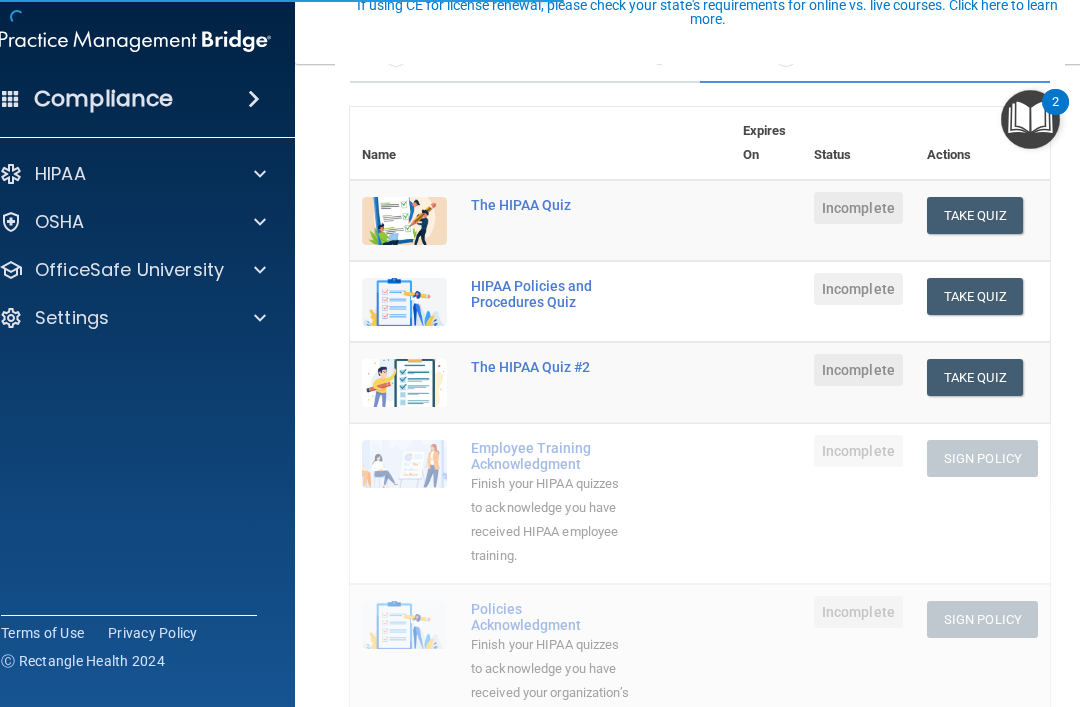 scroll, scrollTop: 0, scrollLeft: 0, axis: both 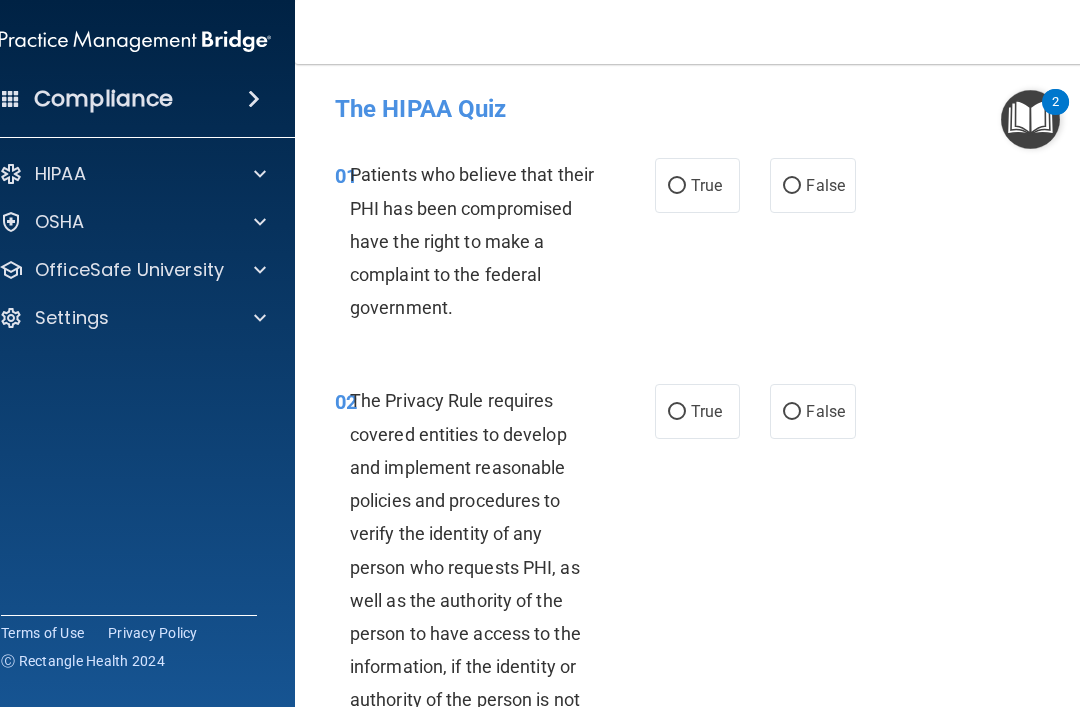 click on "True" at bounding box center (677, 186) 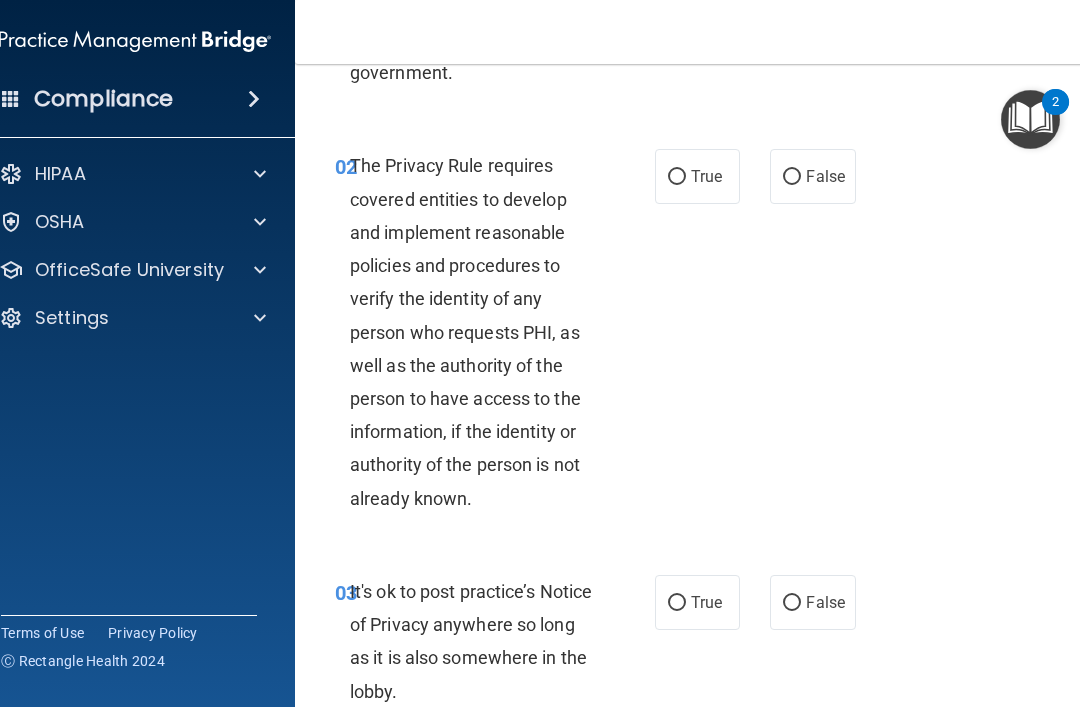 scroll, scrollTop: 238, scrollLeft: 0, axis: vertical 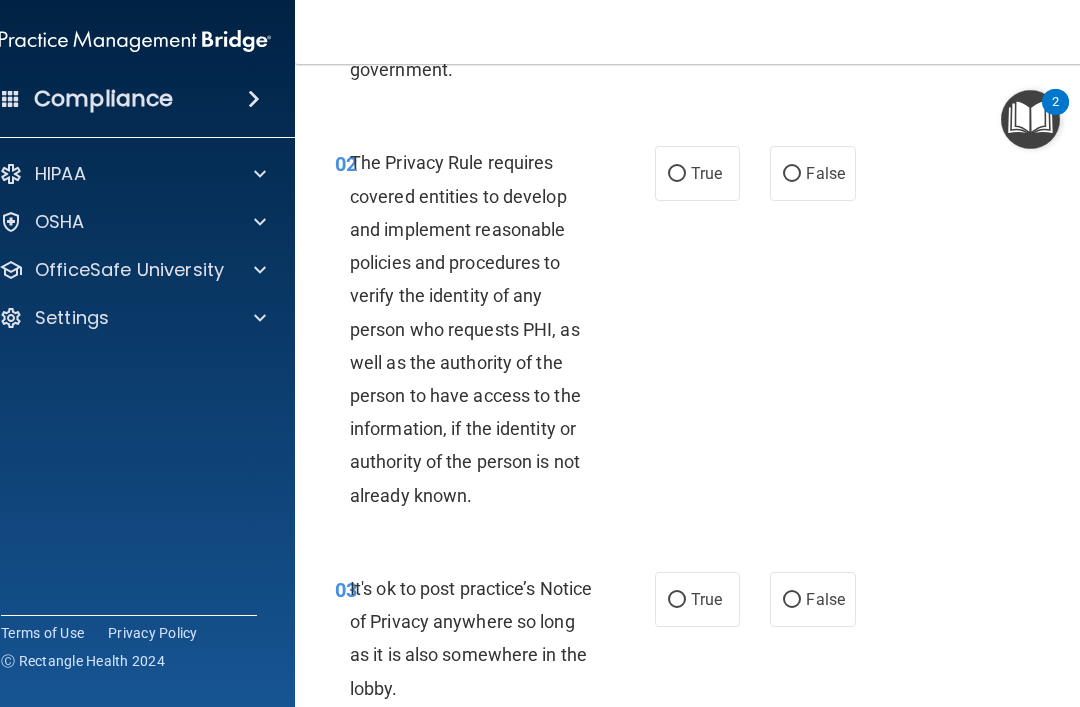 click on "True" at bounding box center (697, 173) 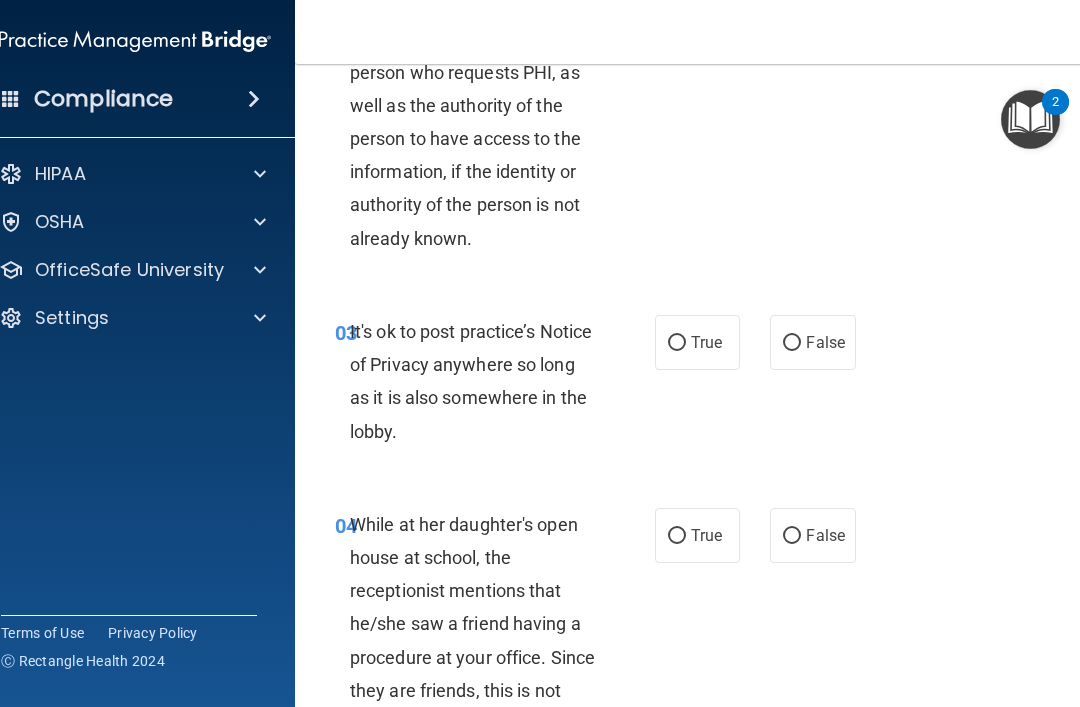 scroll, scrollTop: 499, scrollLeft: 0, axis: vertical 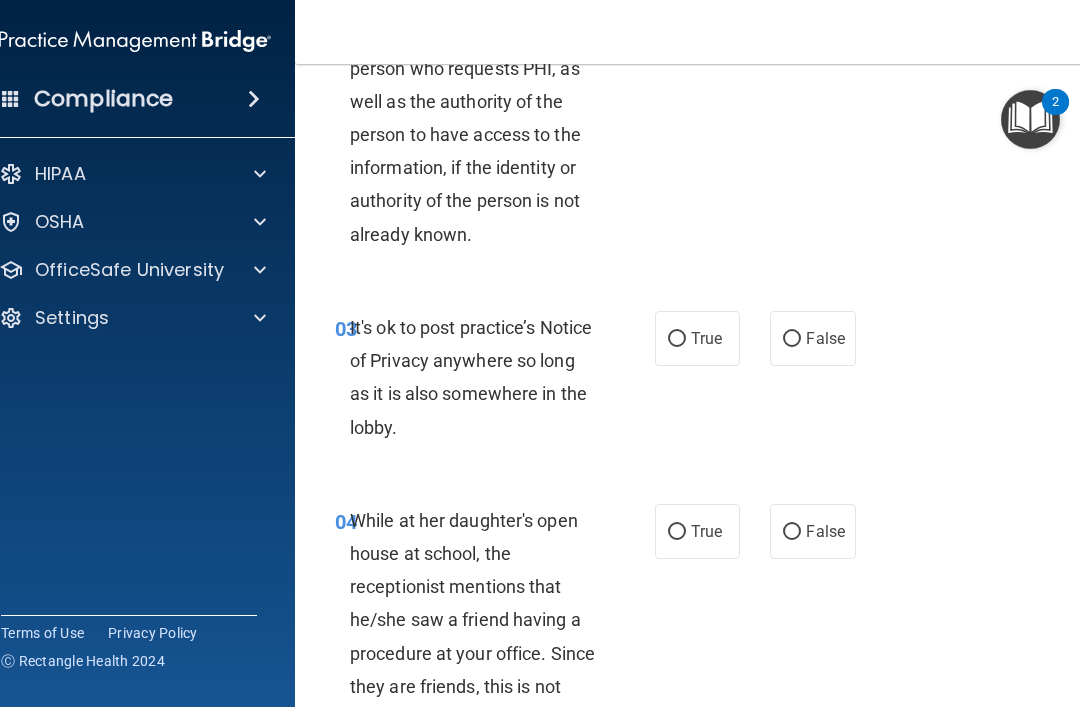 click on "True" at bounding box center [706, 338] 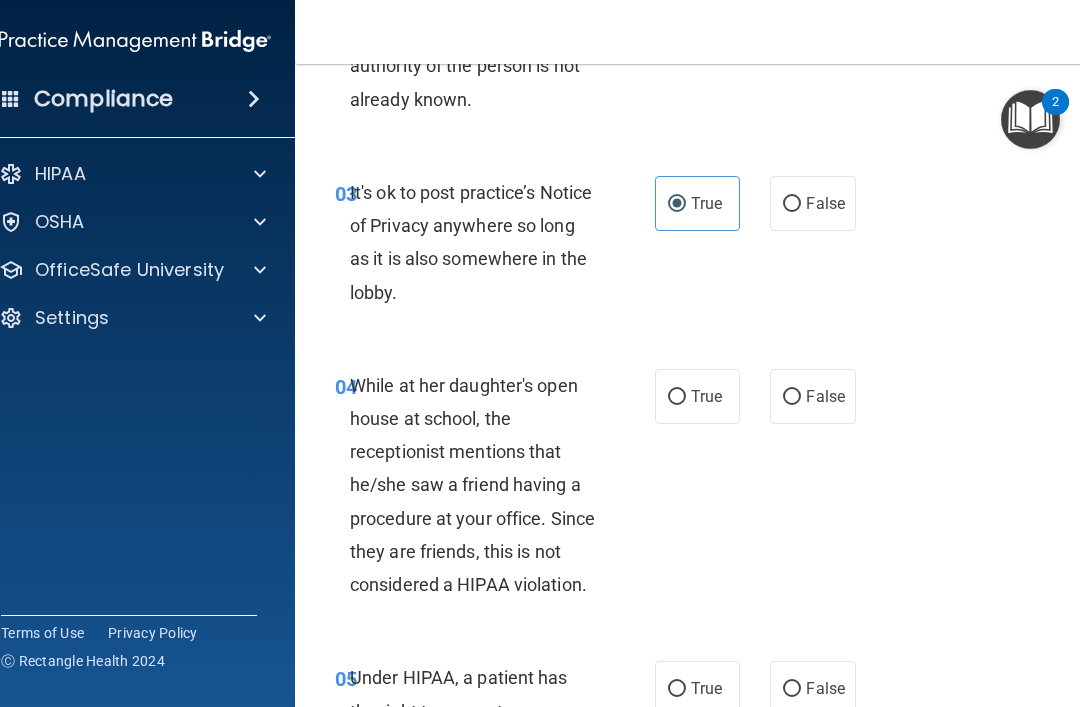 scroll, scrollTop: 637, scrollLeft: 0, axis: vertical 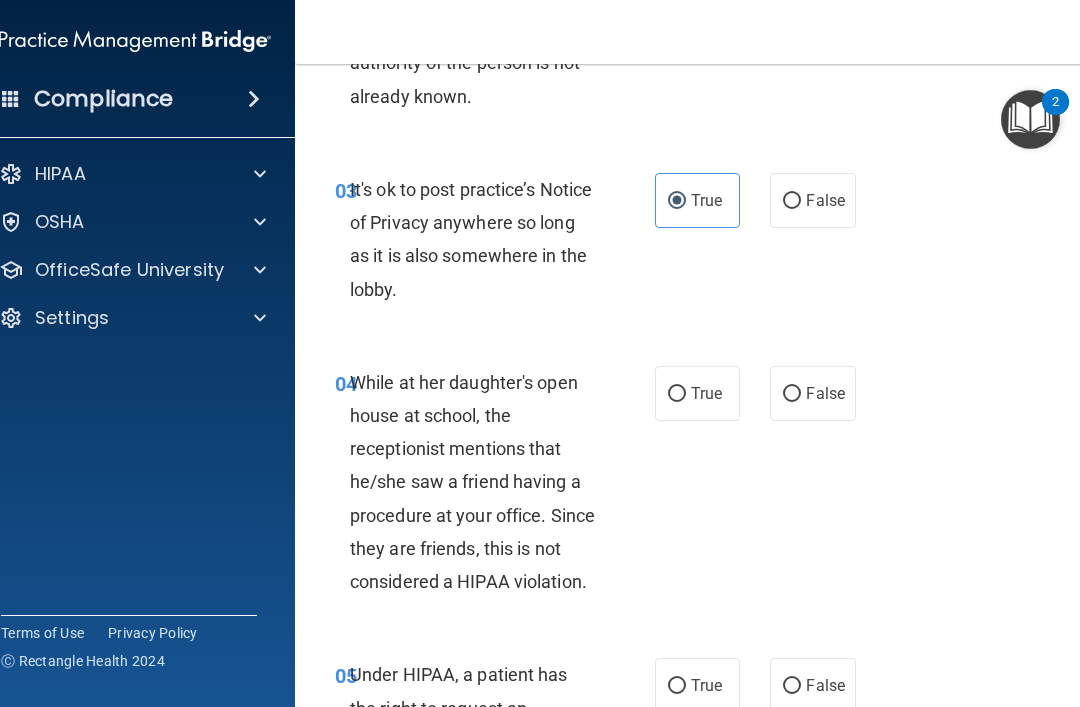 click on "False" at bounding box center [792, 394] 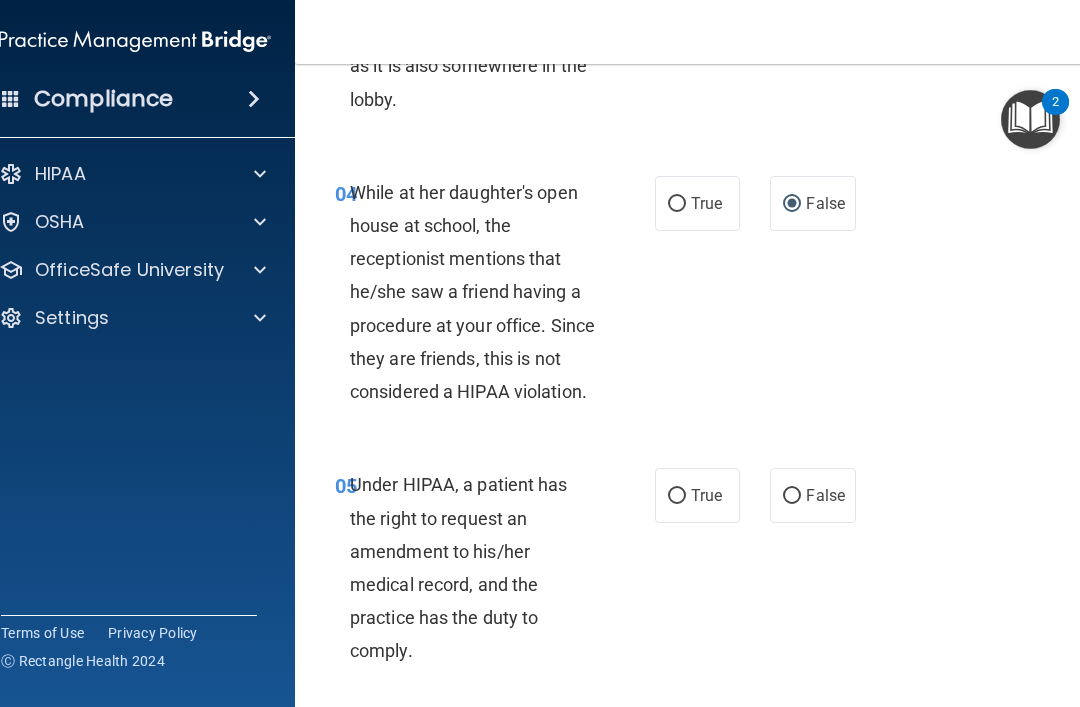 scroll, scrollTop: 838, scrollLeft: 0, axis: vertical 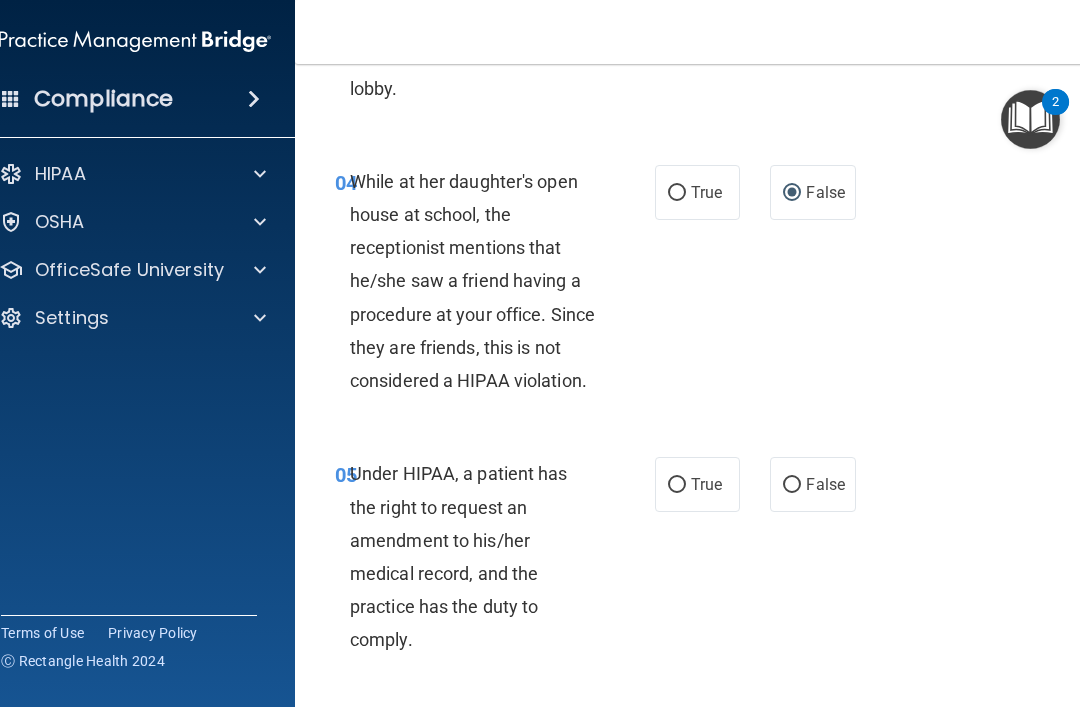 click on "True" at bounding box center (706, 484) 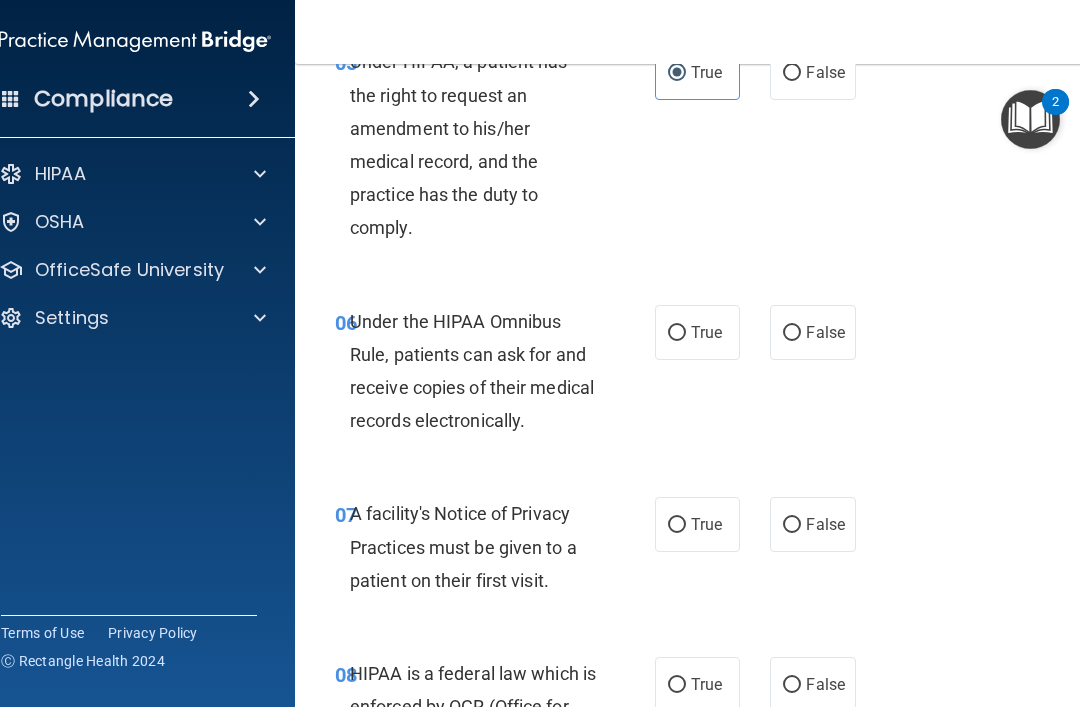 scroll, scrollTop: 1251, scrollLeft: 0, axis: vertical 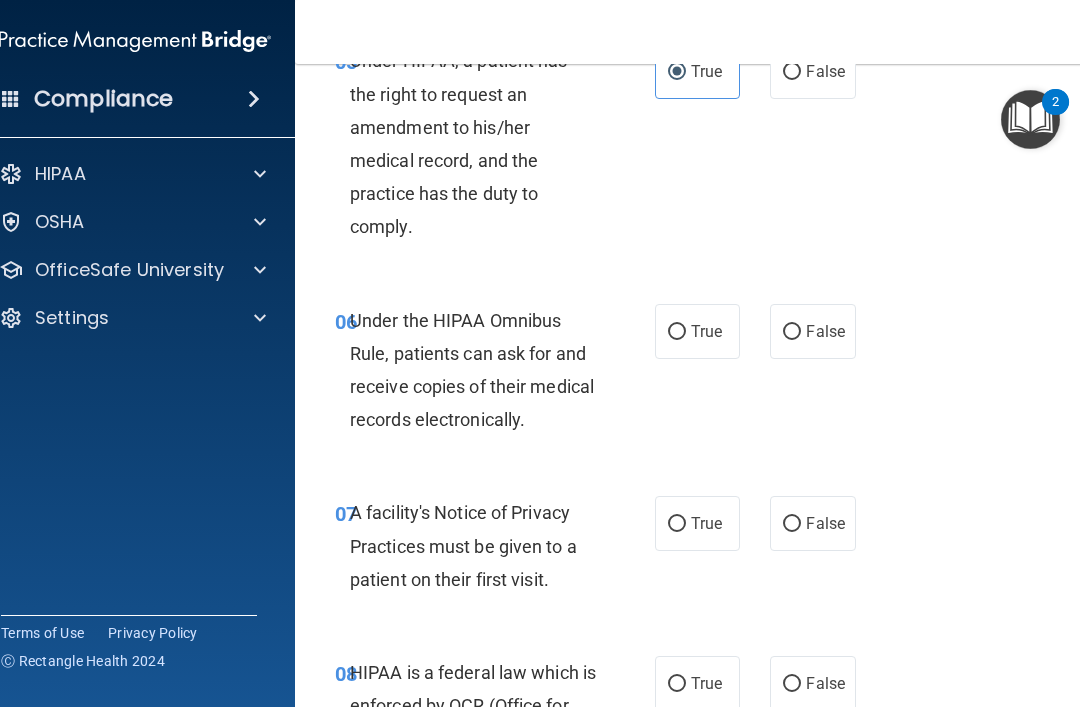 click on "True" at bounding box center (706, 331) 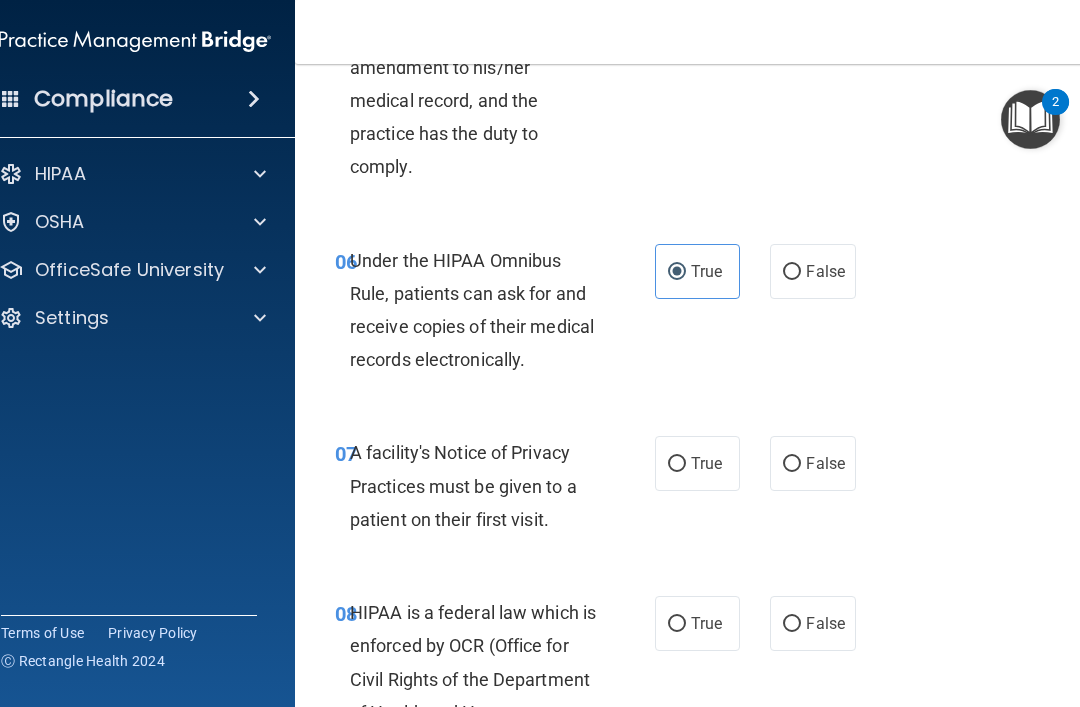 scroll, scrollTop: 1313, scrollLeft: 0, axis: vertical 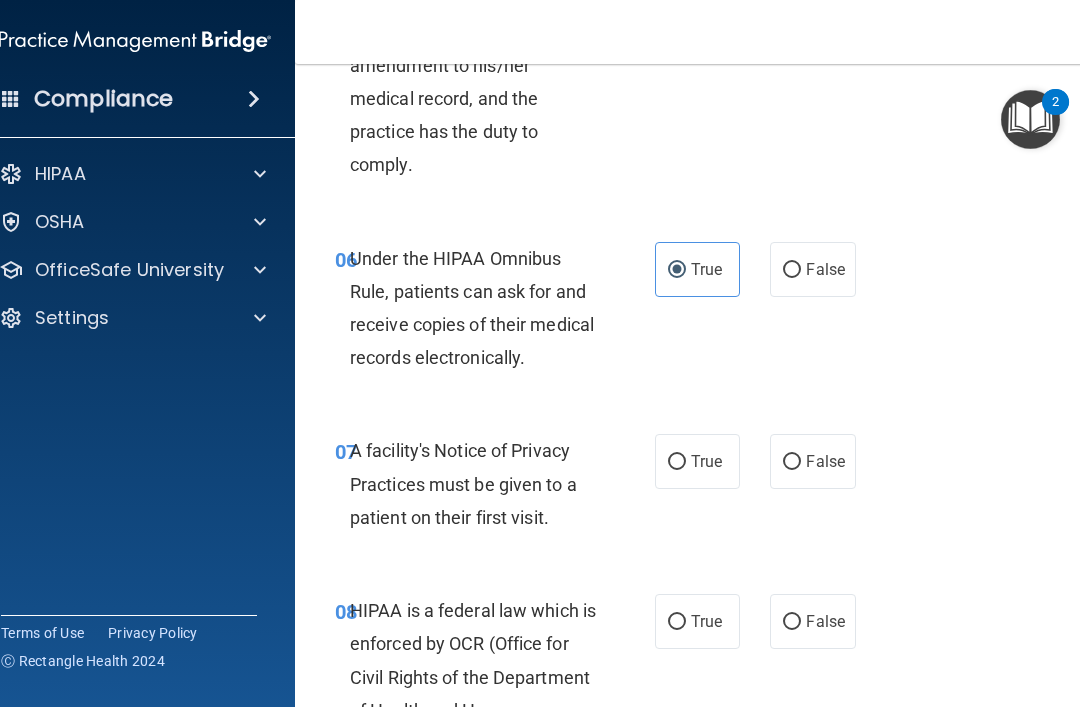 click on "True" at bounding box center (706, 461) 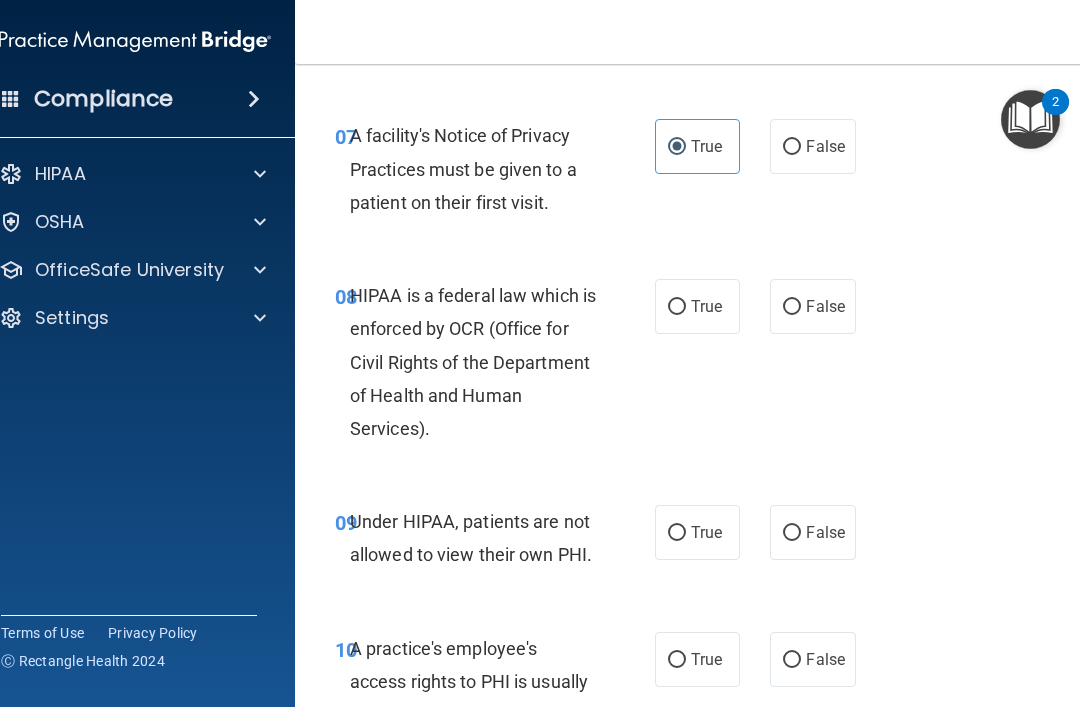 scroll, scrollTop: 1649, scrollLeft: 0, axis: vertical 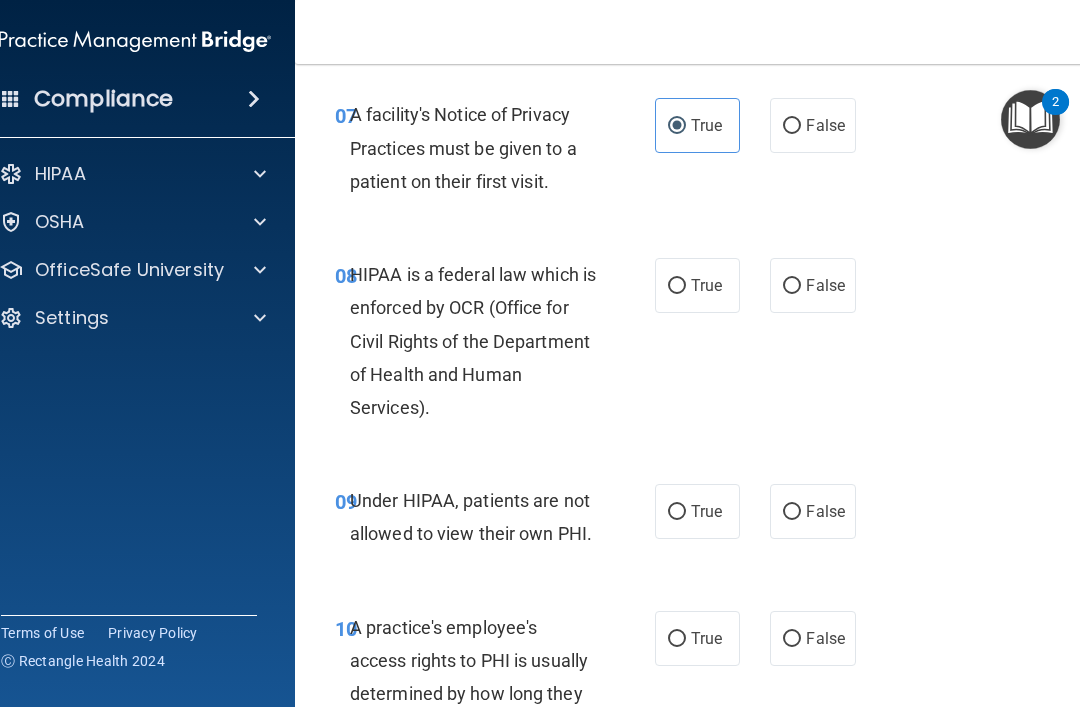 click on "True" at bounding box center [706, 285] 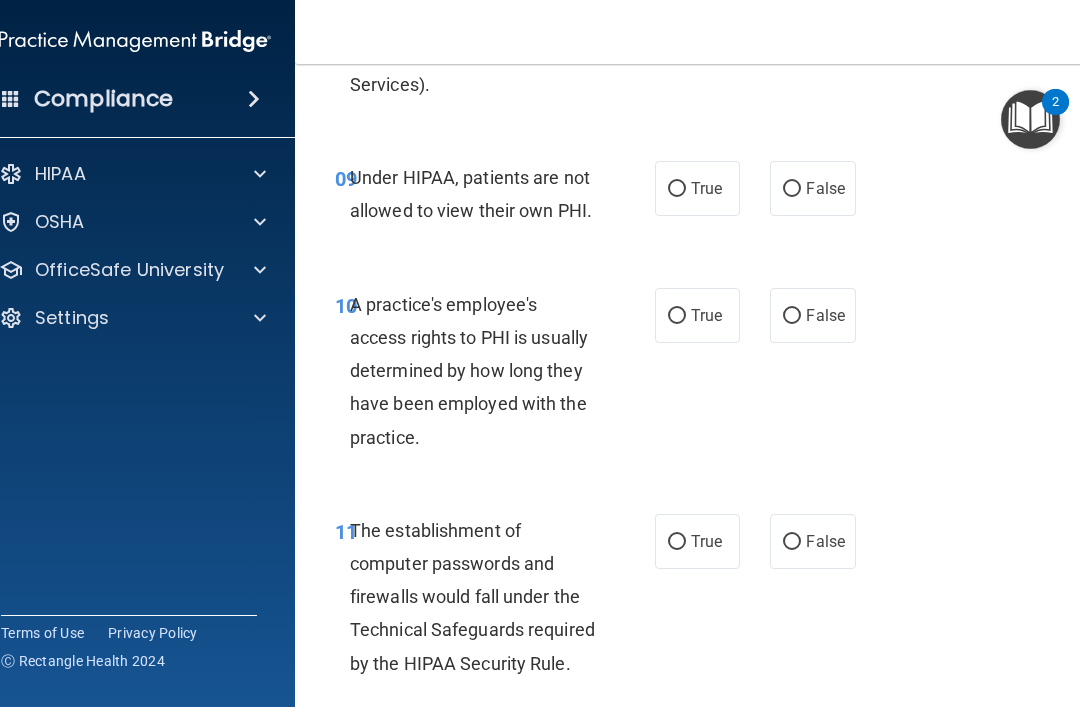 scroll, scrollTop: 1990, scrollLeft: 0, axis: vertical 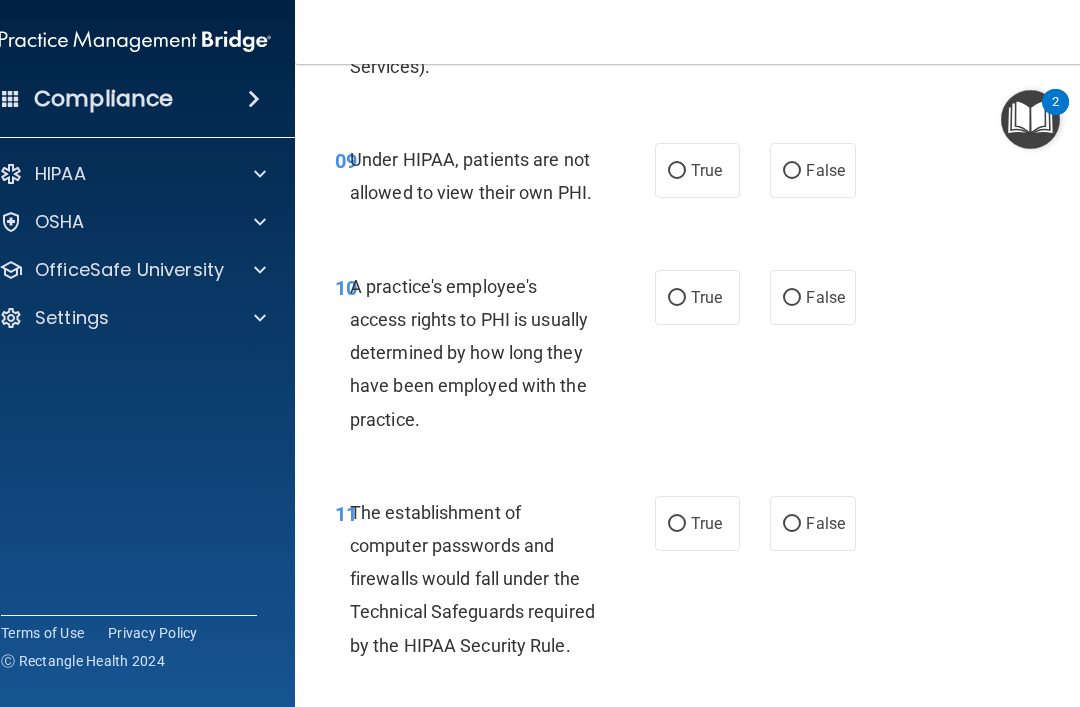 click on "False" at bounding box center [792, 298] 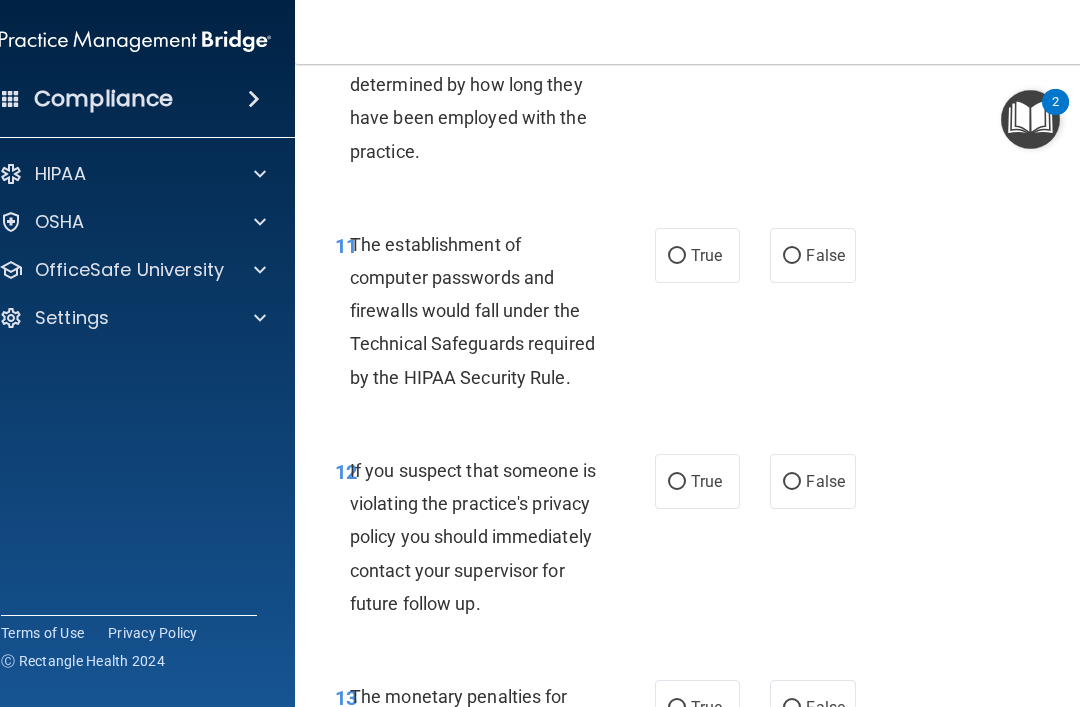 scroll, scrollTop: 2264, scrollLeft: 0, axis: vertical 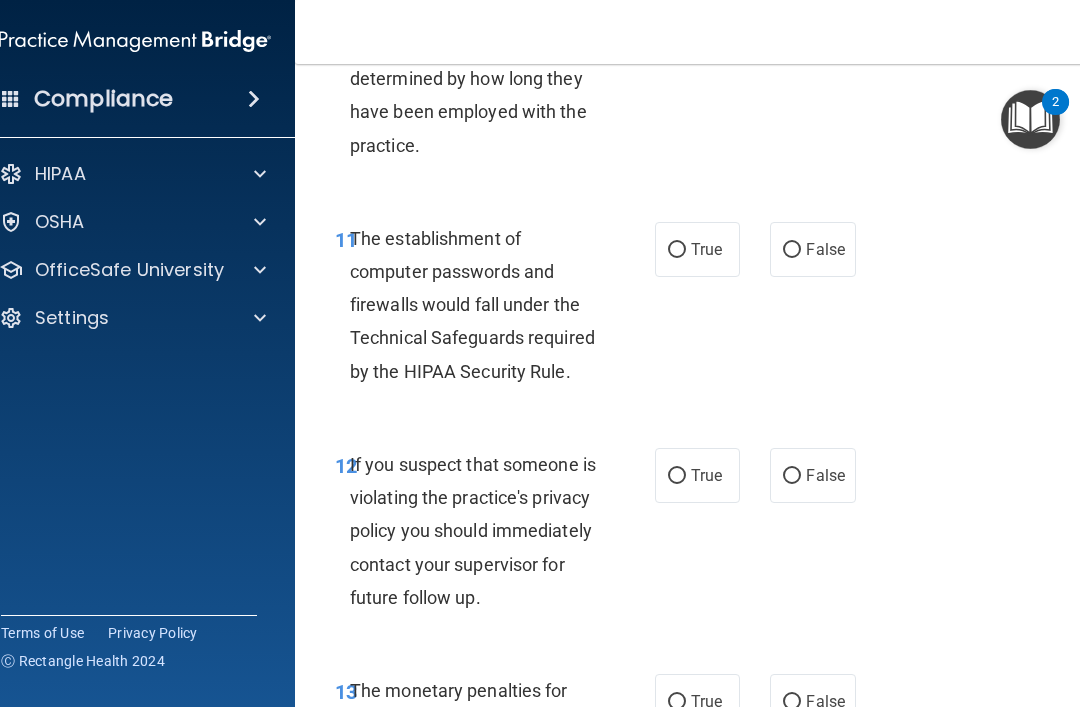 click on "True" at bounding box center (706, 249) 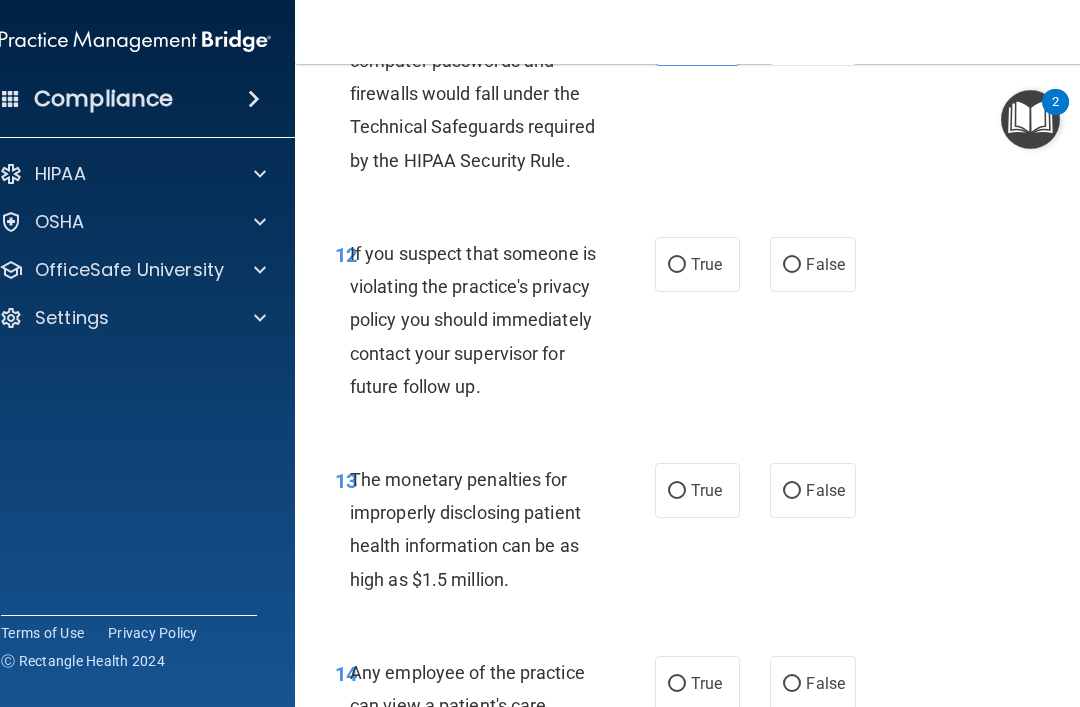 scroll, scrollTop: 2478, scrollLeft: 0, axis: vertical 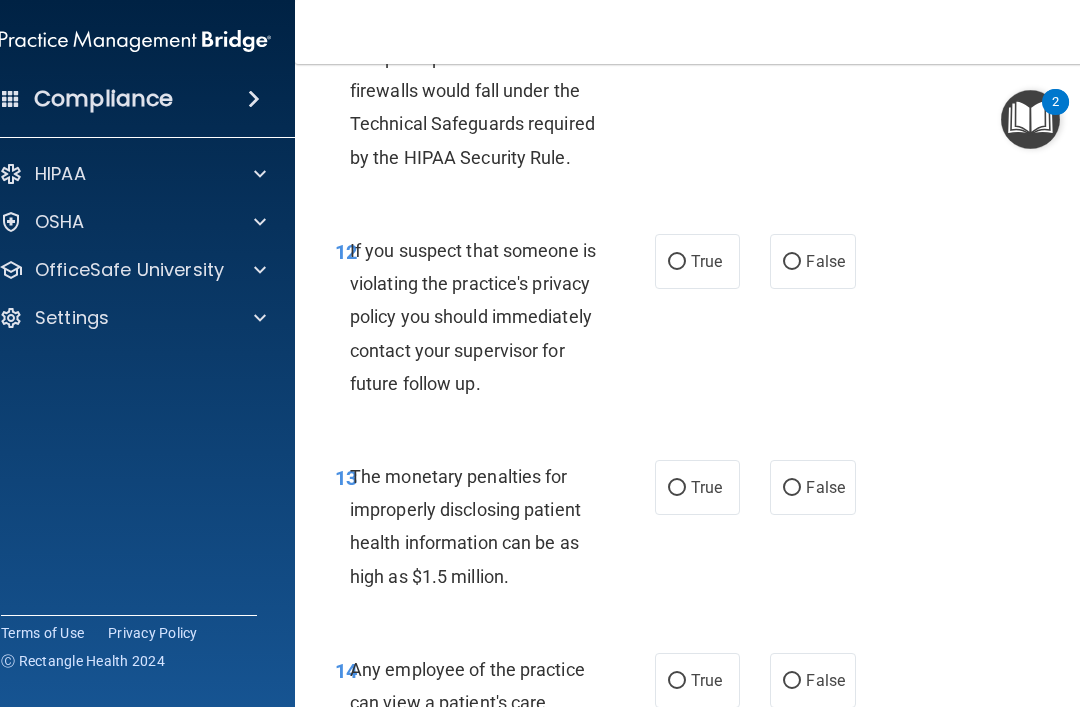 click on "True" at bounding box center (706, 261) 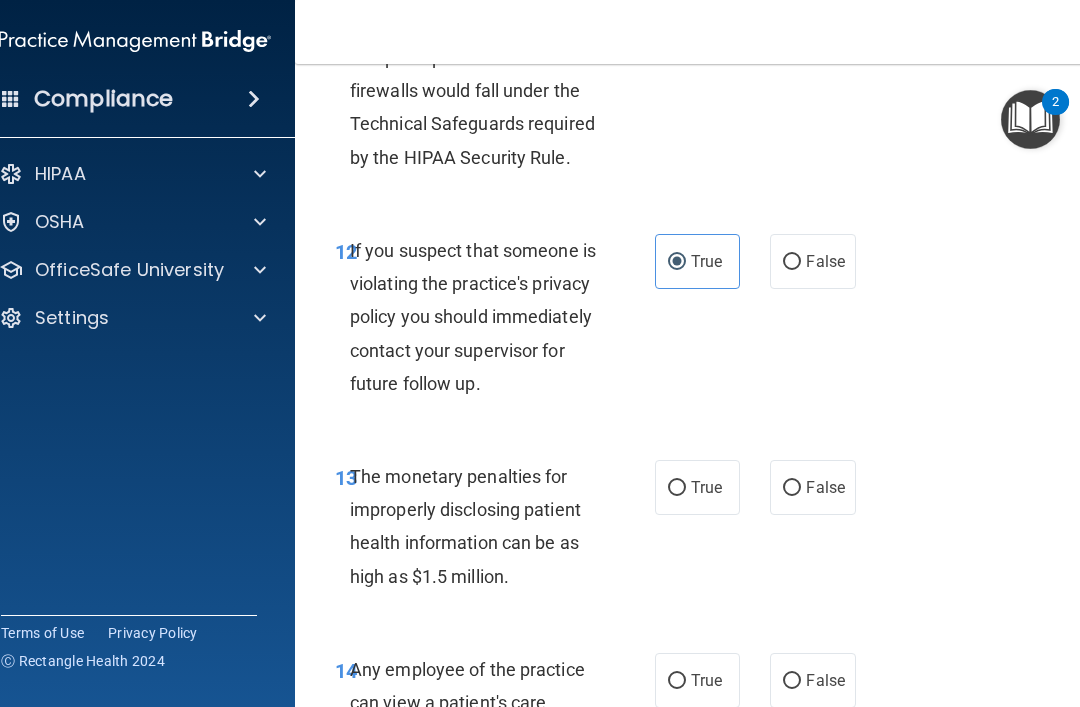 click on "True" at bounding box center (697, 487) 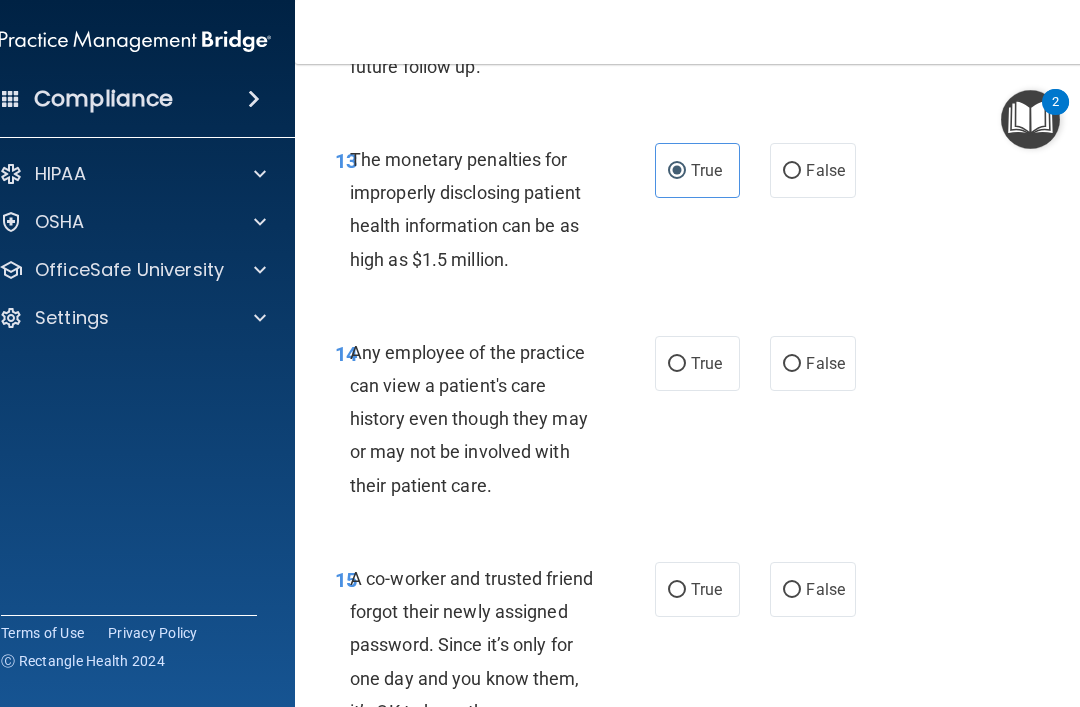scroll, scrollTop: 2797, scrollLeft: 0, axis: vertical 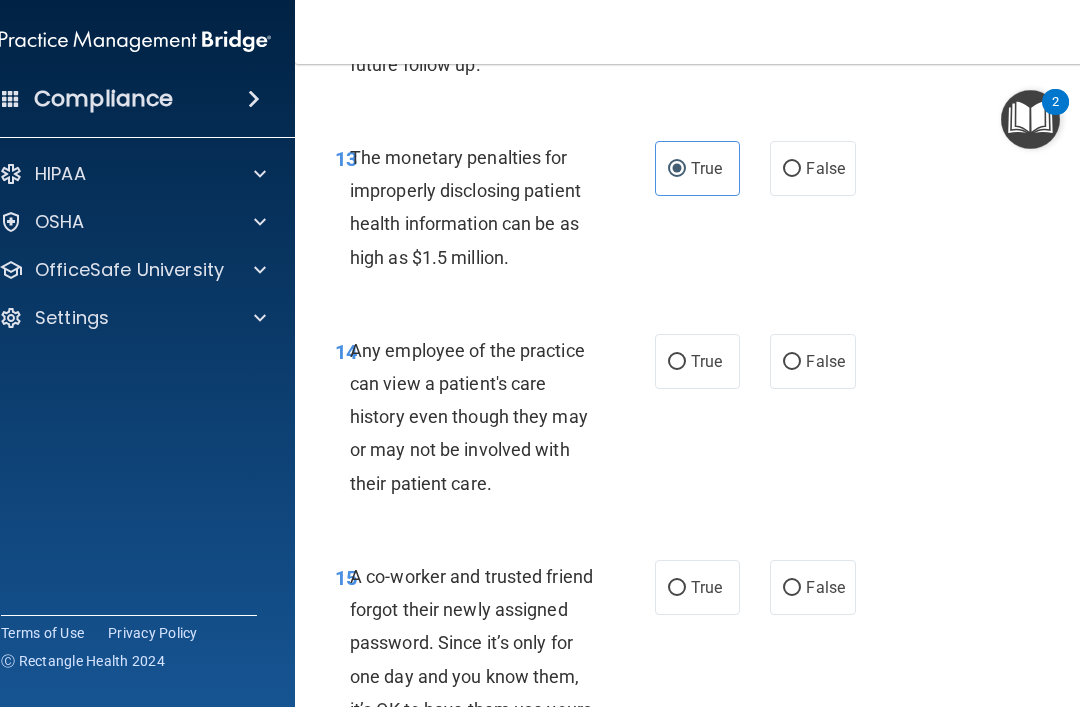 click on "False" at bounding box center [812, 361] 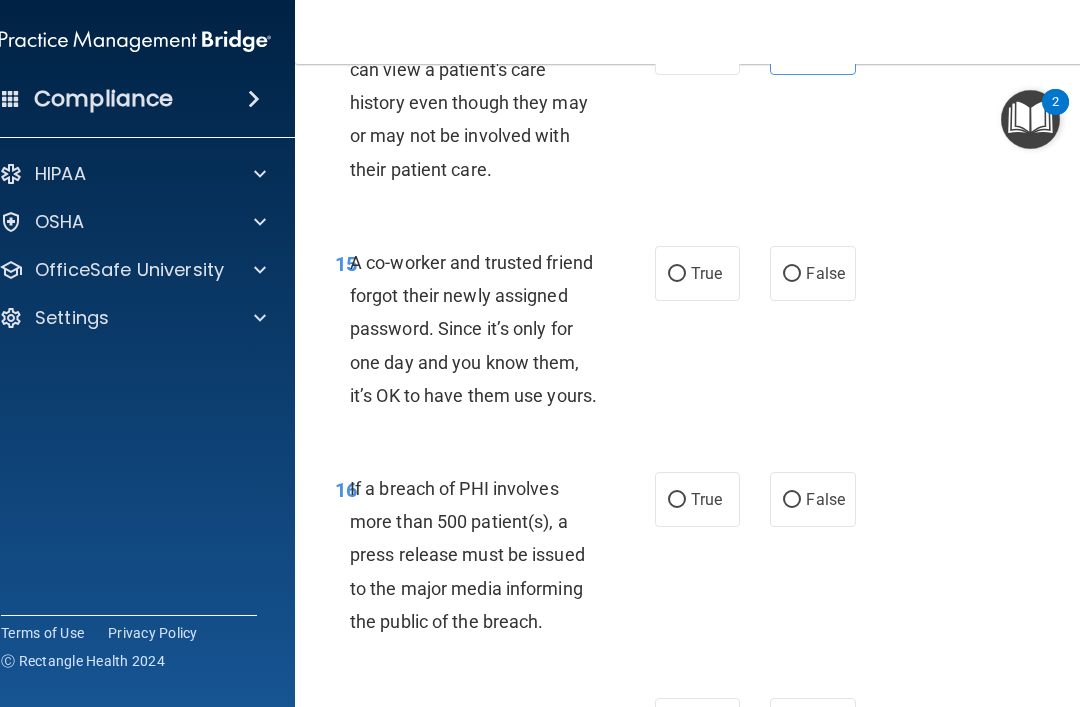 scroll, scrollTop: 3122, scrollLeft: 0, axis: vertical 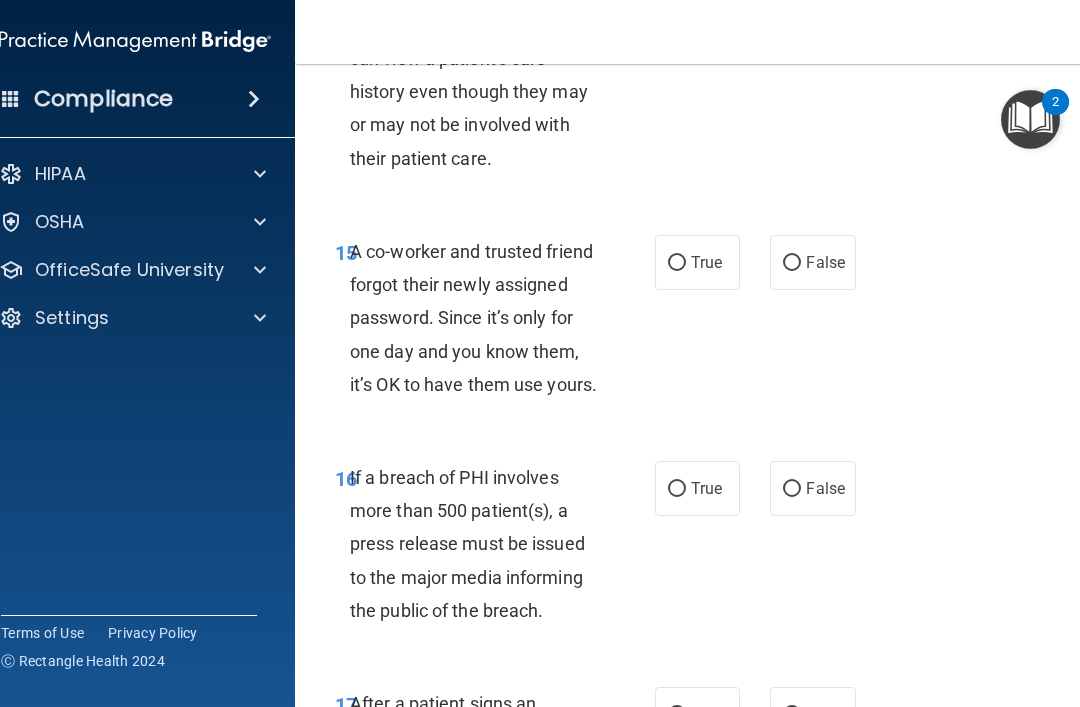 click on "False" at bounding box center (825, 262) 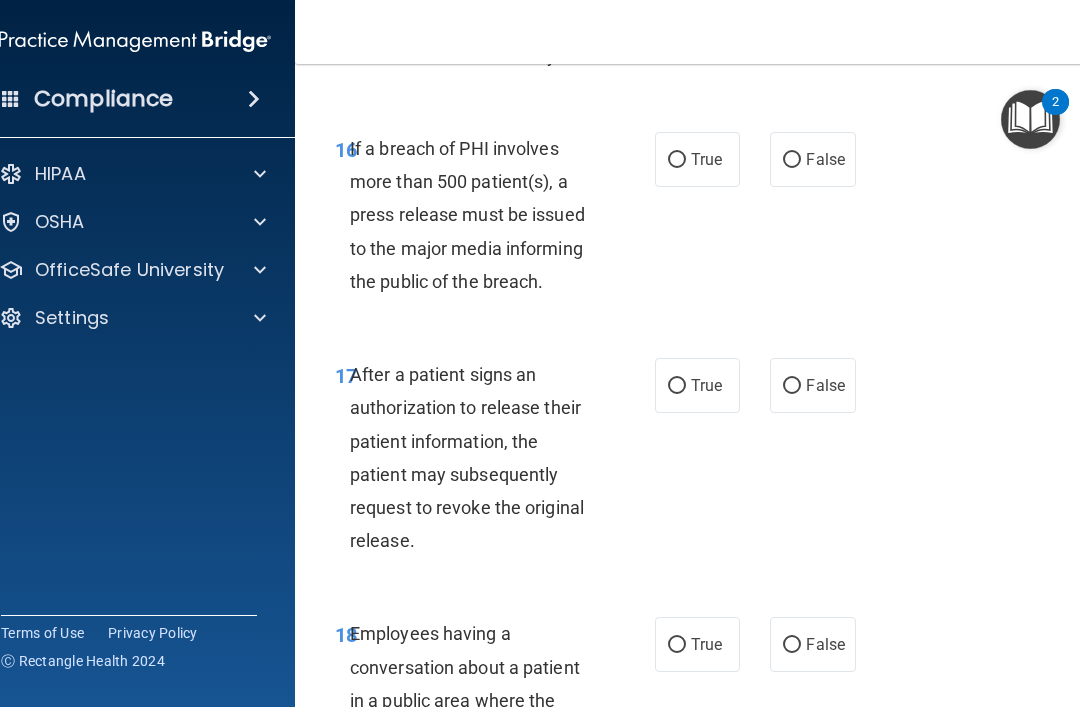 scroll, scrollTop: 3457, scrollLeft: 0, axis: vertical 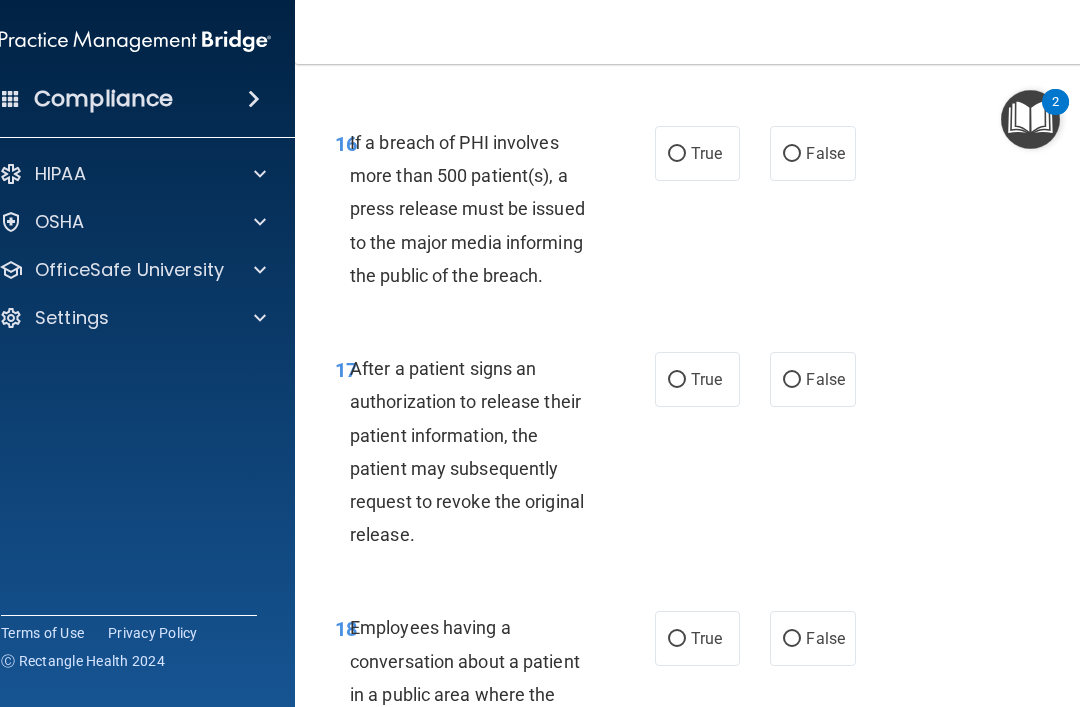 click on "True" at bounding box center (697, 153) 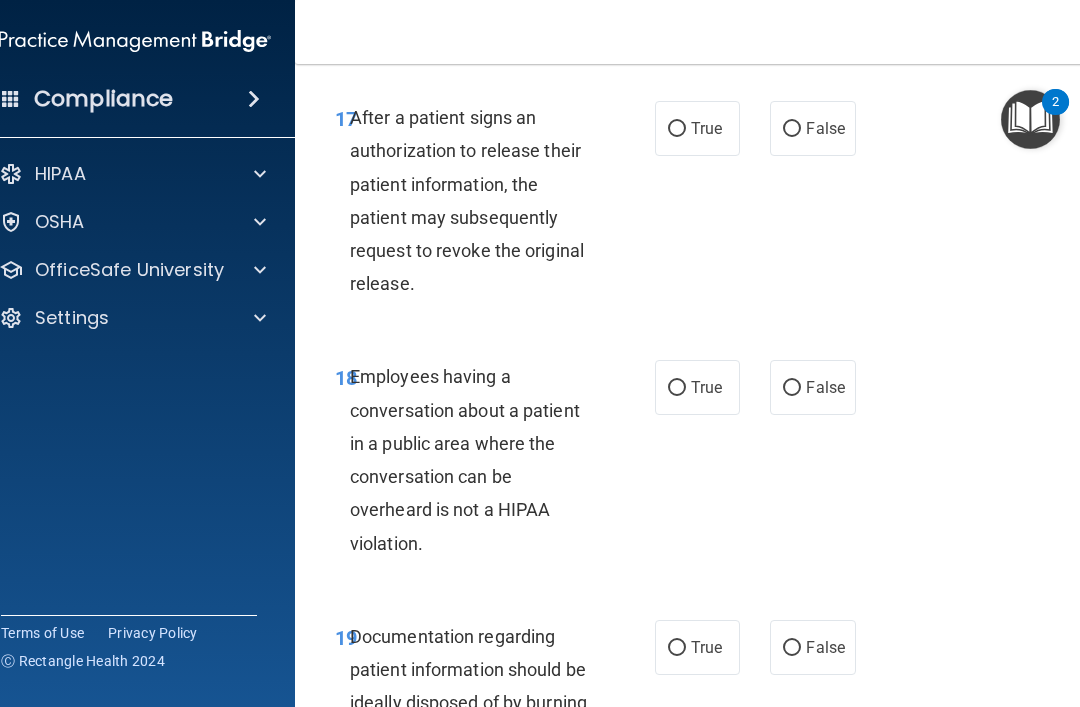 scroll, scrollTop: 3721, scrollLeft: 0, axis: vertical 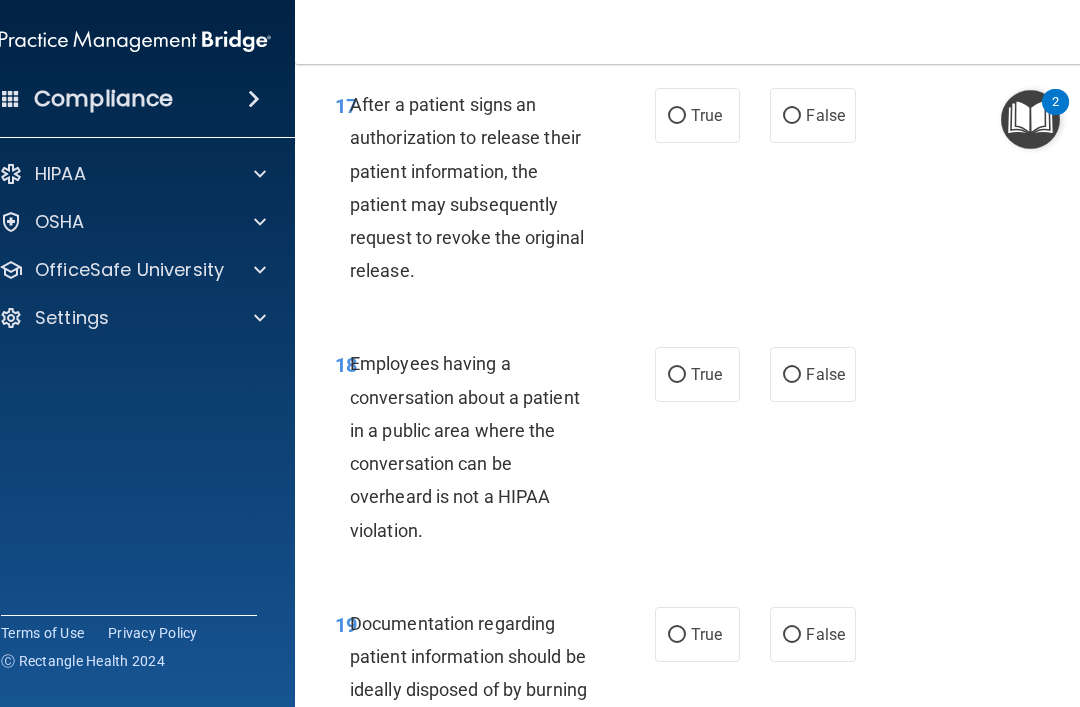 click on "True" at bounding box center [706, 115] 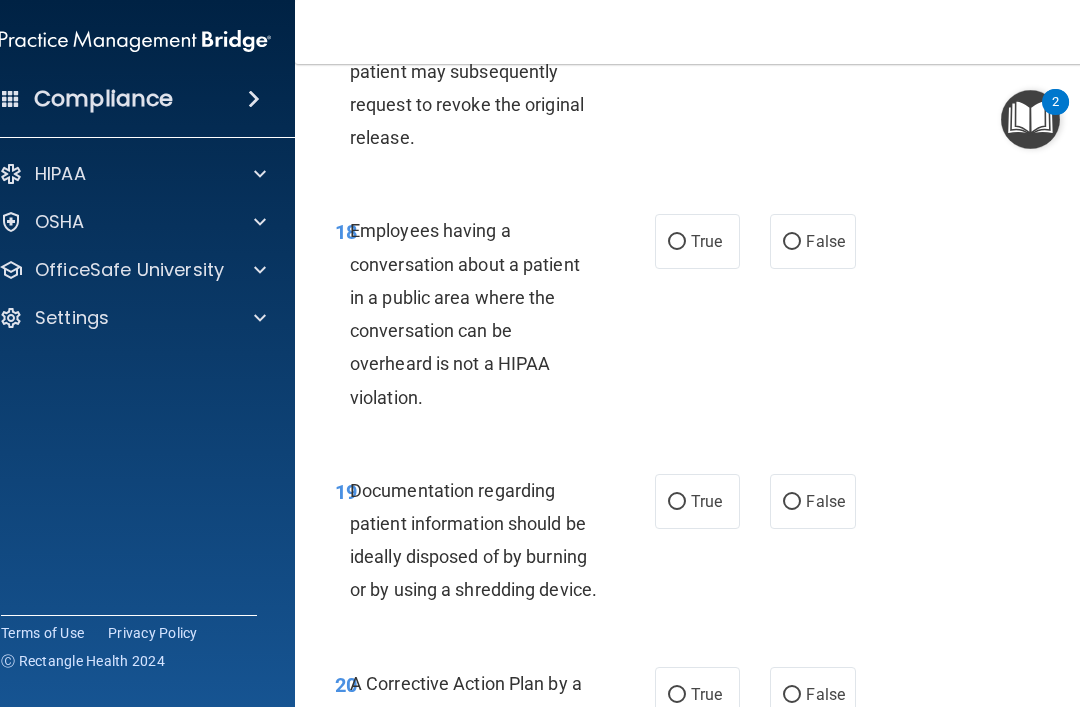 scroll, scrollTop: 3860, scrollLeft: 0, axis: vertical 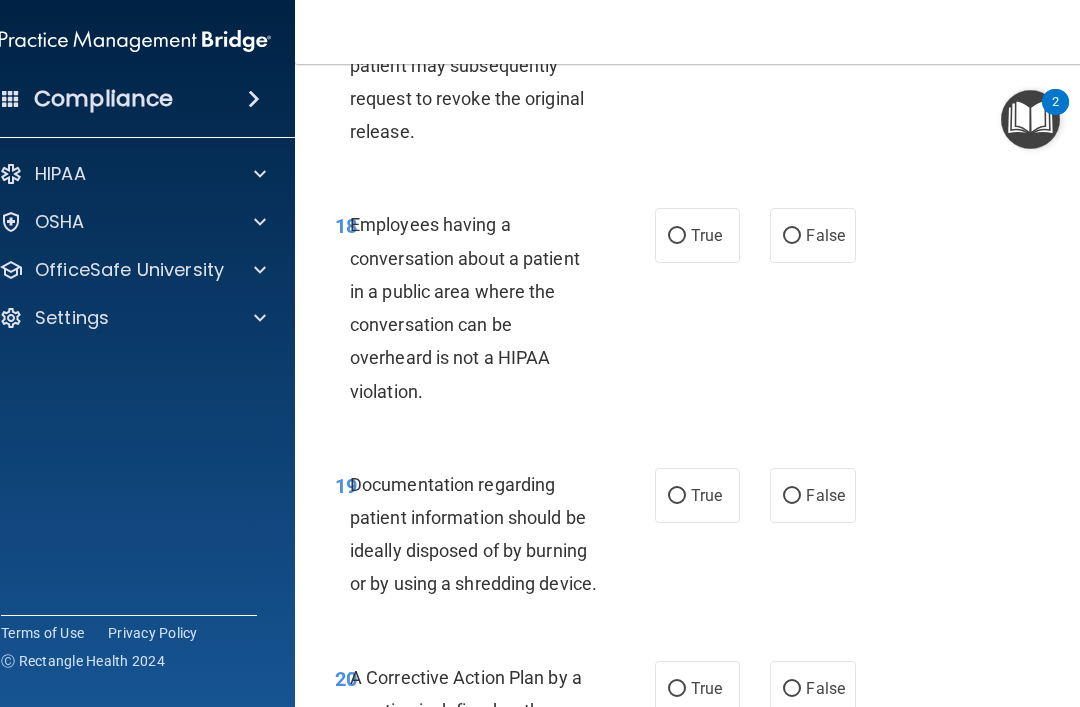 click on "False" at bounding box center [825, 235] 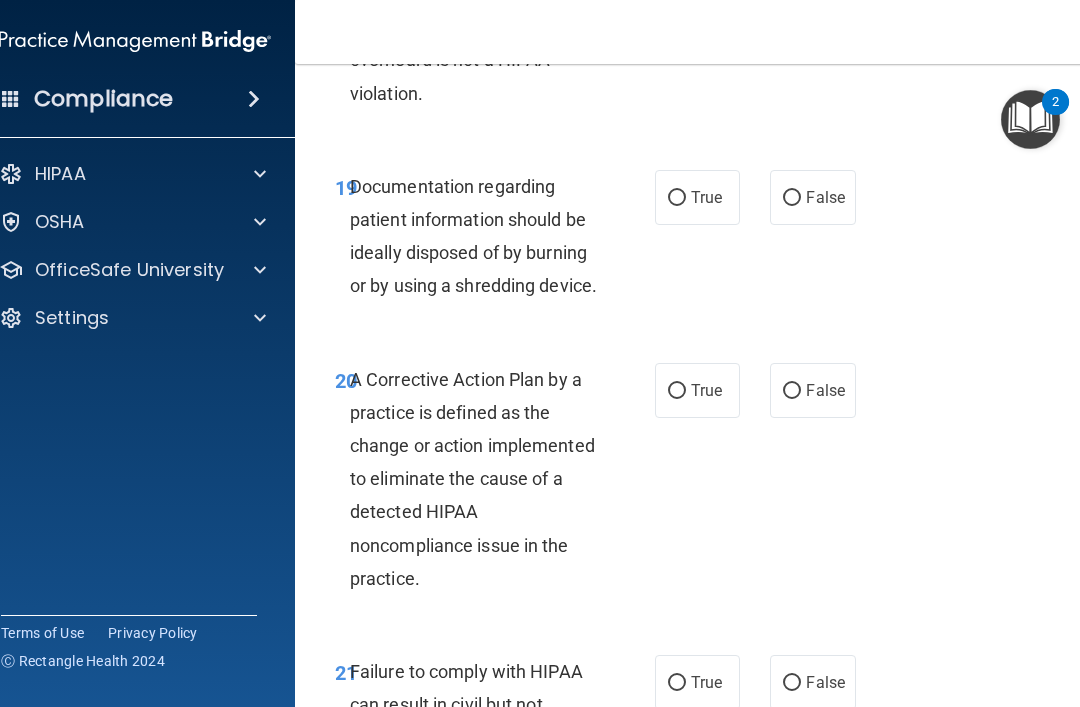 scroll, scrollTop: 4164, scrollLeft: 0, axis: vertical 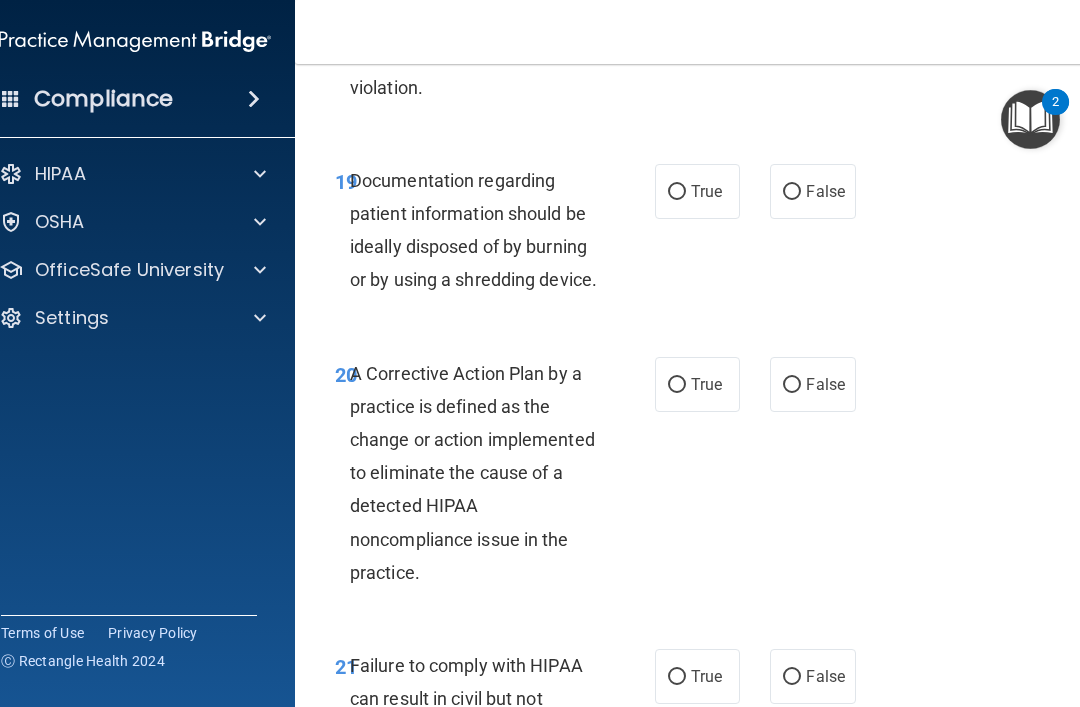 click on "True" at bounding box center [706, 191] 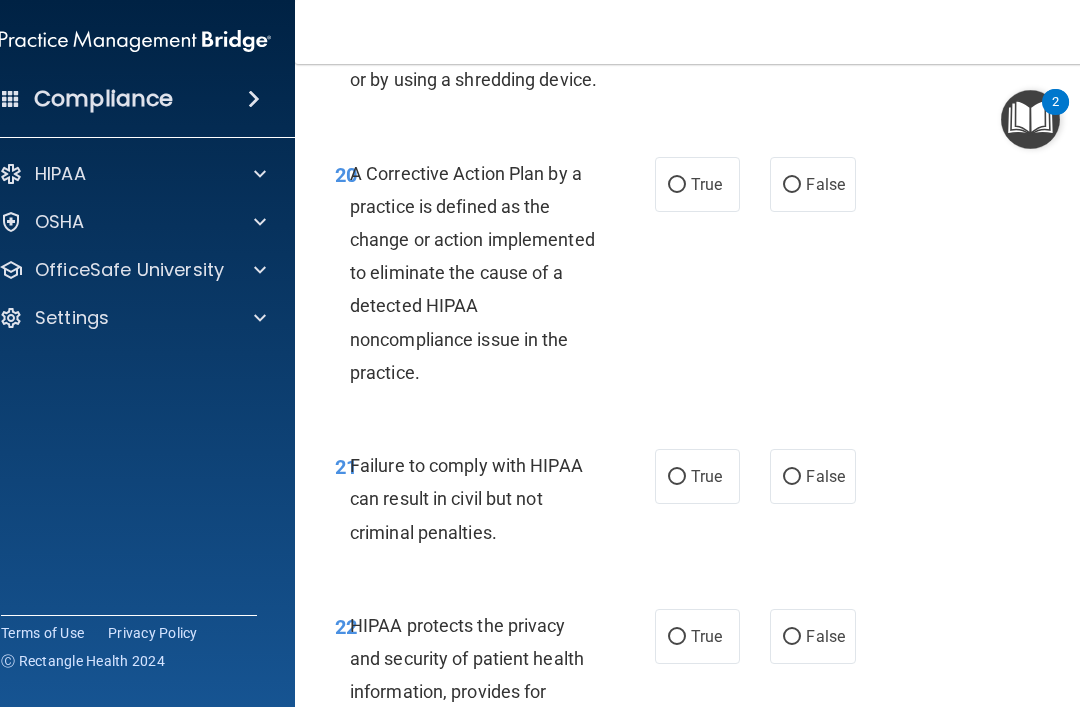 scroll, scrollTop: 4366, scrollLeft: 0, axis: vertical 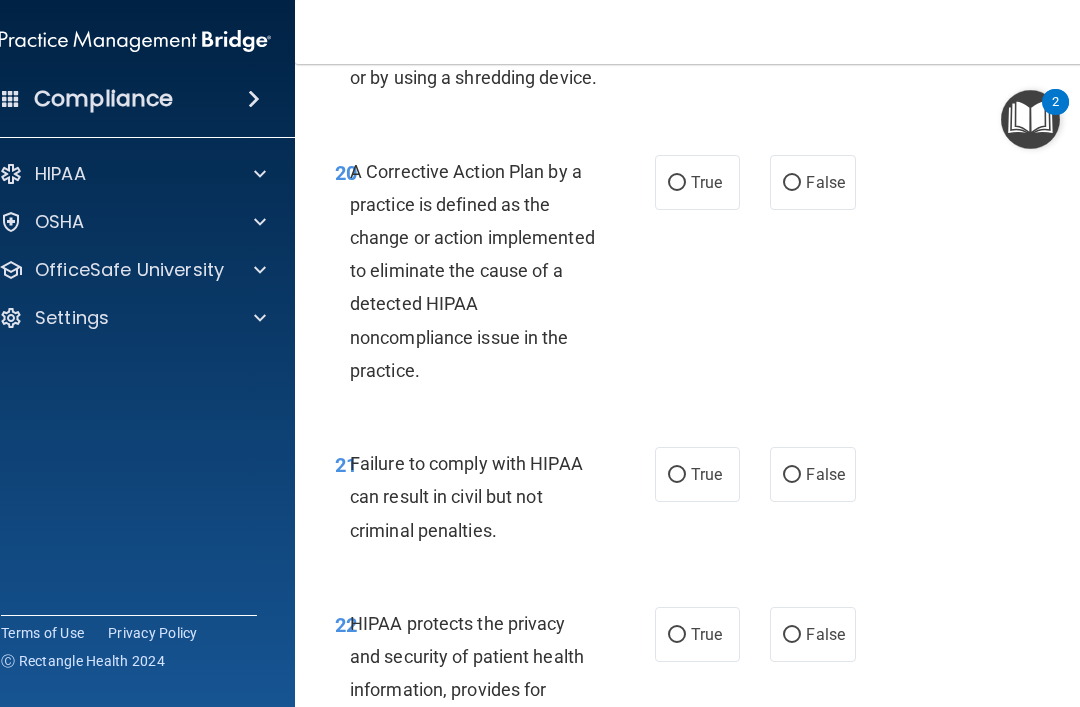 click on "True" at bounding box center [697, 182] 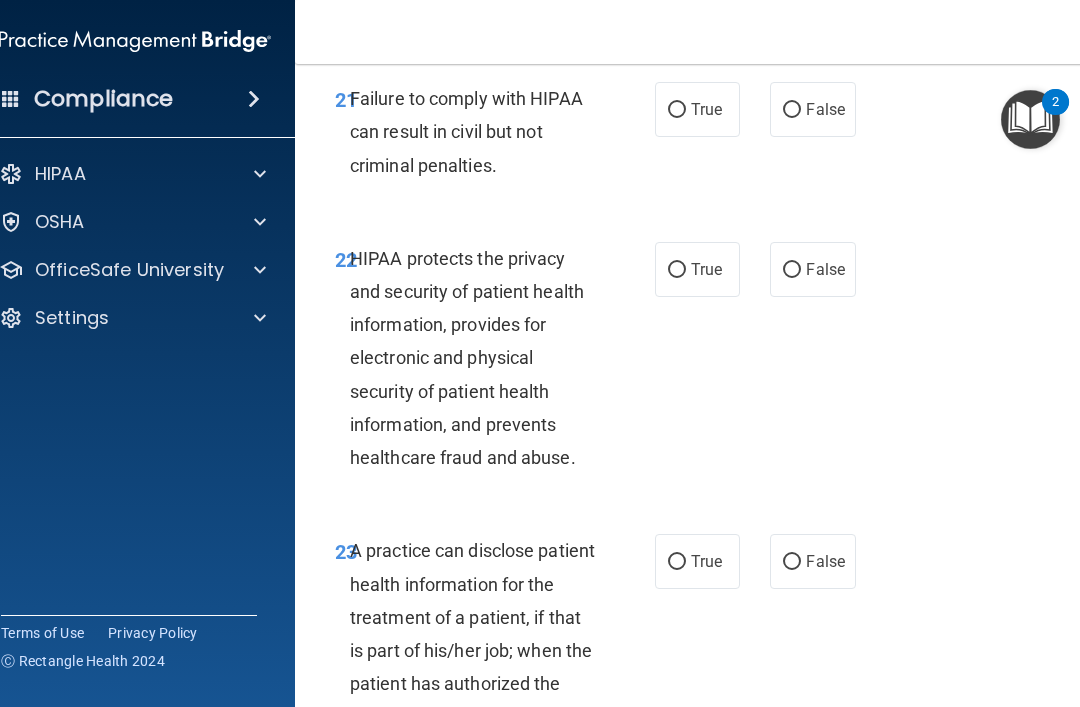 scroll, scrollTop: 4742, scrollLeft: 0, axis: vertical 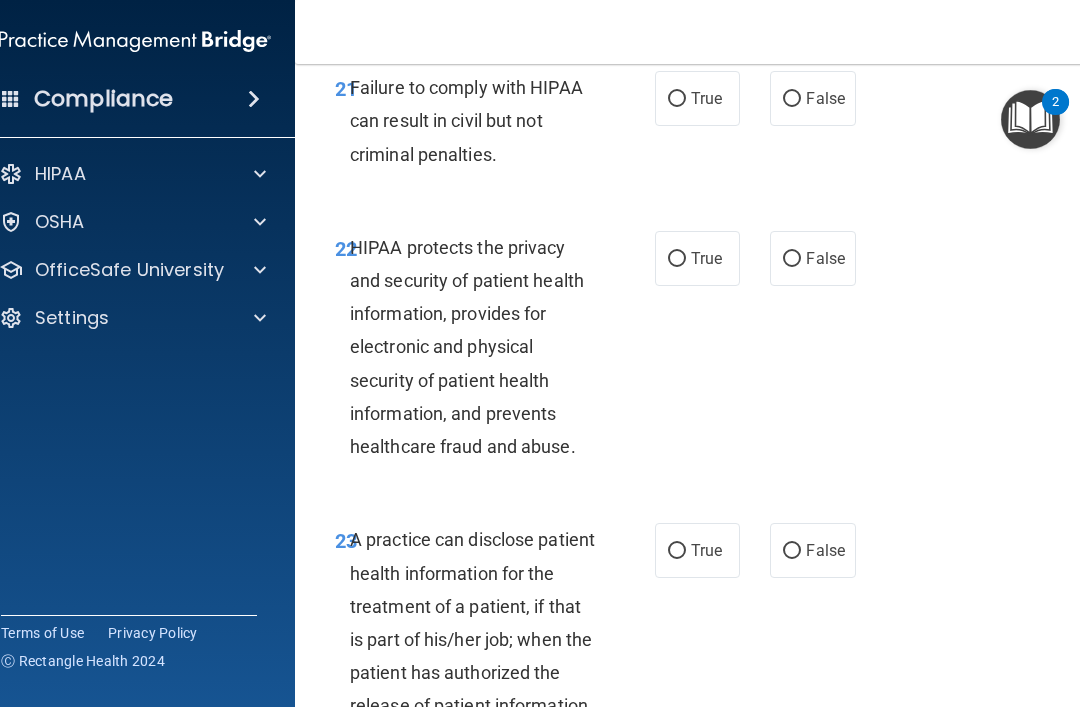 click on "False" at bounding box center [825, 98] 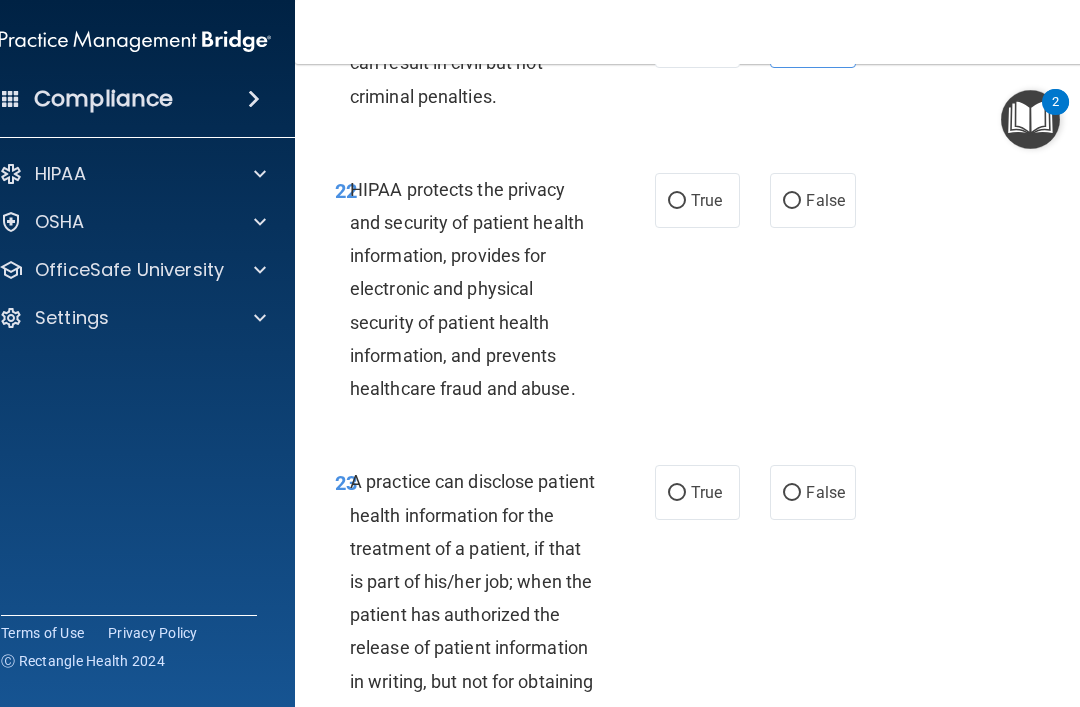 scroll, scrollTop: 4810, scrollLeft: 0, axis: vertical 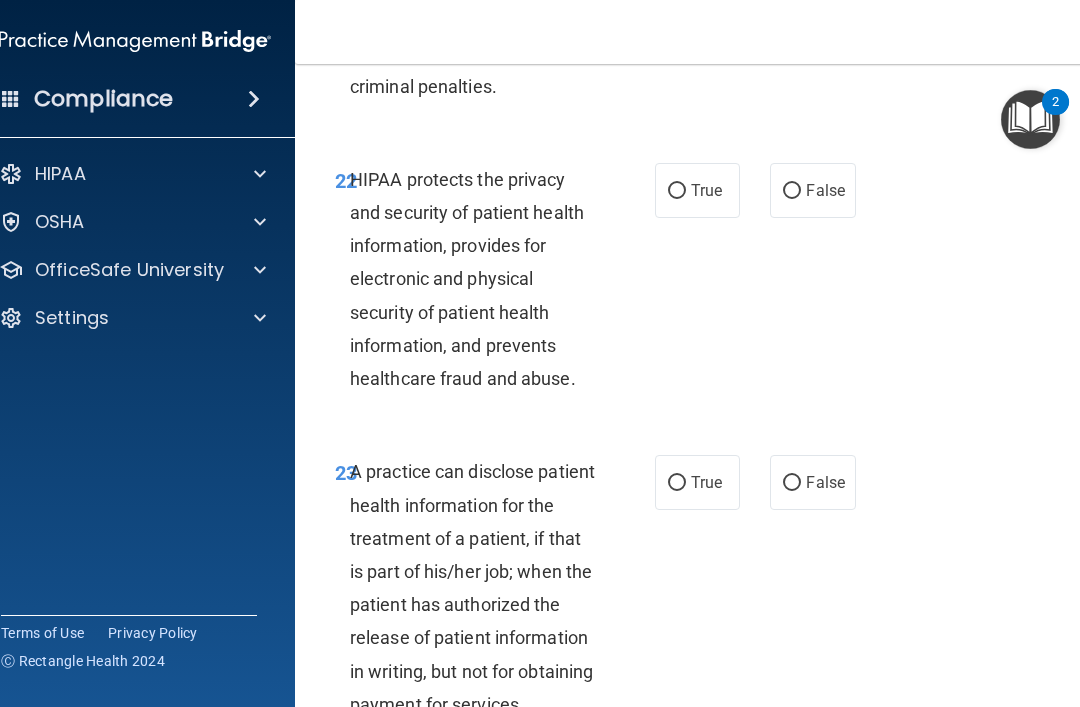 click on "True" at bounding box center [697, 190] 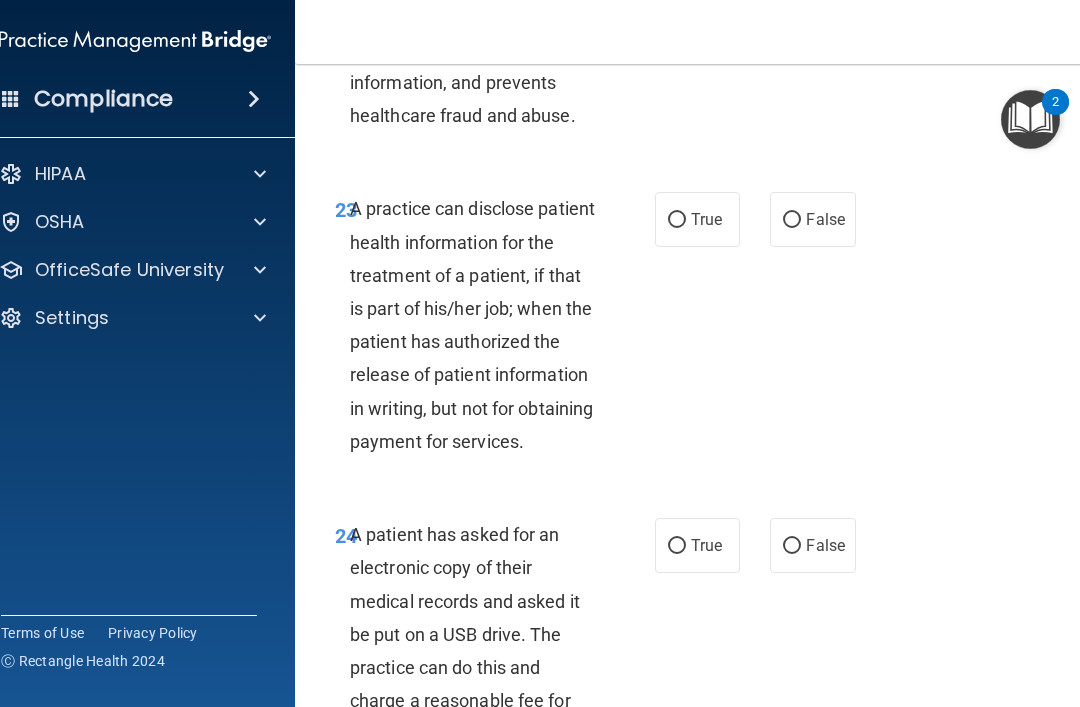 scroll, scrollTop: 5082, scrollLeft: 0, axis: vertical 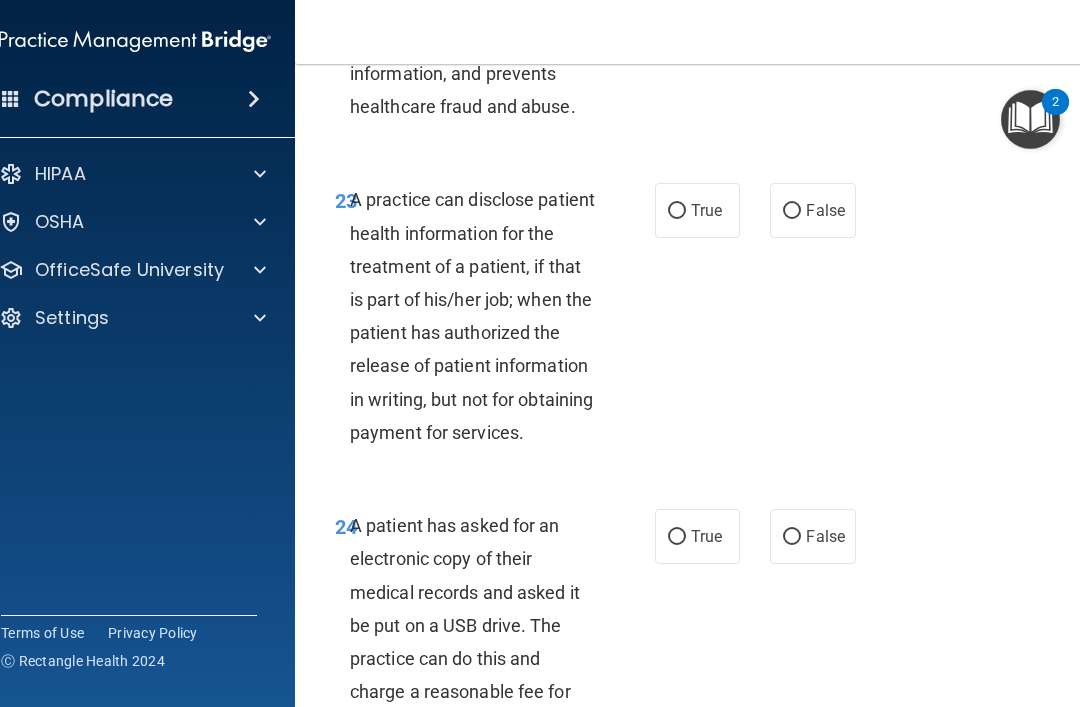 click on "False" at bounding box center [792, 211] 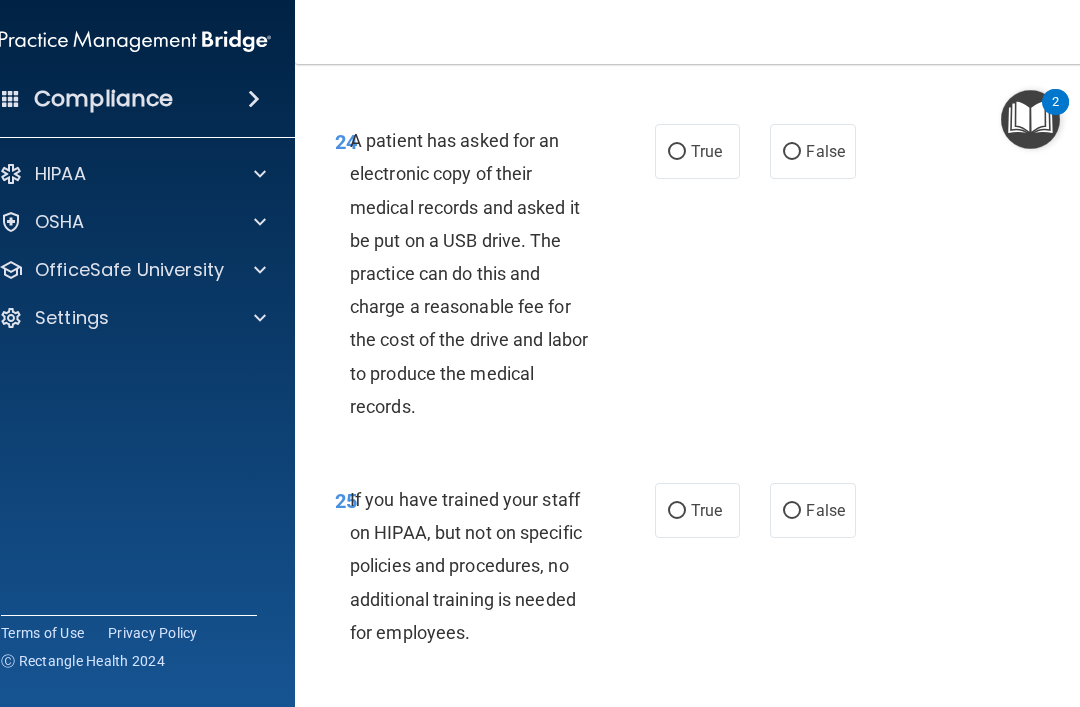 scroll, scrollTop: 5468, scrollLeft: 0, axis: vertical 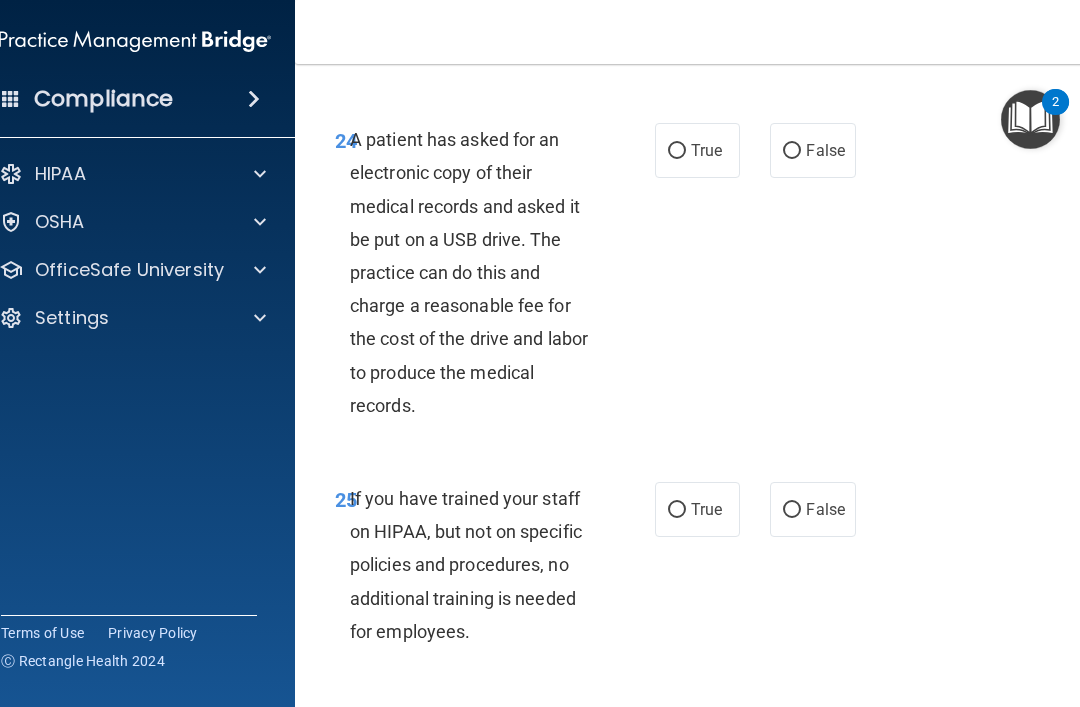 click on "False" at bounding box center [812, 150] 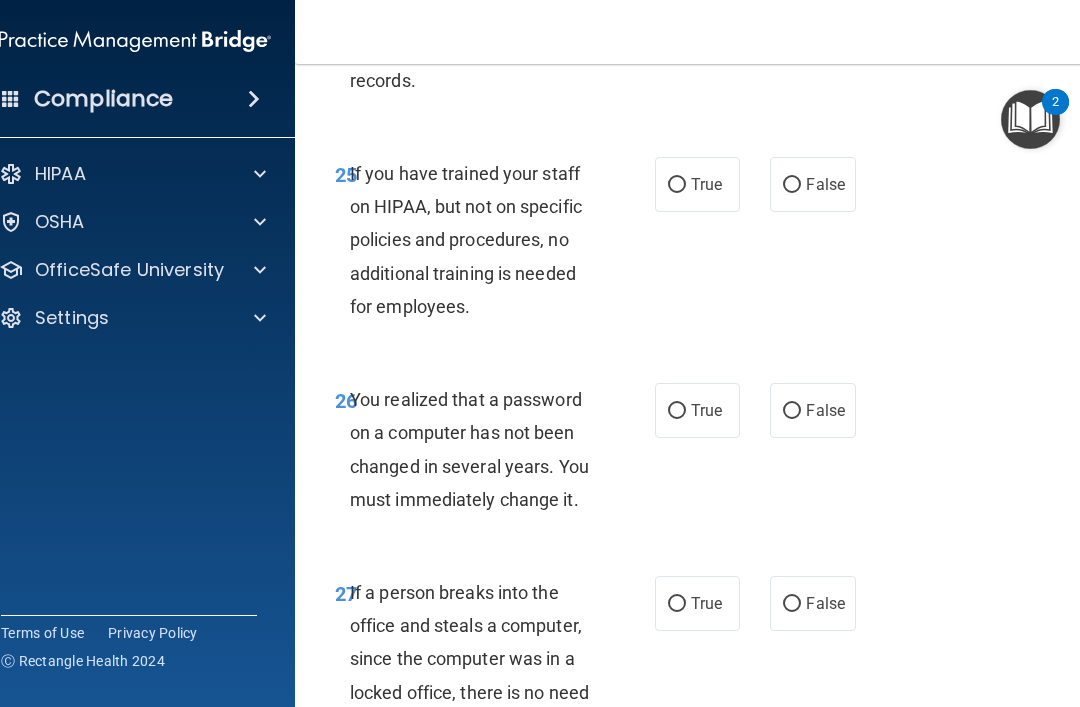 scroll, scrollTop: 5810, scrollLeft: 0, axis: vertical 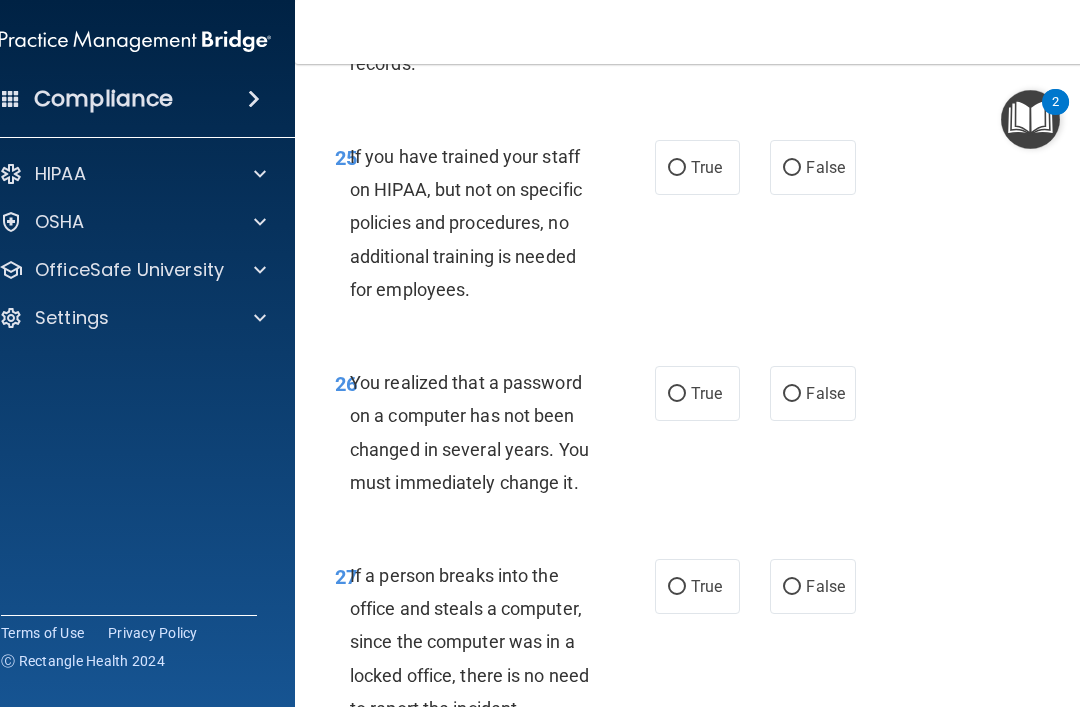 click on "False" at bounding box center [812, 167] 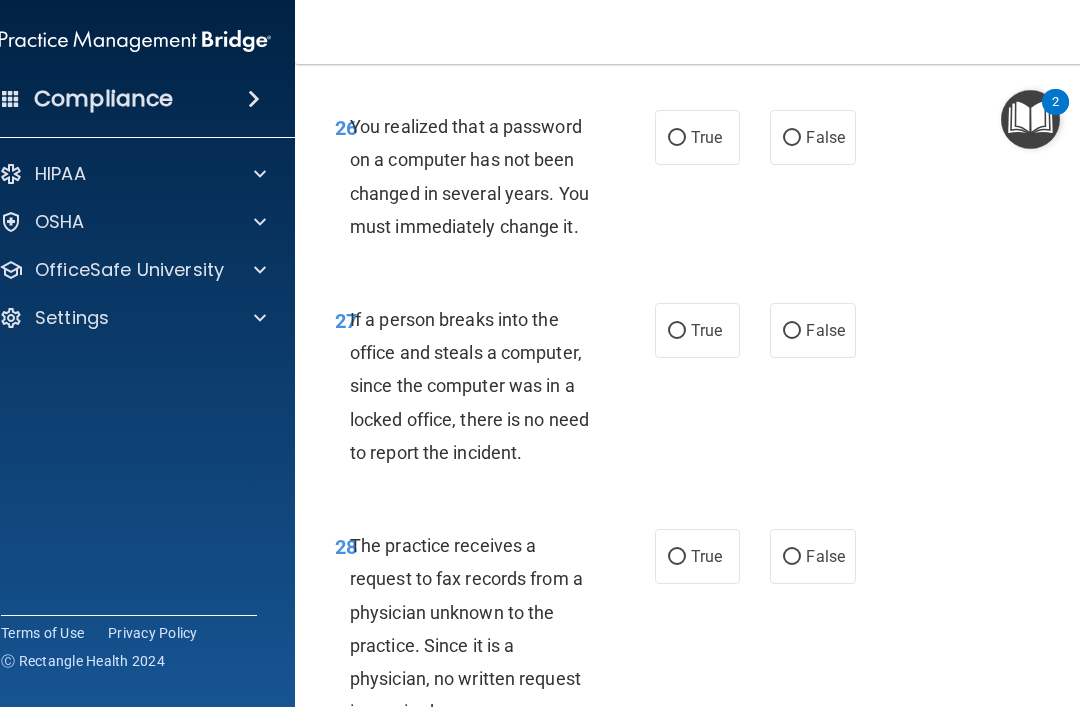 scroll, scrollTop: 6072, scrollLeft: 0, axis: vertical 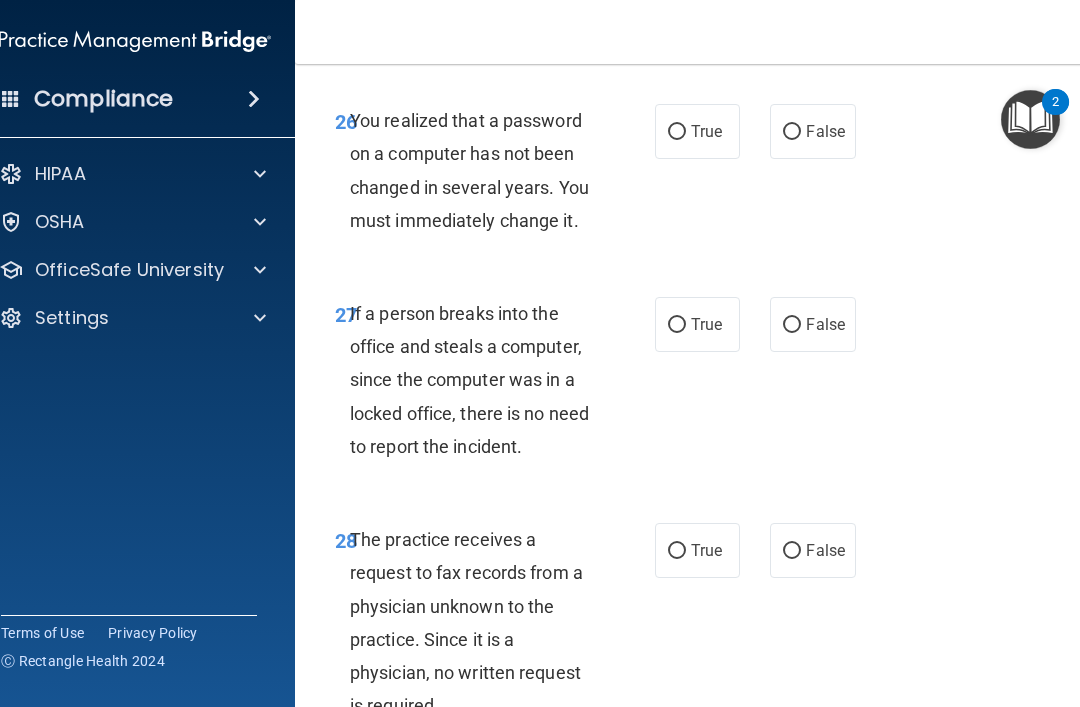 click on "True" at bounding box center (677, 132) 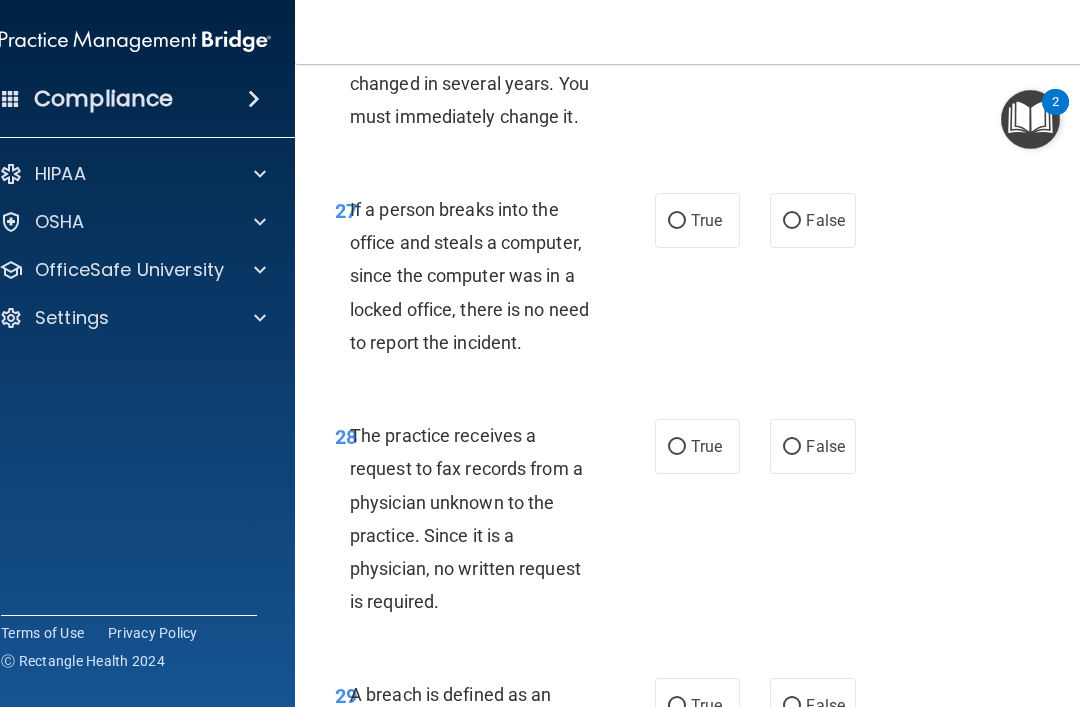 scroll, scrollTop: 6179, scrollLeft: 0, axis: vertical 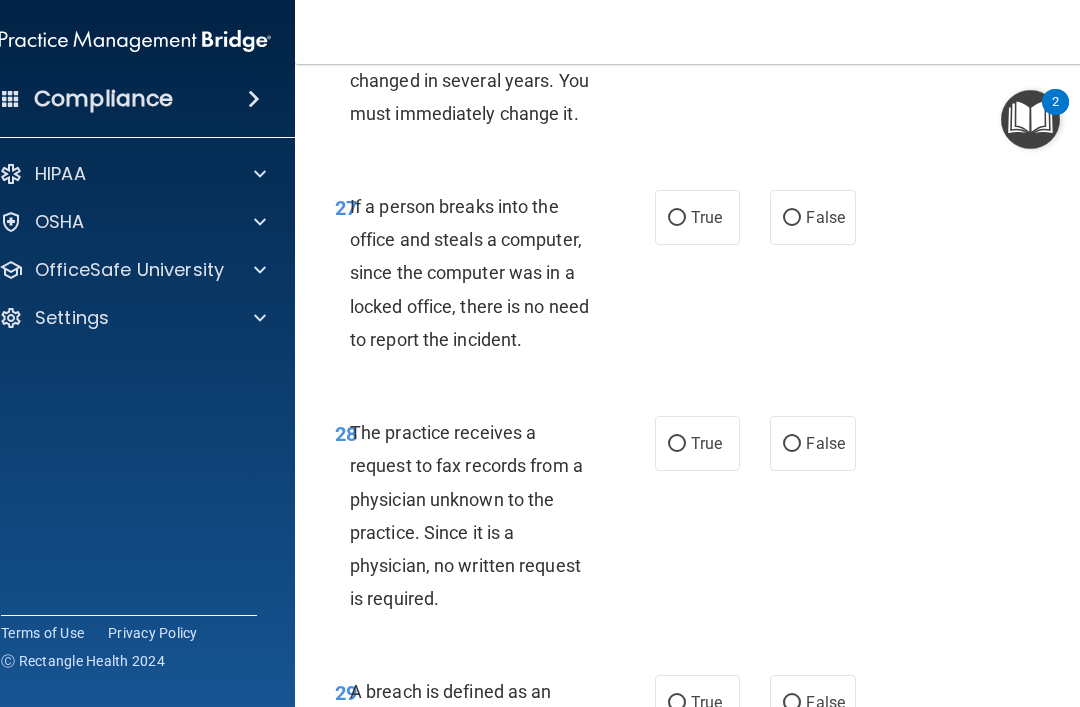 click on "False" at bounding box center [792, 218] 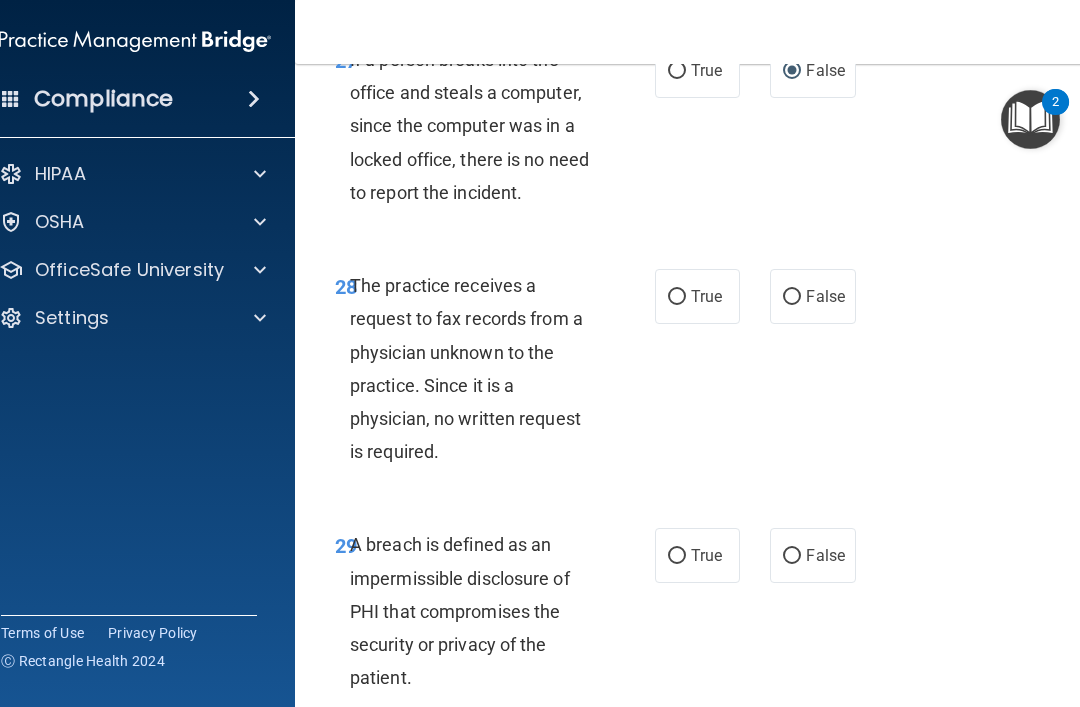 scroll, scrollTop: 6331, scrollLeft: 0, axis: vertical 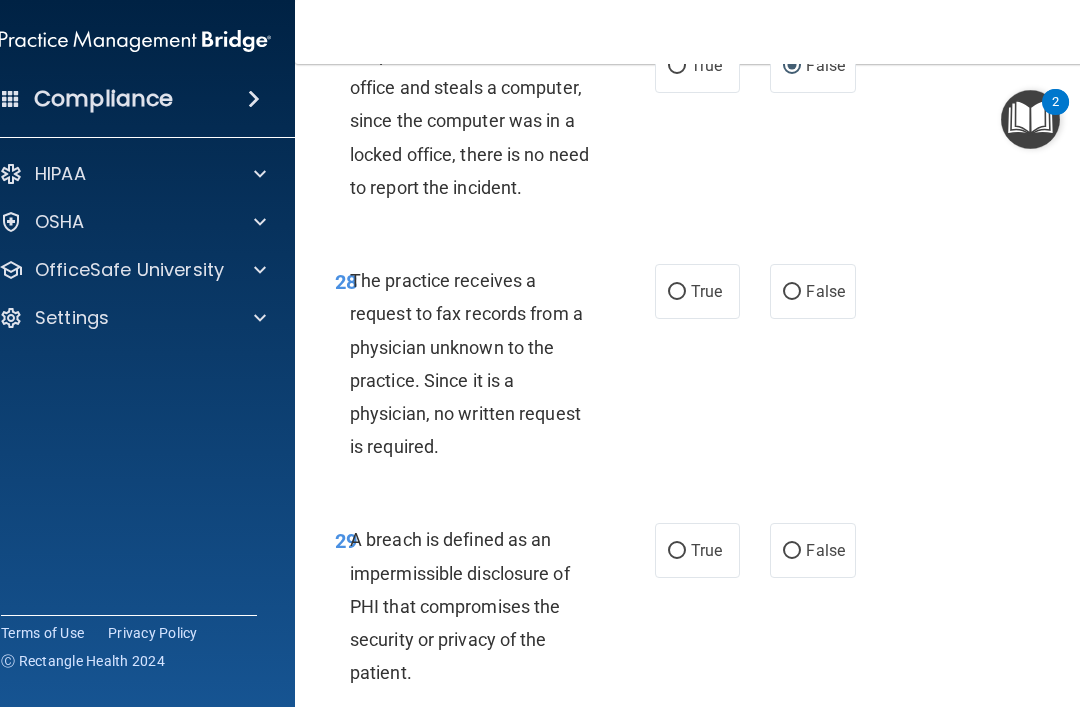 click on "False" at bounding box center [825, 291] 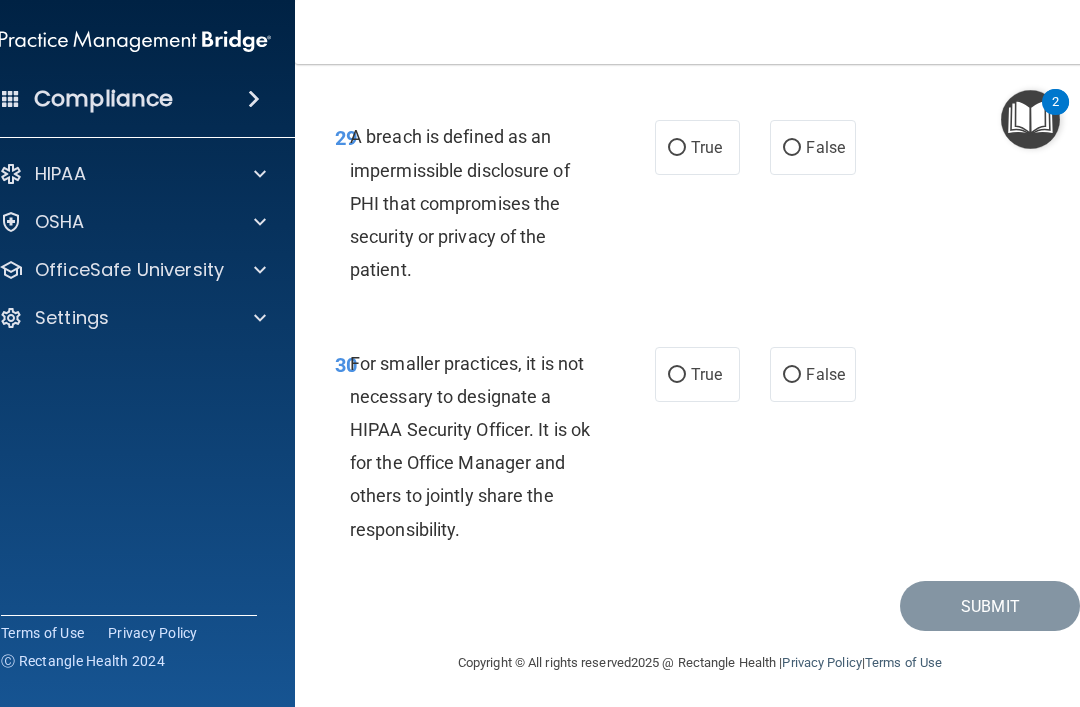 scroll, scrollTop: 6734, scrollLeft: 0, axis: vertical 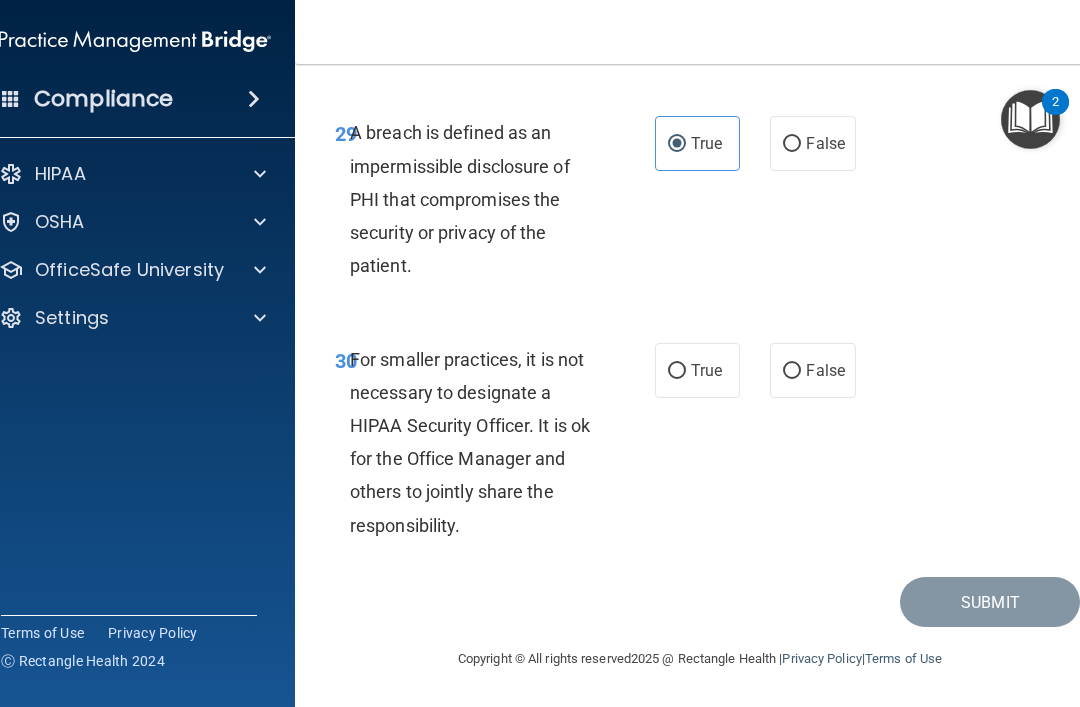 click on "True" at bounding box center [697, 370] 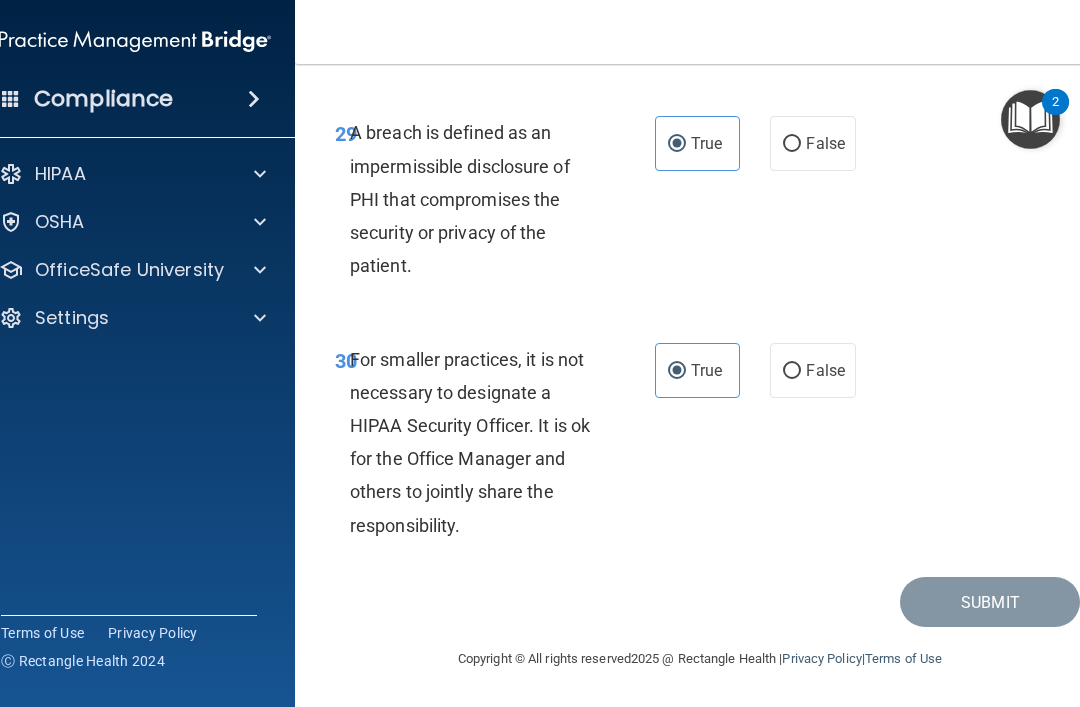 scroll, scrollTop: 6834, scrollLeft: 0, axis: vertical 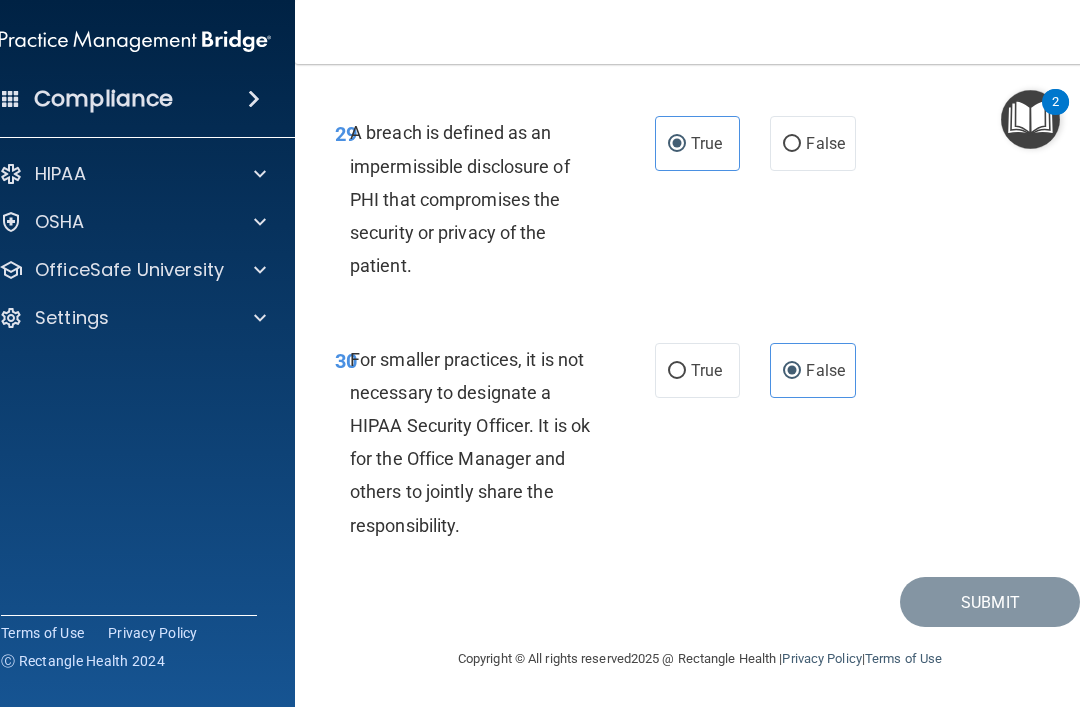 click on "True" at bounding box center [697, 370] 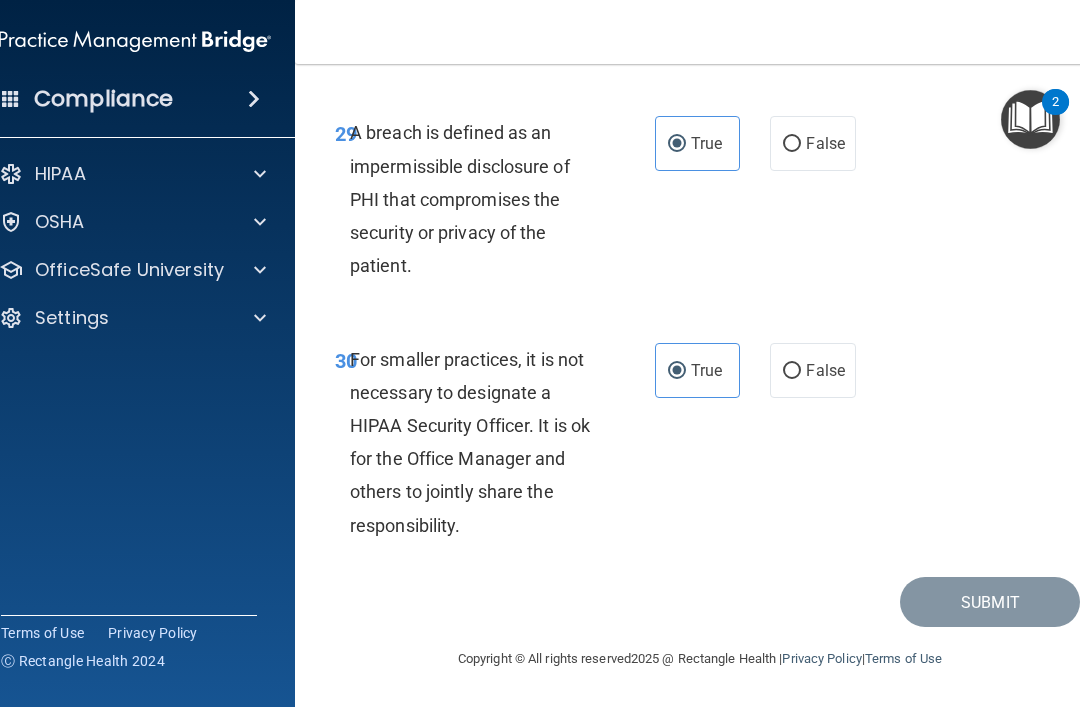 click on "False" at bounding box center [825, 370] 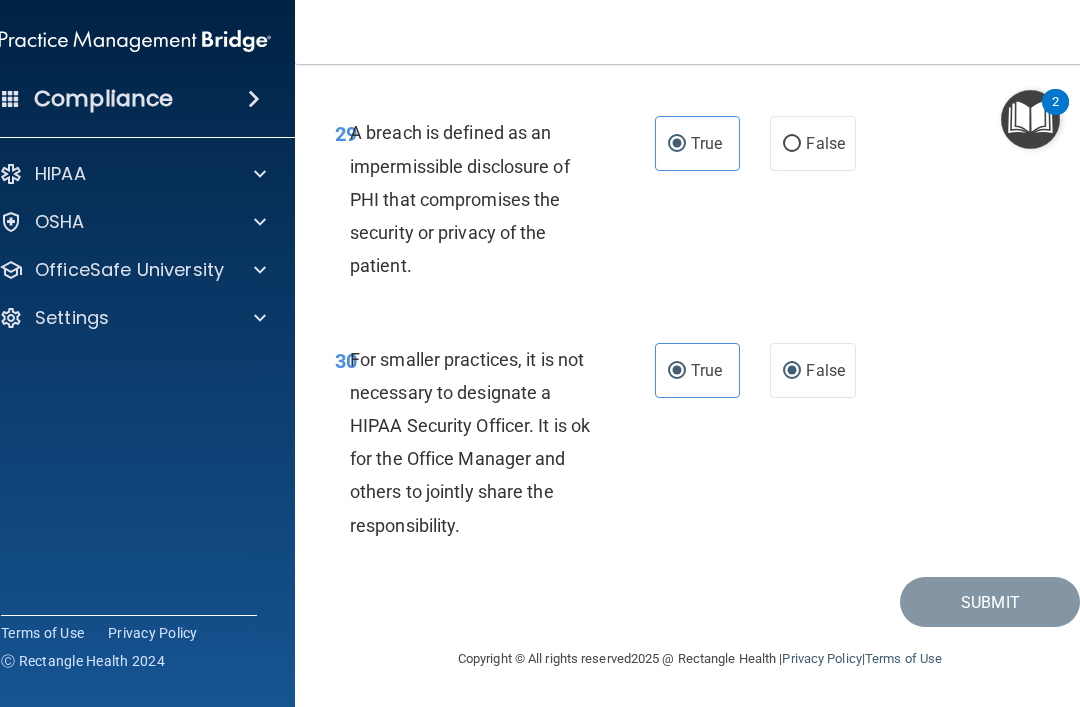 radio on "false" 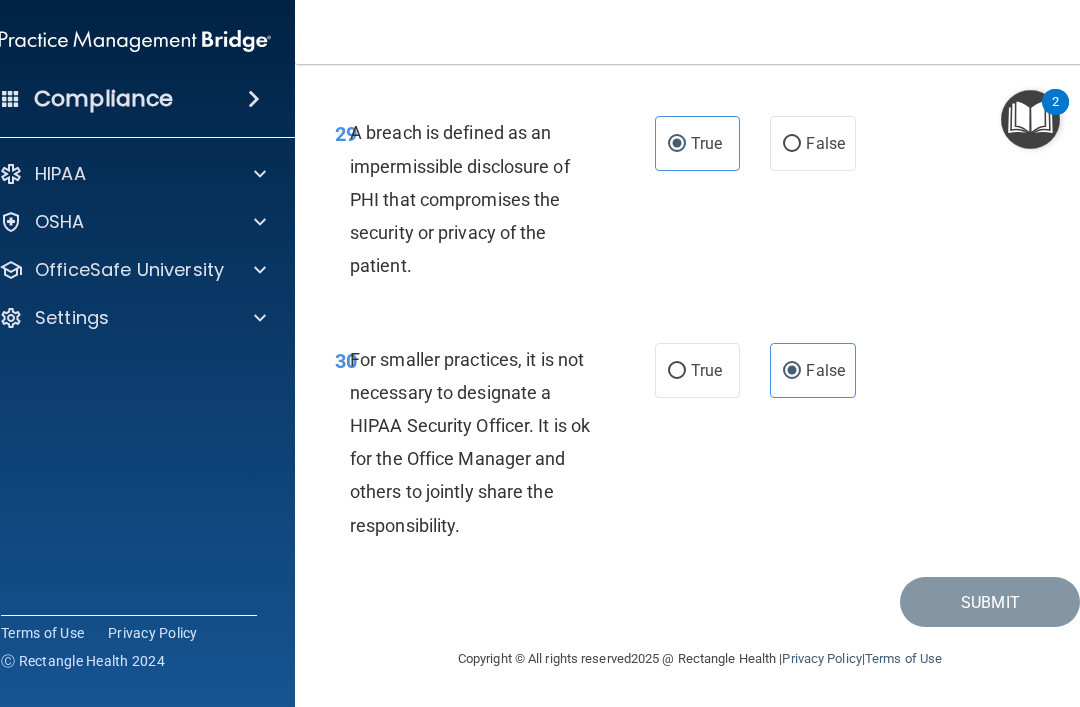 scroll, scrollTop: 6834, scrollLeft: 0, axis: vertical 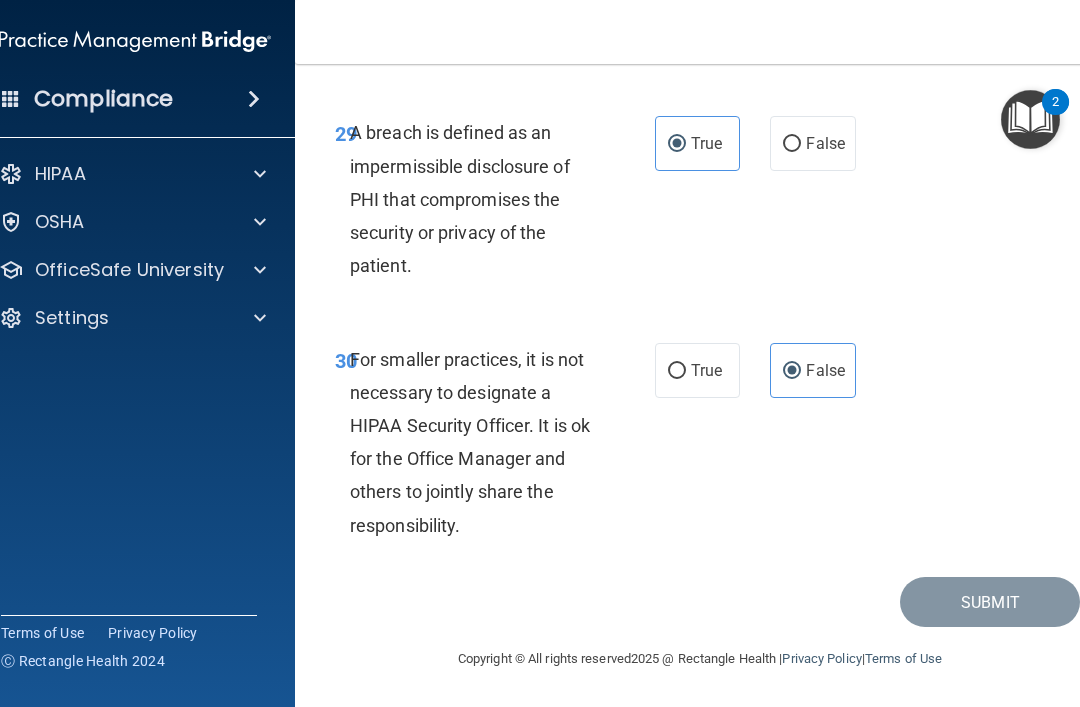 click on "29       A breach is defined as an impermissible disclosure of PHI that compromises the security or privacy of the patient.                 True           False" at bounding box center [700, 204] 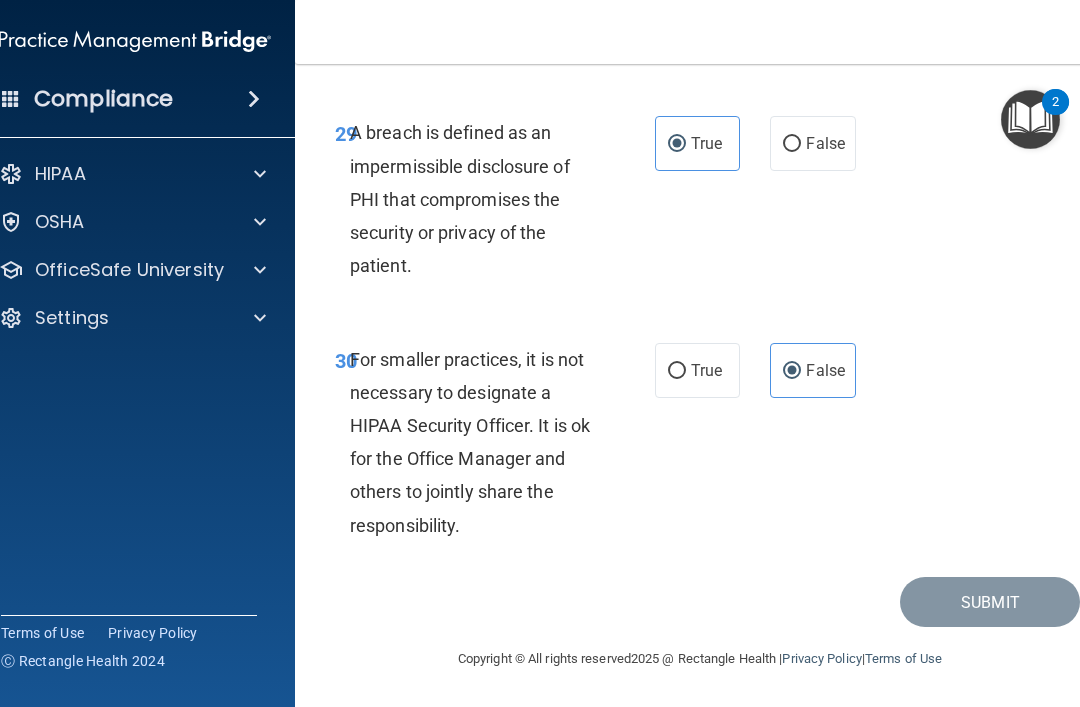 scroll, scrollTop: 6834, scrollLeft: 0, axis: vertical 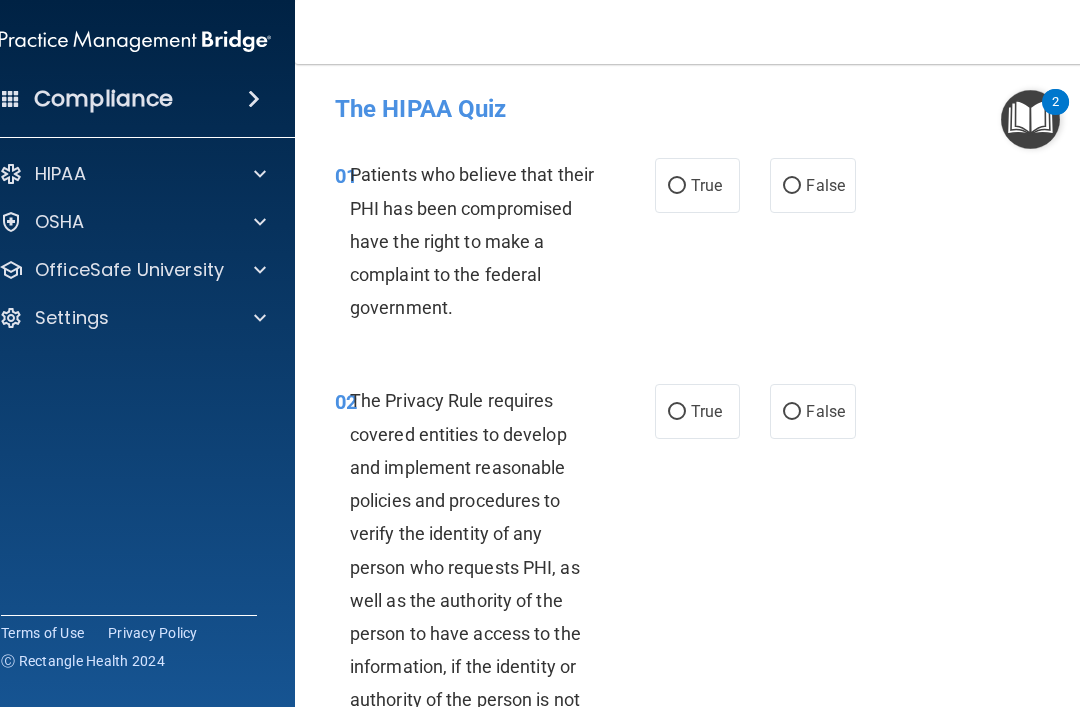 click on "True" at bounding box center [697, 185] 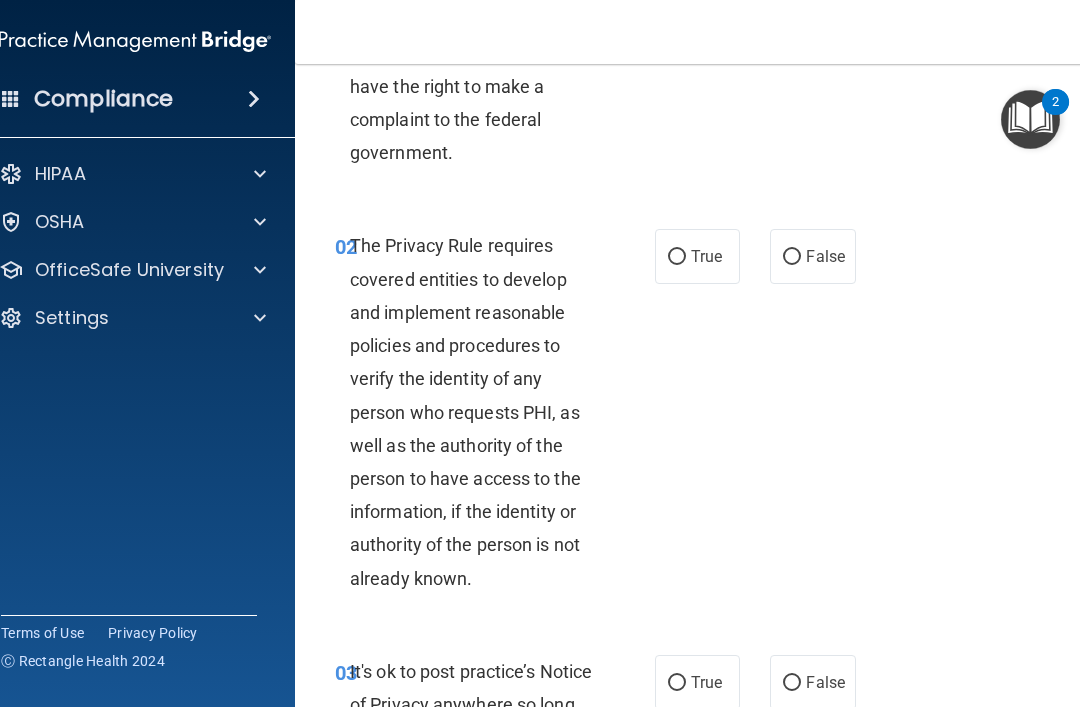 scroll, scrollTop: 154, scrollLeft: 0, axis: vertical 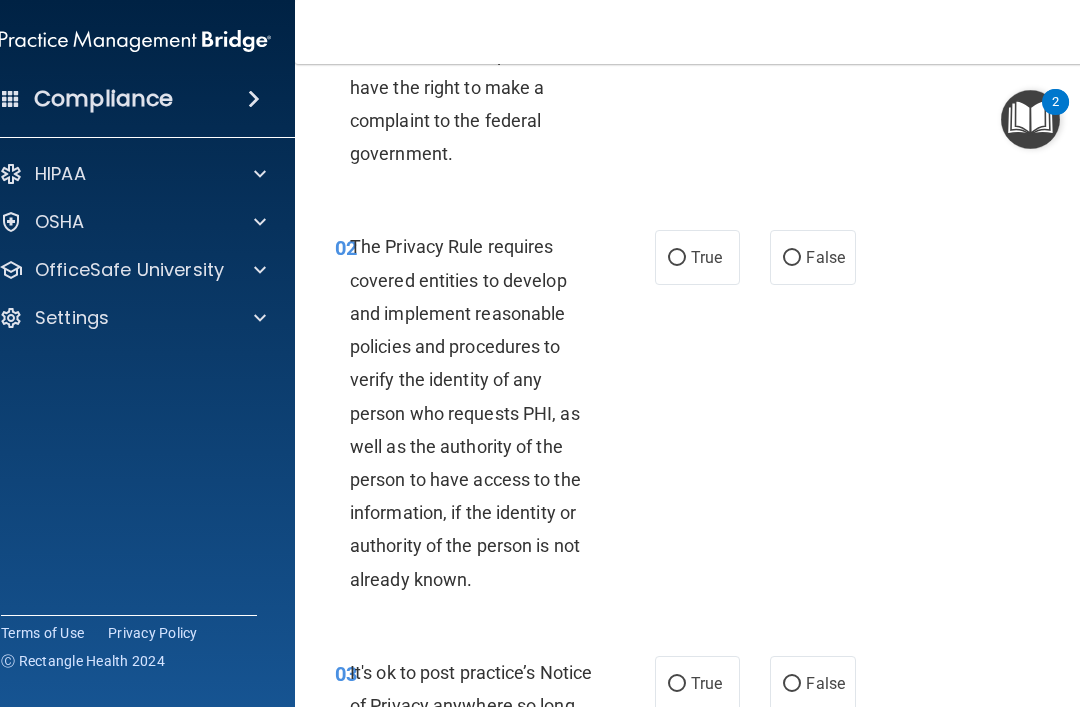 click on "True" at bounding box center (677, 258) 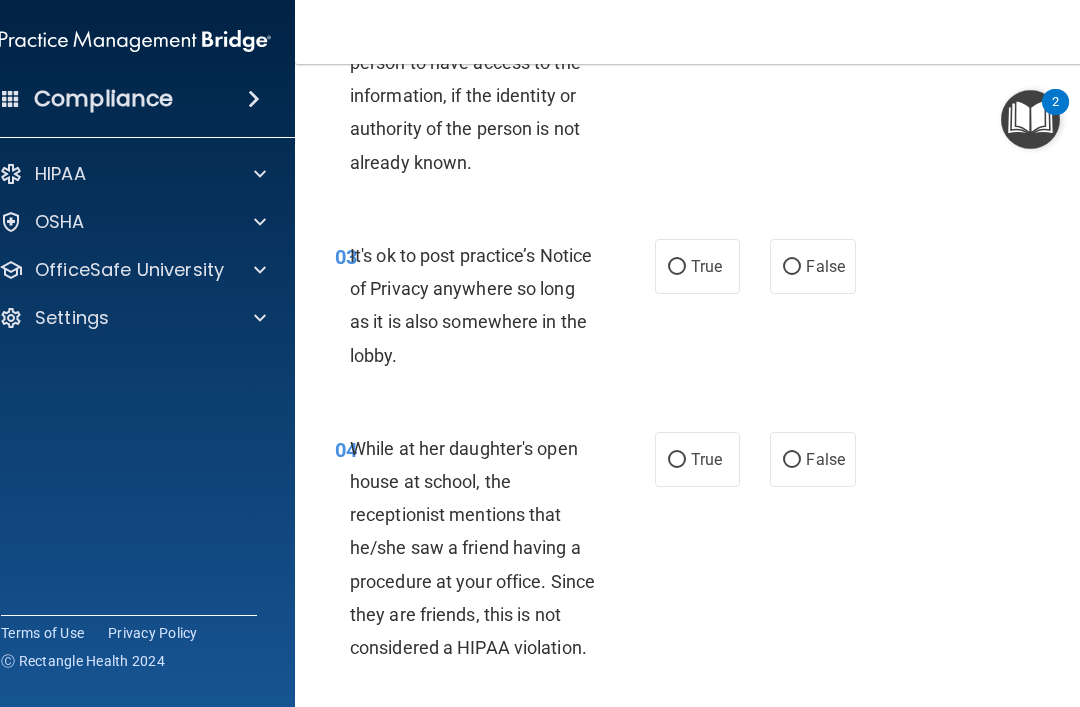 scroll, scrollTop: 573, scrollLeft: 0, axis: vertical 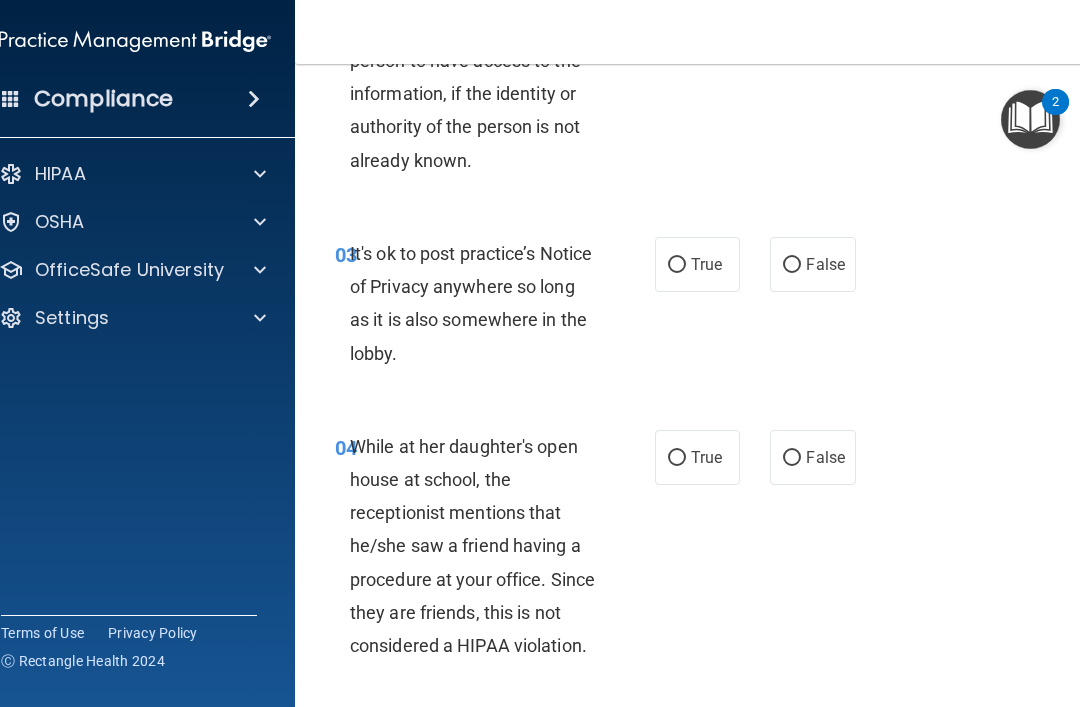click on "True" at bounding box center [677, 265] 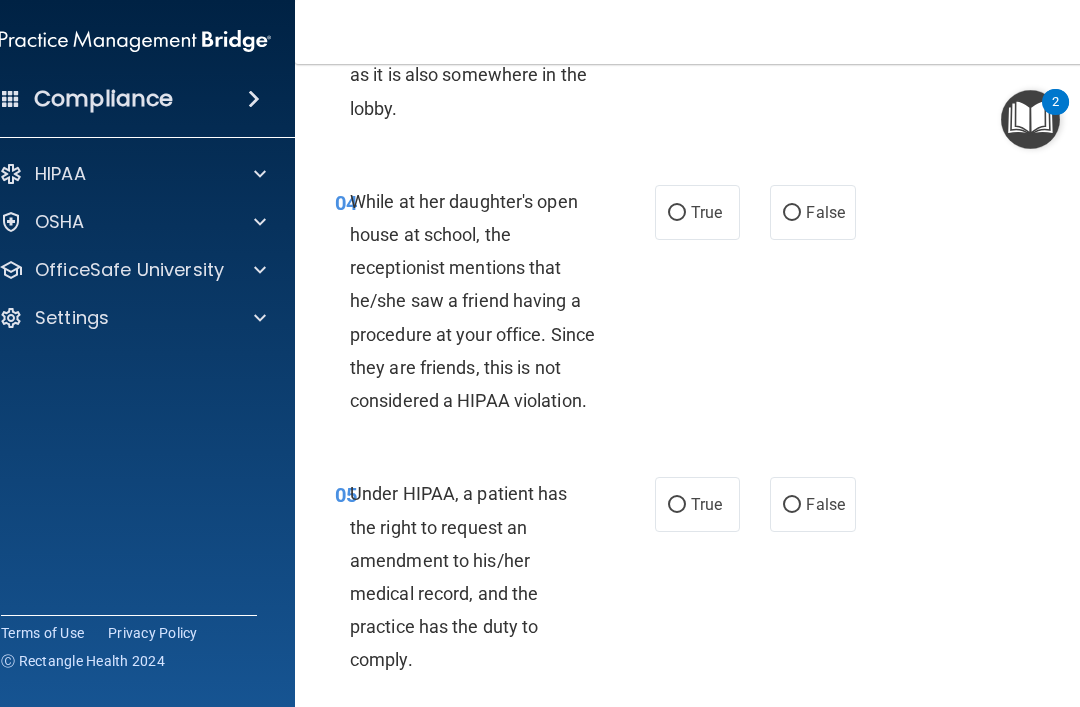 scroll, scrollTop: 822, scrollLeft: 0, axis: vertical 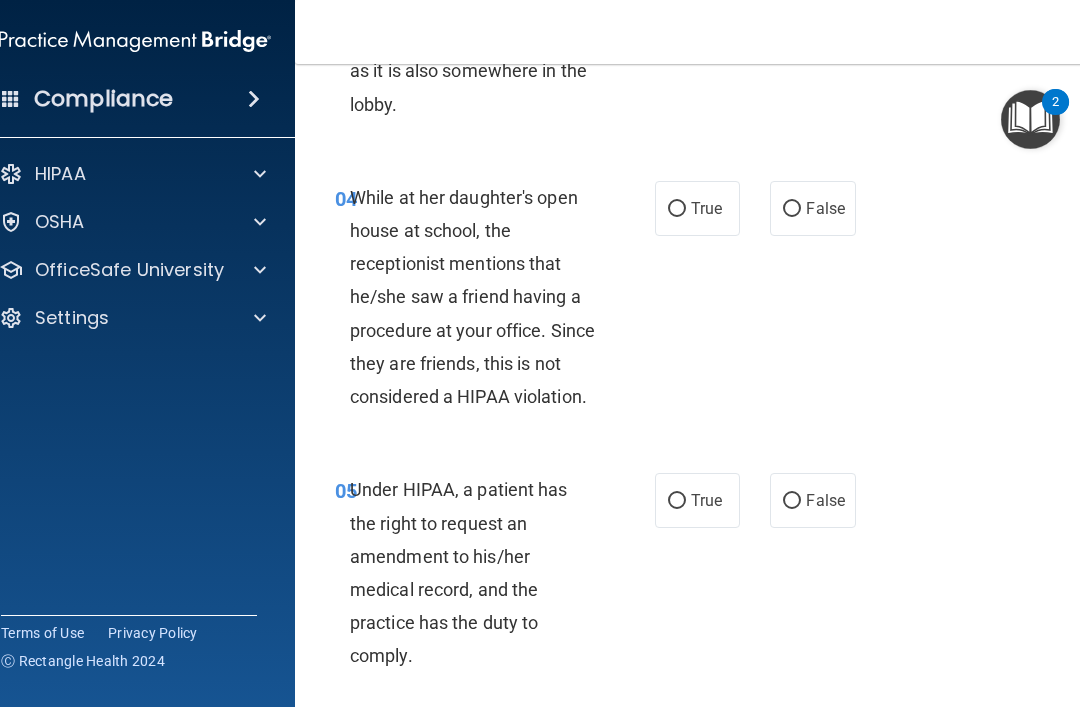 click on "False" at bounding box center [825, 208] 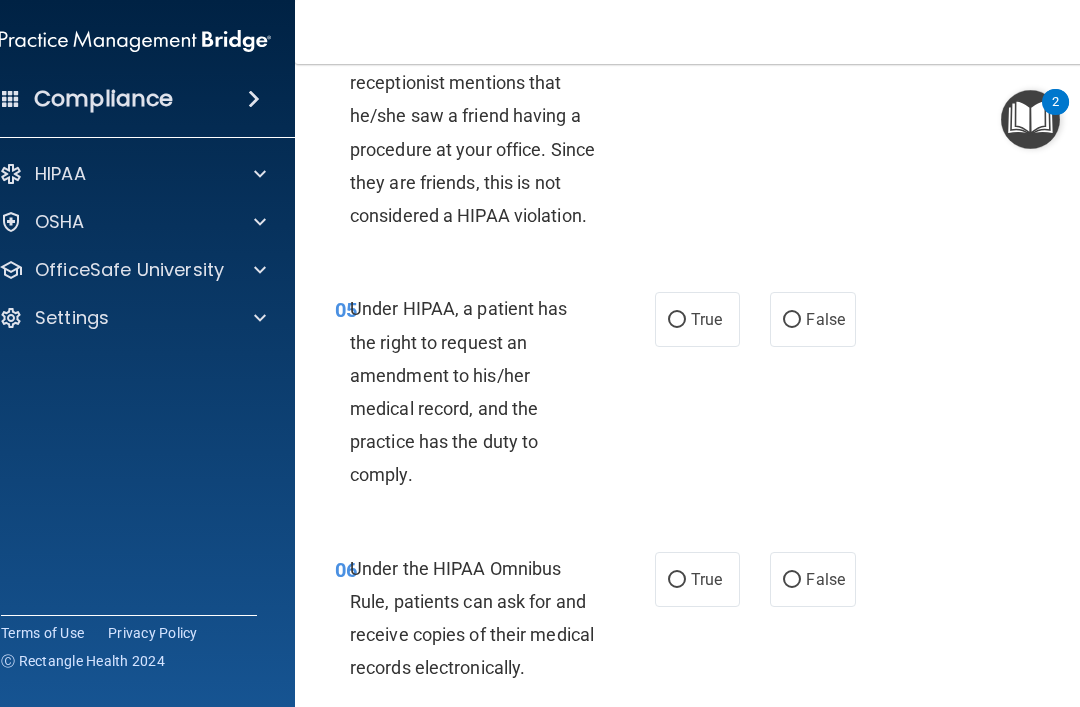 scroll, scrollTop: 1005, scrollLeft: 0, axis: vertical 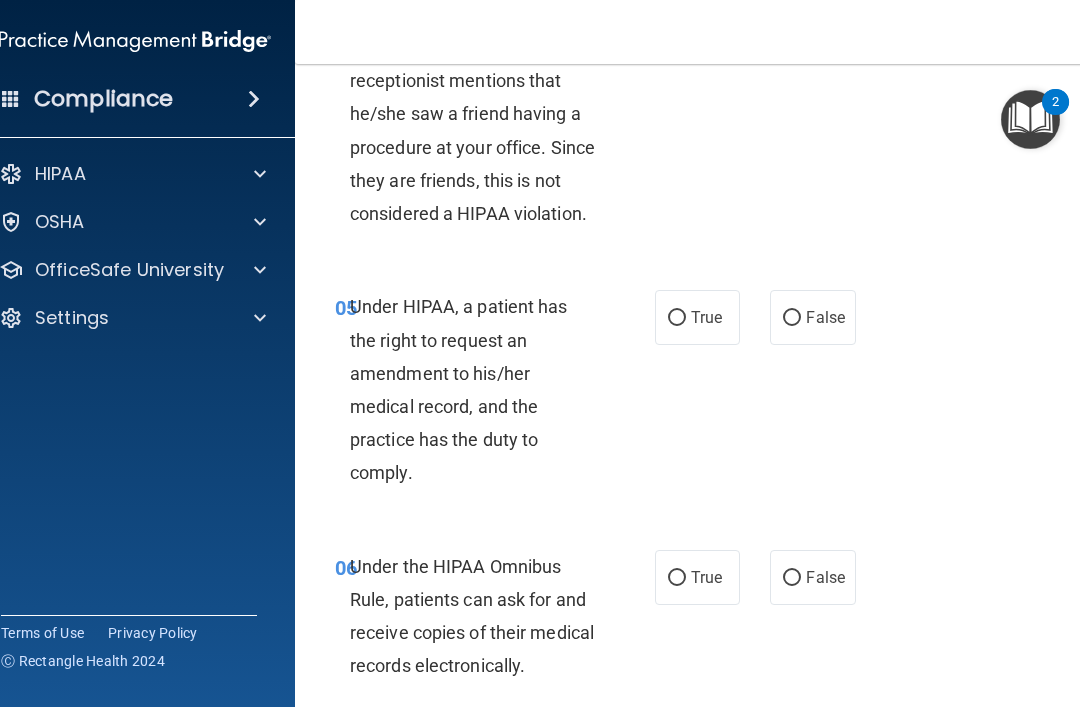 click on "True" at bounding box center (677, 318) 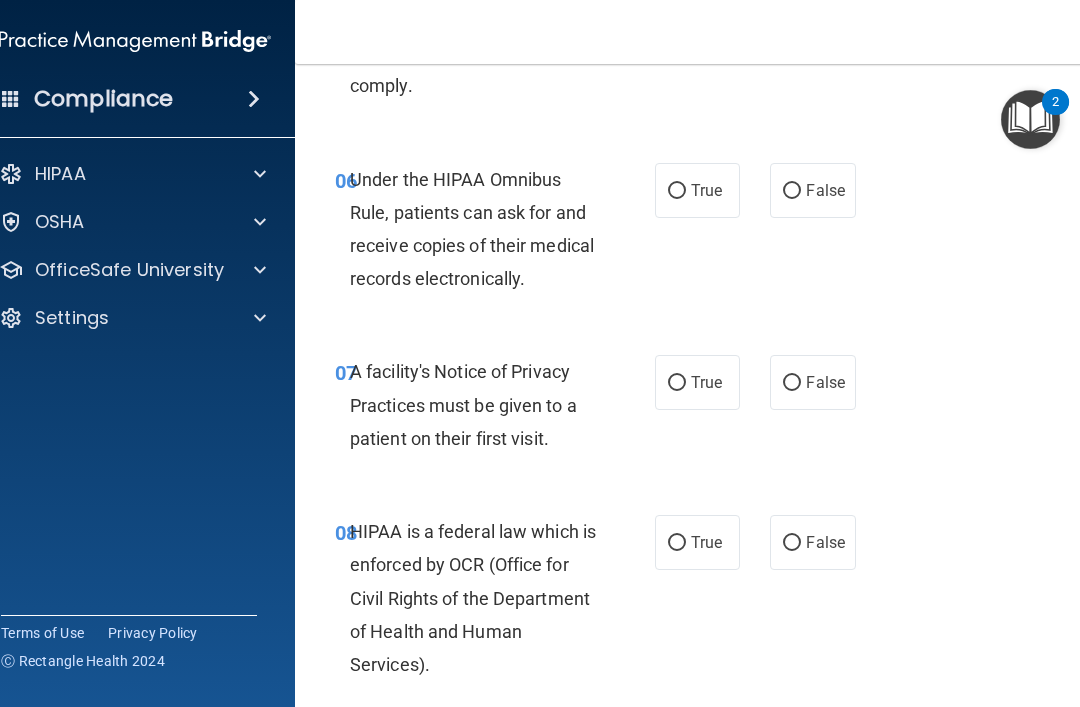 scroll, scrollTop: 1414, scrollLeft: 0, axis: vertical 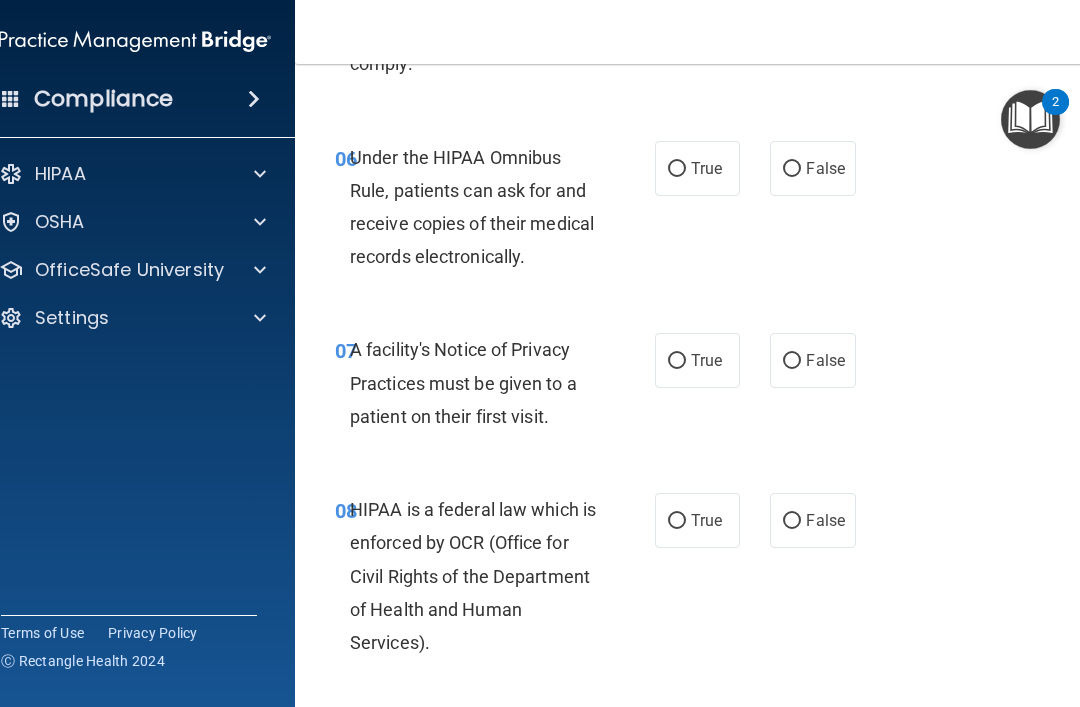 click on "True" at bounding box center (677, 169) 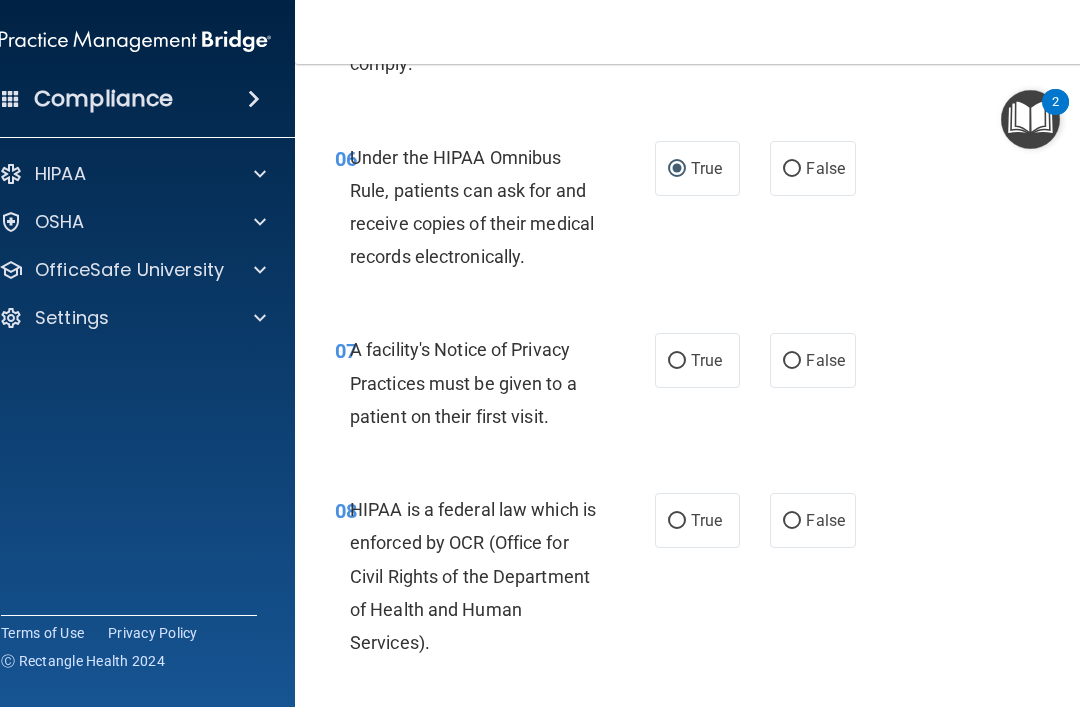 click on "True" at bounding box center [697, 360] 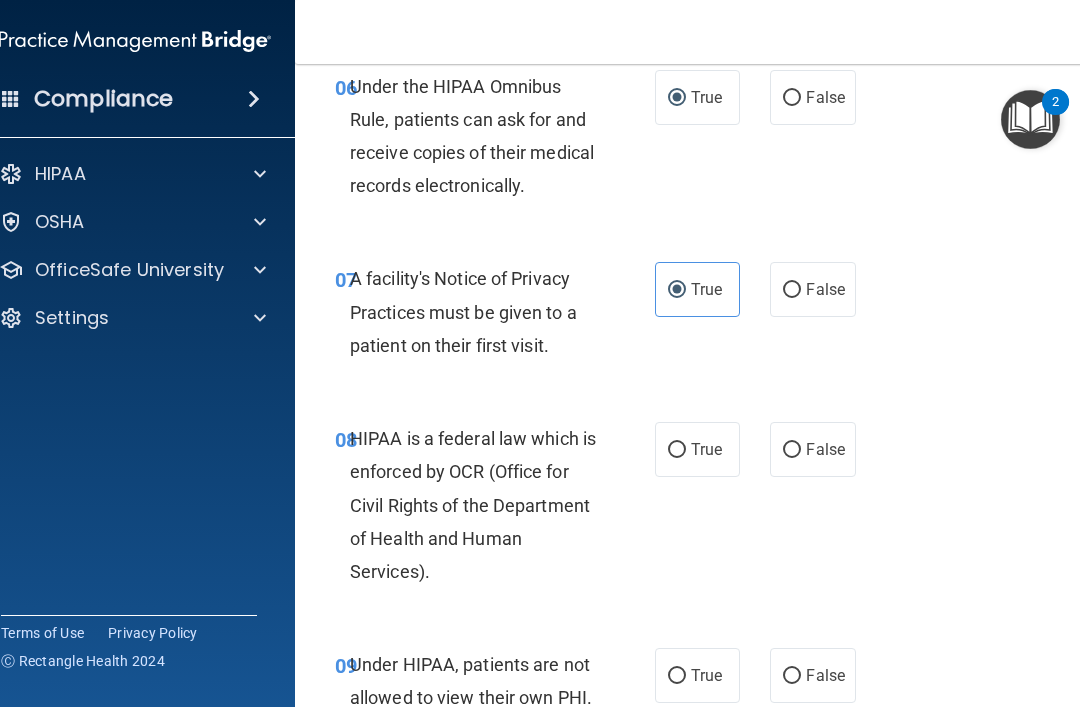 scroll, scrollTop: 1509, scrollLeft: 0, axis: vertical 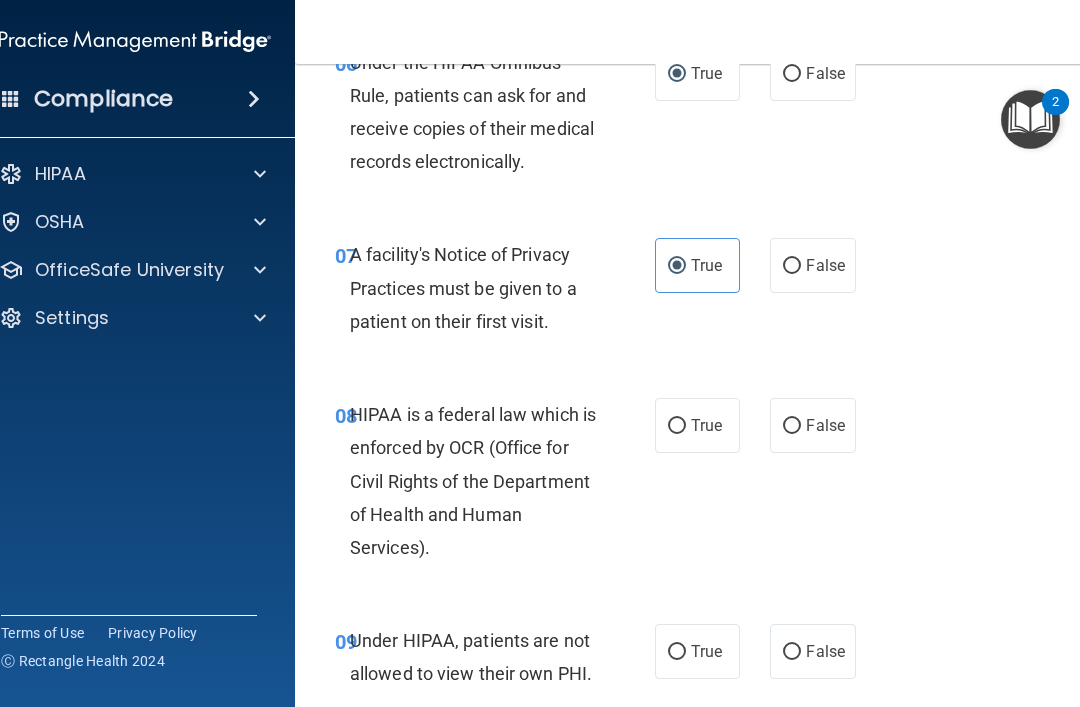 click on "True" at bounding box center [697, 425] 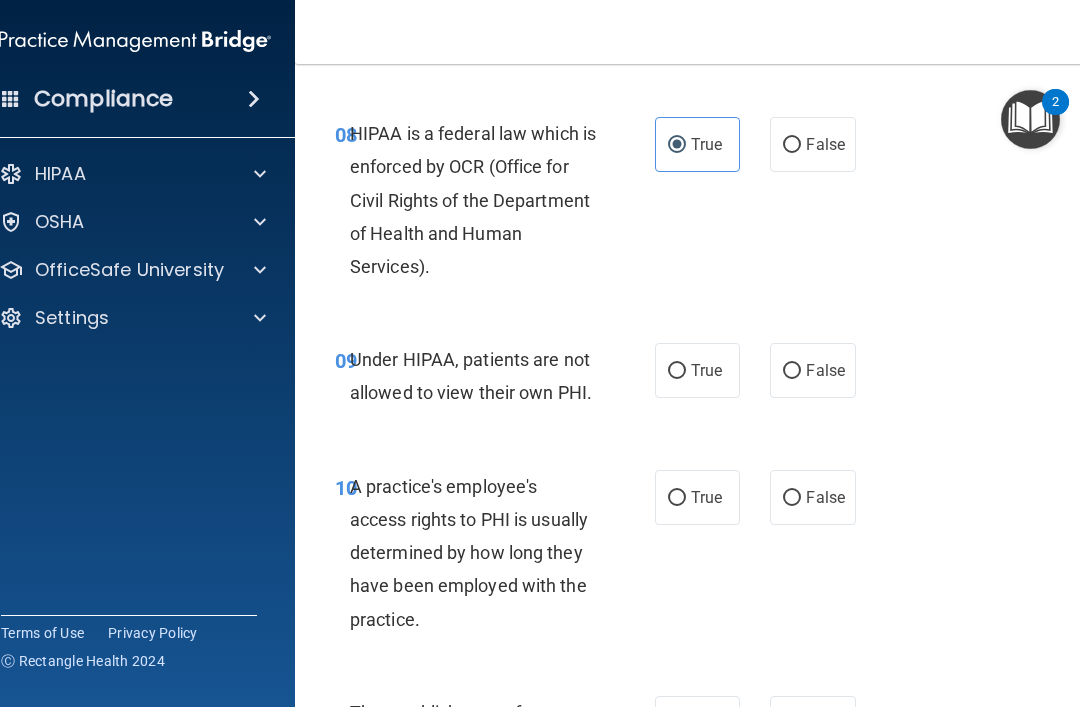 scroll, scrollTop: 1791, scrollLeft: 0, axis: vertical 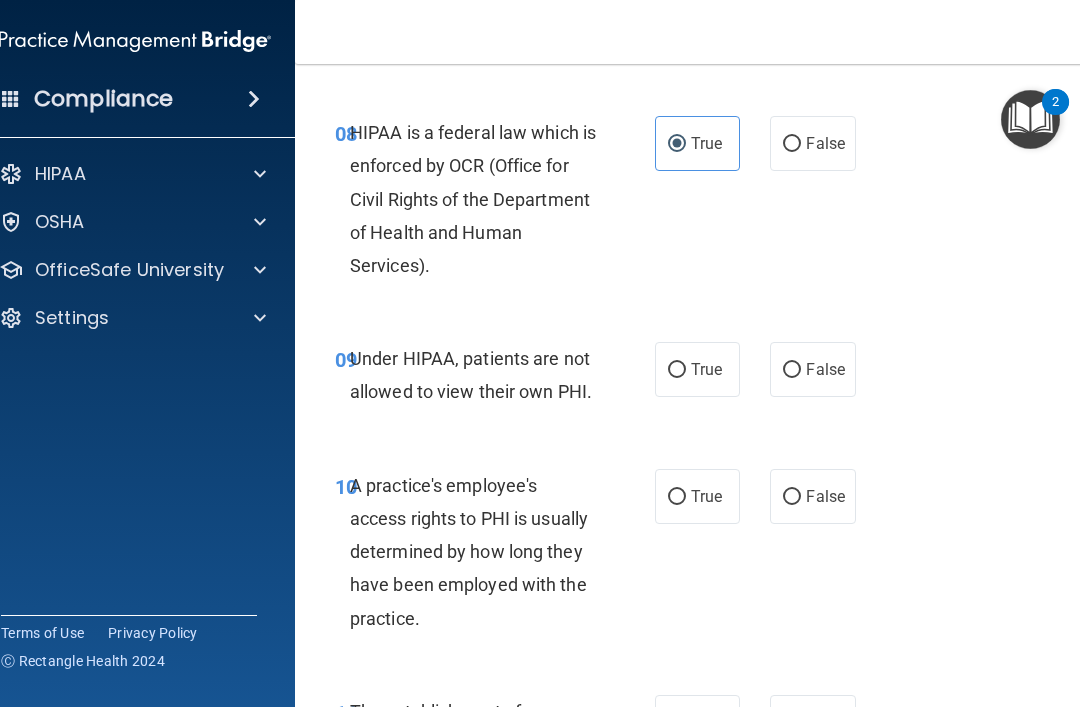 click on "False" at bounding box center [792, 370] 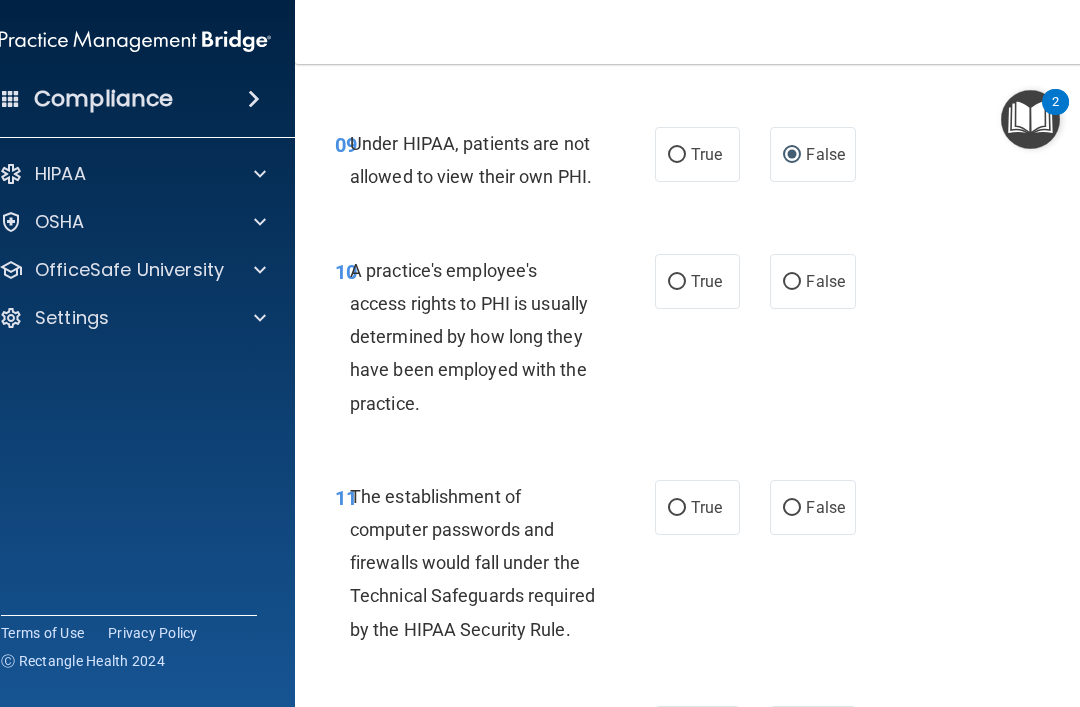 scroll, scrollTop: 2031, scrollLeft: 0, axis: vertical 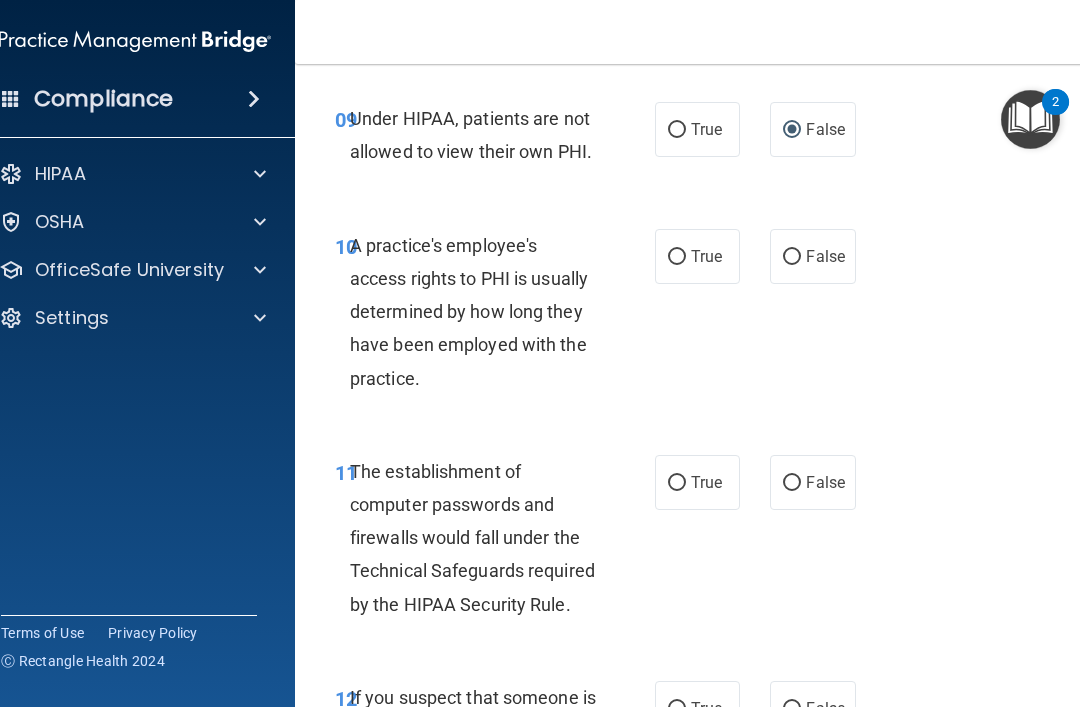 click on "False" at bounding box center (825, 256) 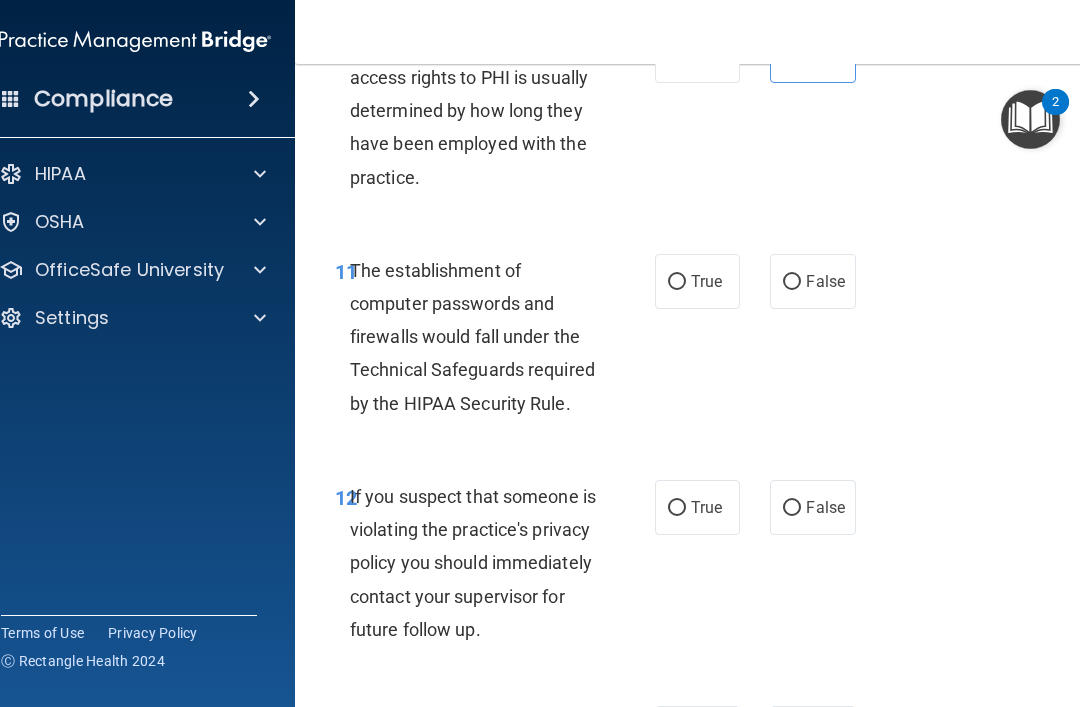scroll, scrollTop: 2251, scrollLeft: 0, axis: vertical 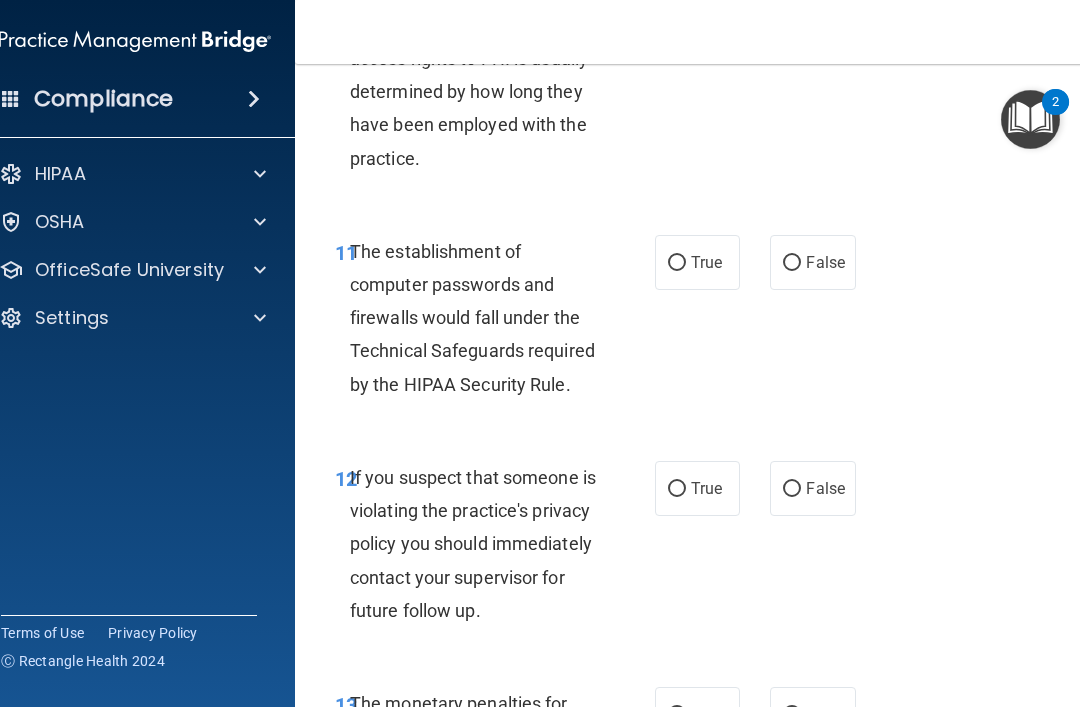 click on "True" at bounding box center (706, 262) 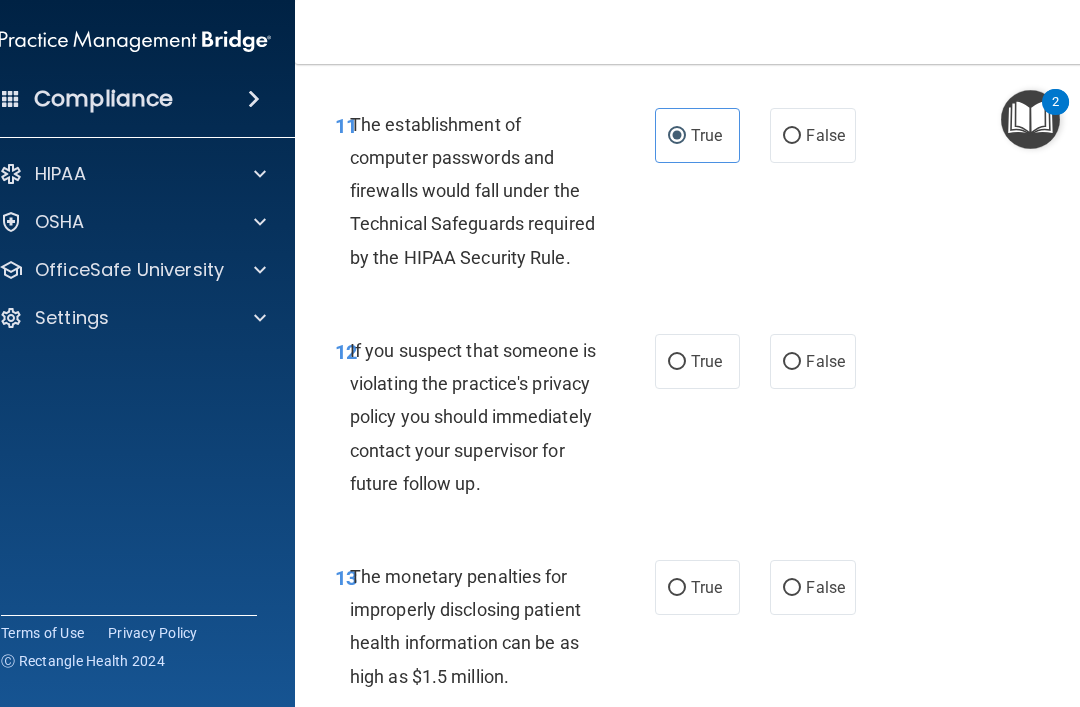 scroll, scrollTop: 2401, scrollLeft: 0, axis: vertical 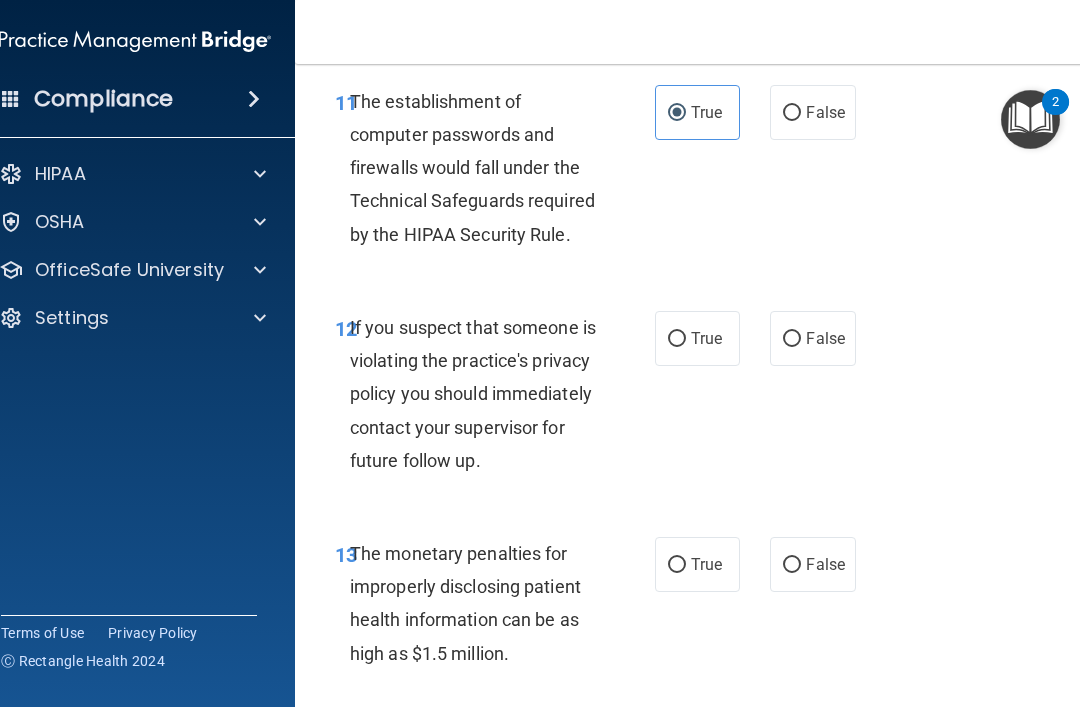 click on "True" at bounding box center (706, 338) 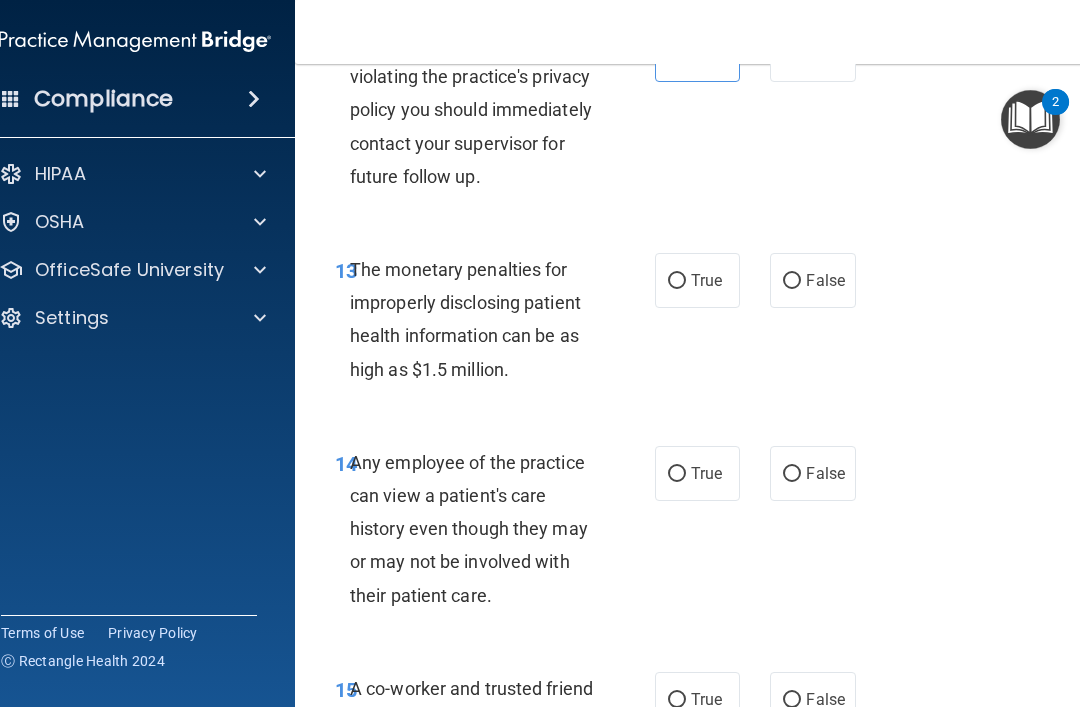 scroll, scrollTop: 2695, scrollLeft: 0, axis: vertical 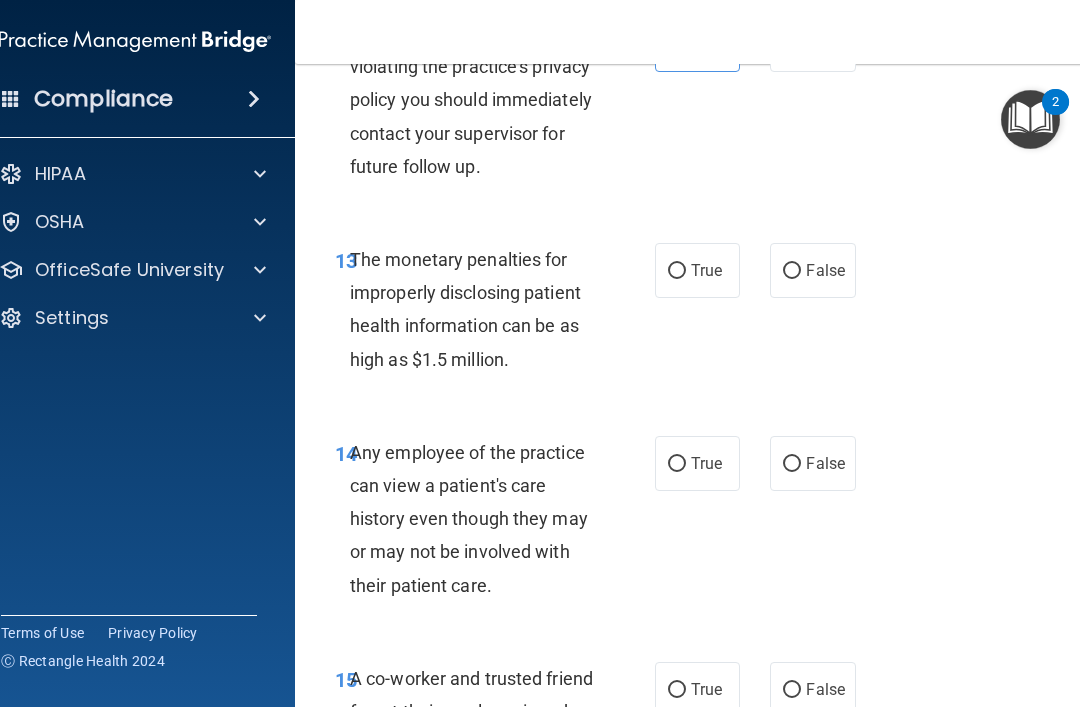 click on "True" at bounding box center (706, 270) 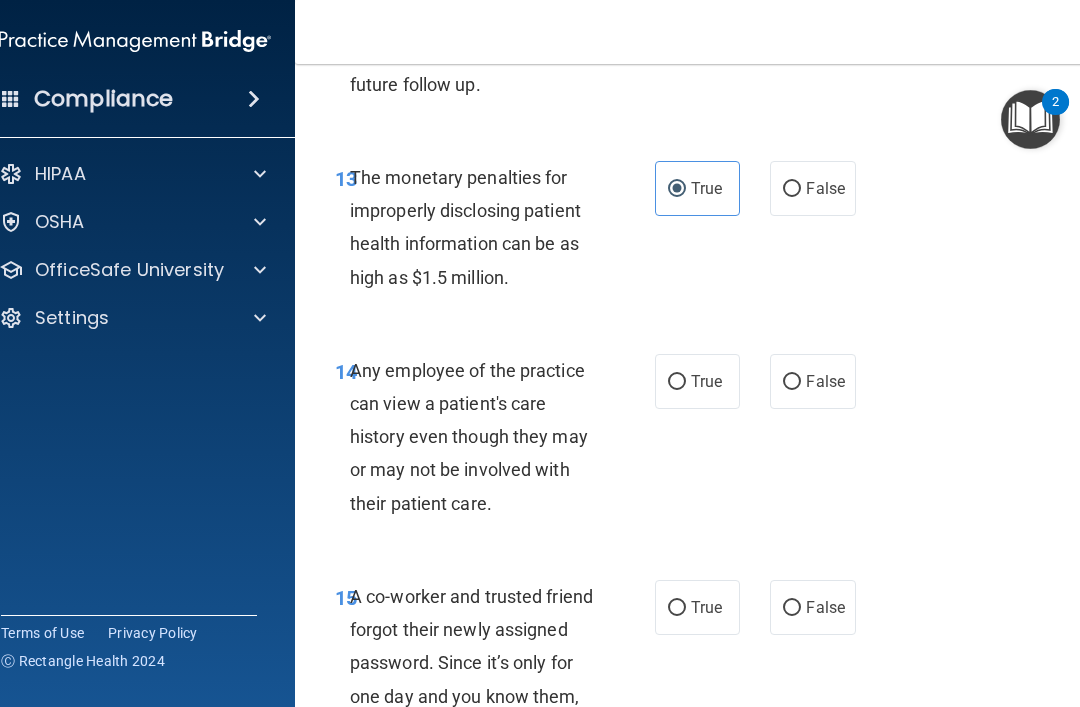 scroll, scrollTop: 2784, scrollLeft: 0, axis: vertical 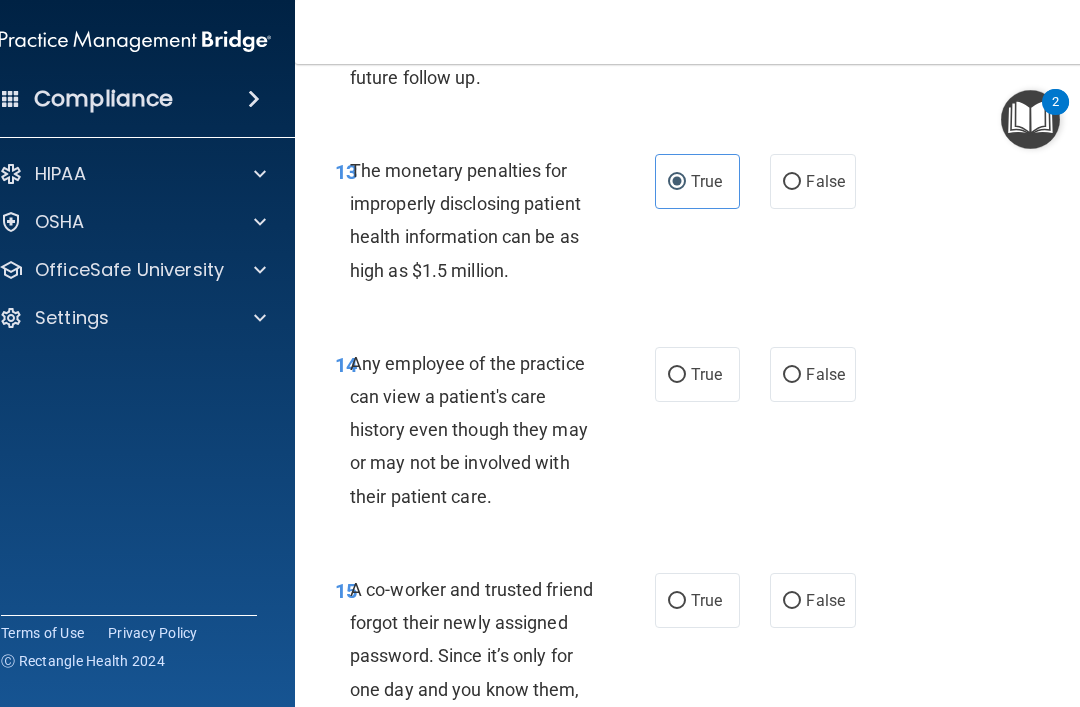 click on "False" at bounding box center [825, 374] 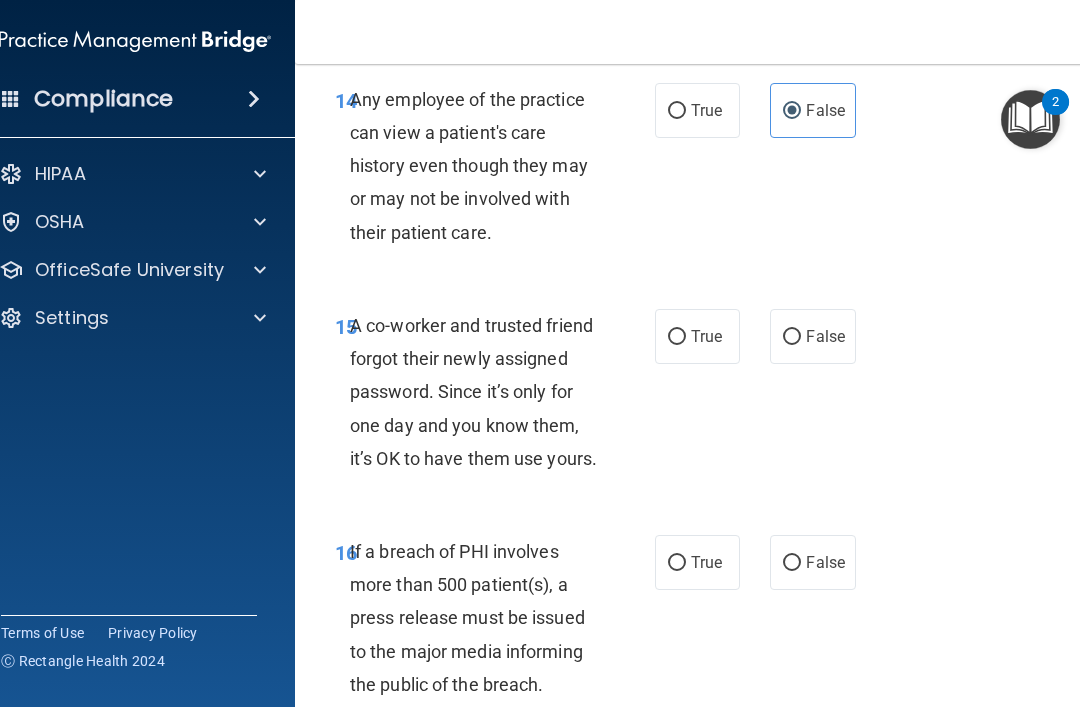 scroll, scrollTop: 3050, scrollLeft: 0, axis: vertical 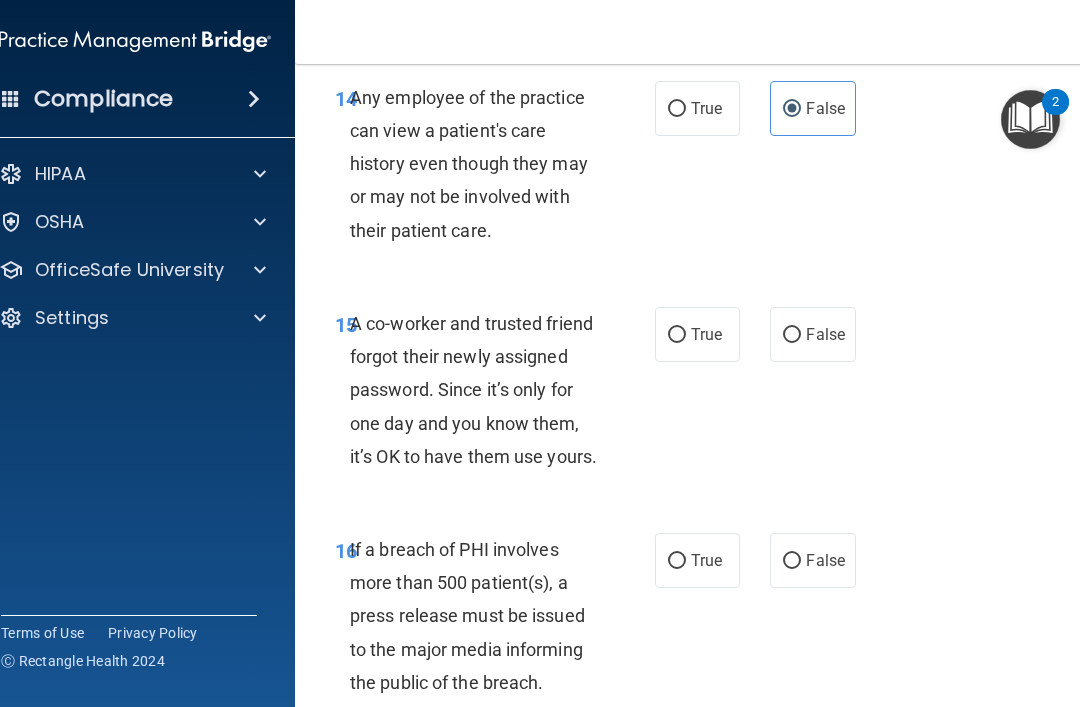 click on "False" at bounding box center [825, 334] 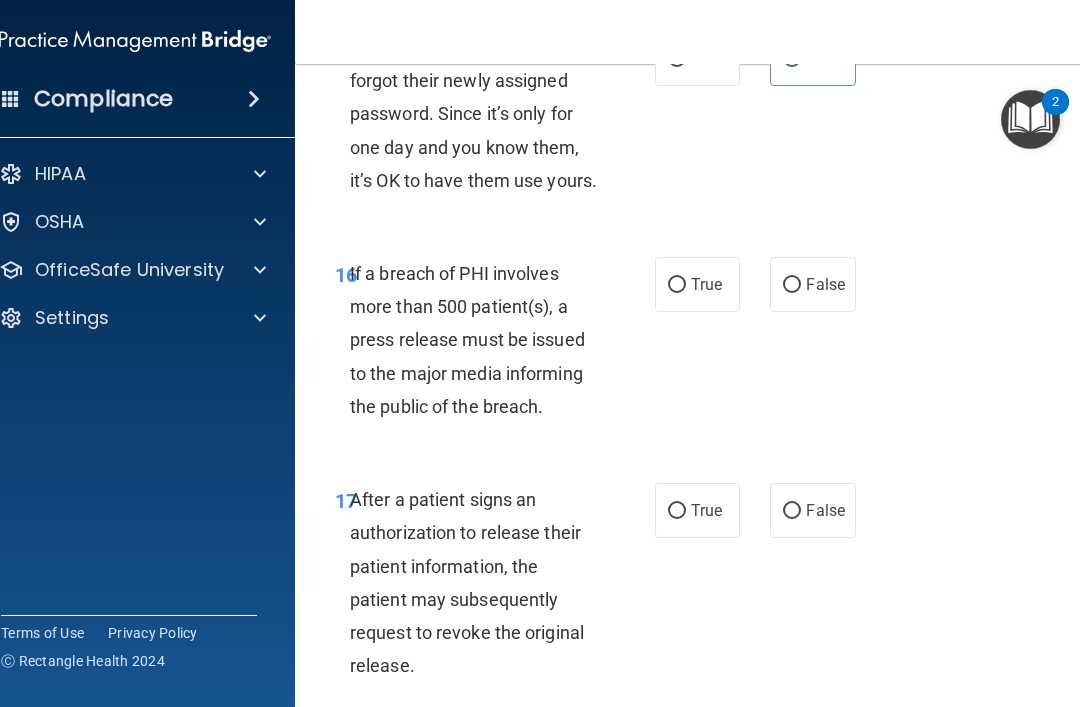 scroll, scrollTop: 3329, scrollLeft: 0, axis: vertical 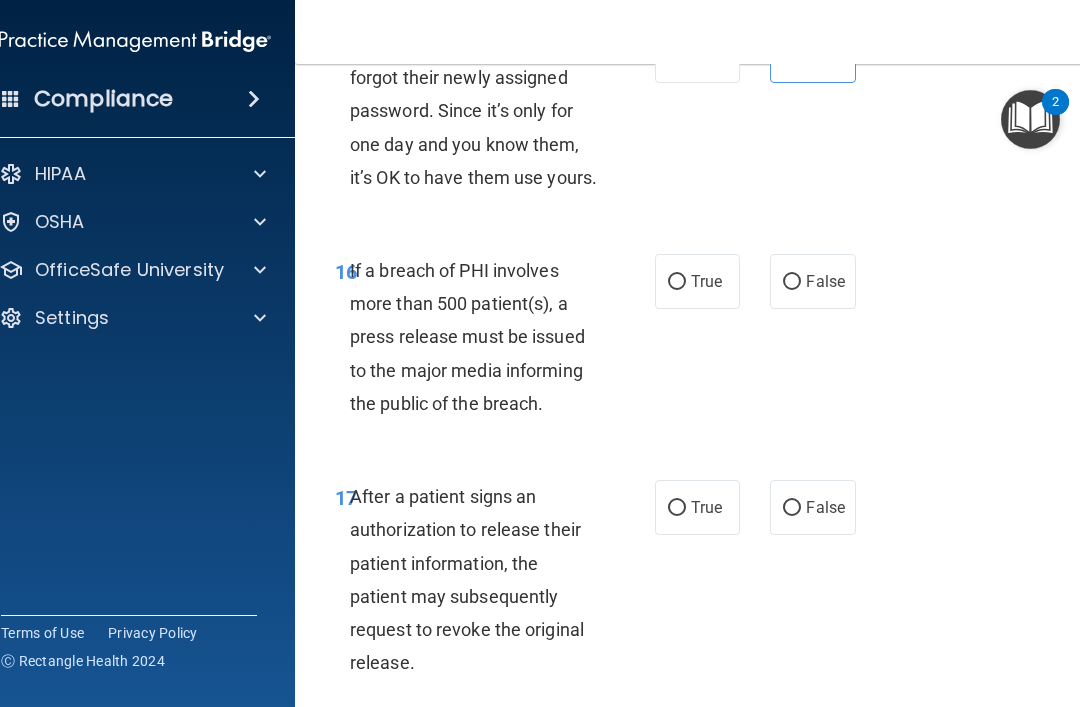 click on "True" at bounding box center [677, 282] 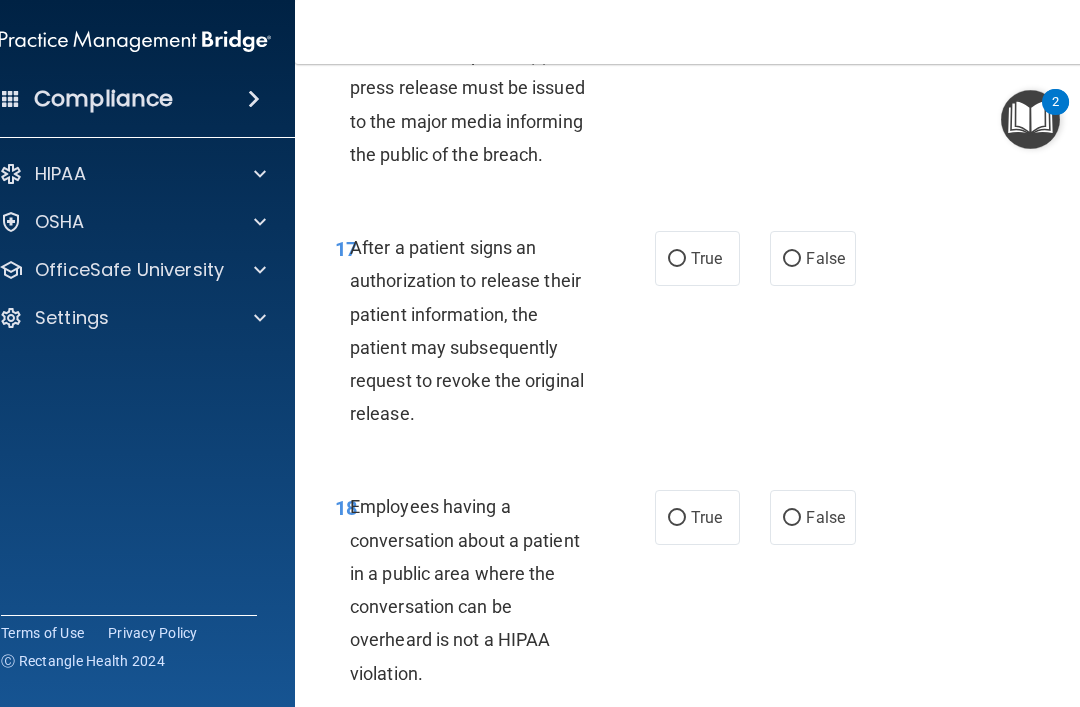 scroll, scrollTop: 3579, scrollLeft: 0, axis: vertical 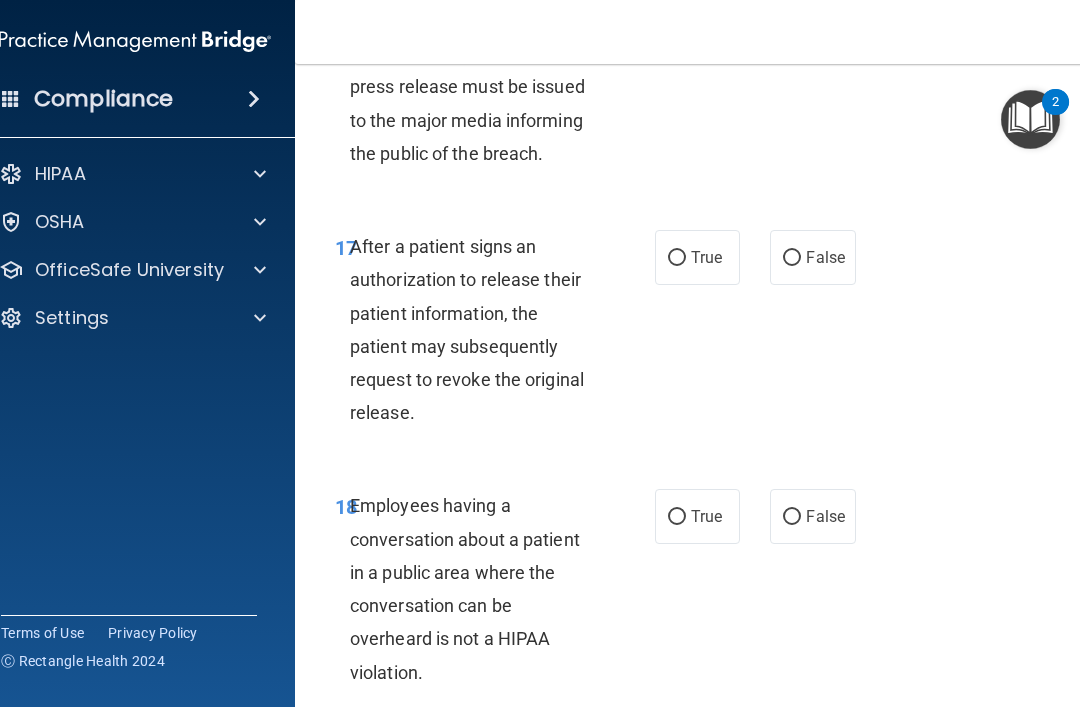 click on "True" at bounding box center (697, 257) 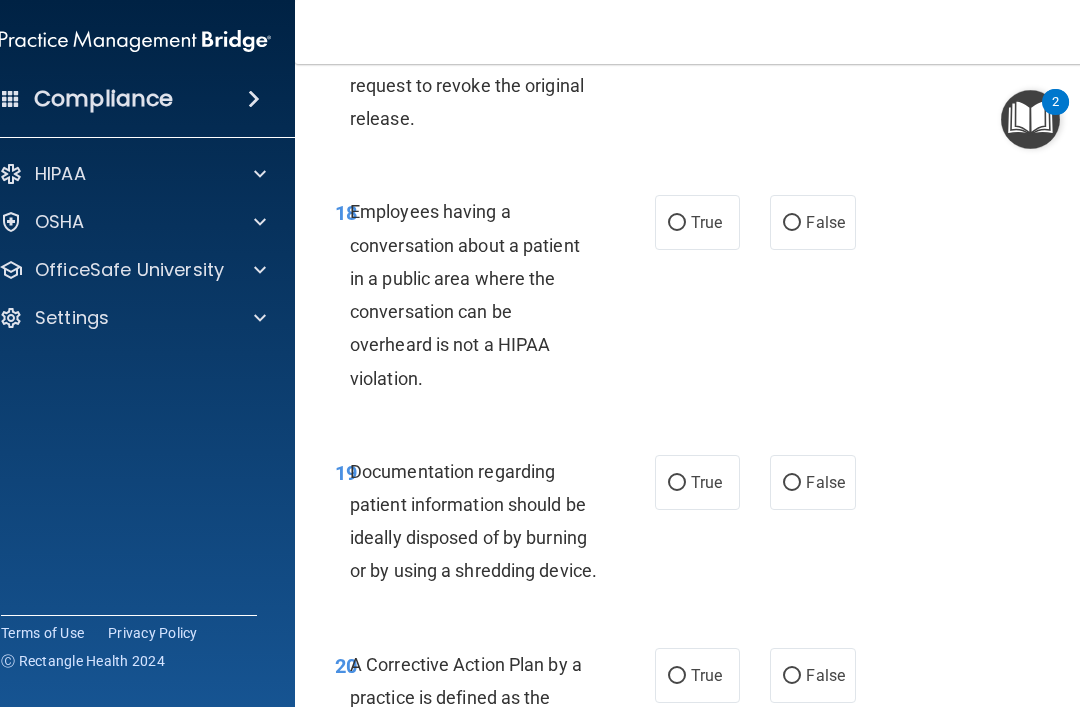 scroll, scrollTop: 3877, scrollLeft: 0, axis: vertical 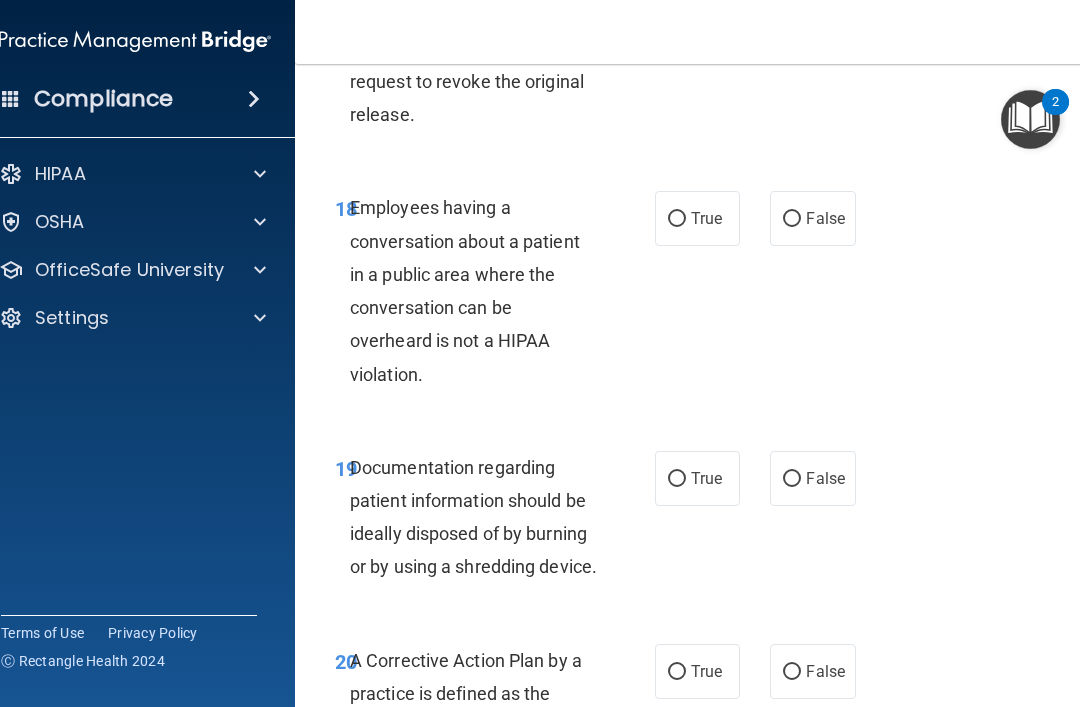click on "False" at bounding box center (792, 219) 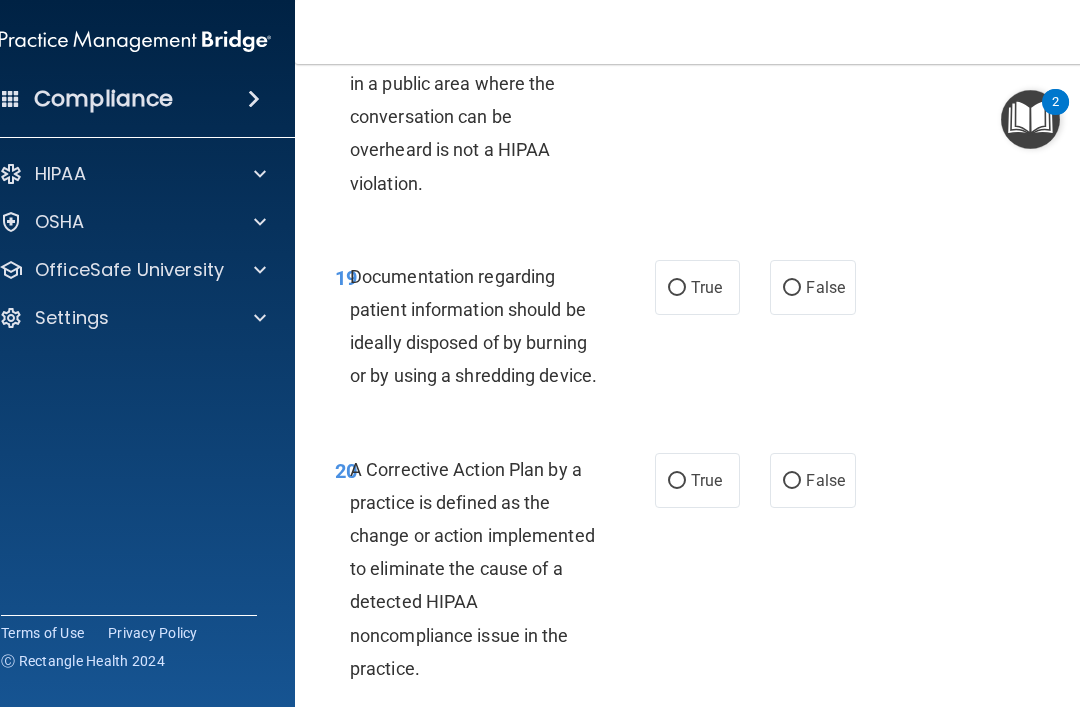 scroll, scrollTop: 4091, scrollLeft: 0, axis: vertical 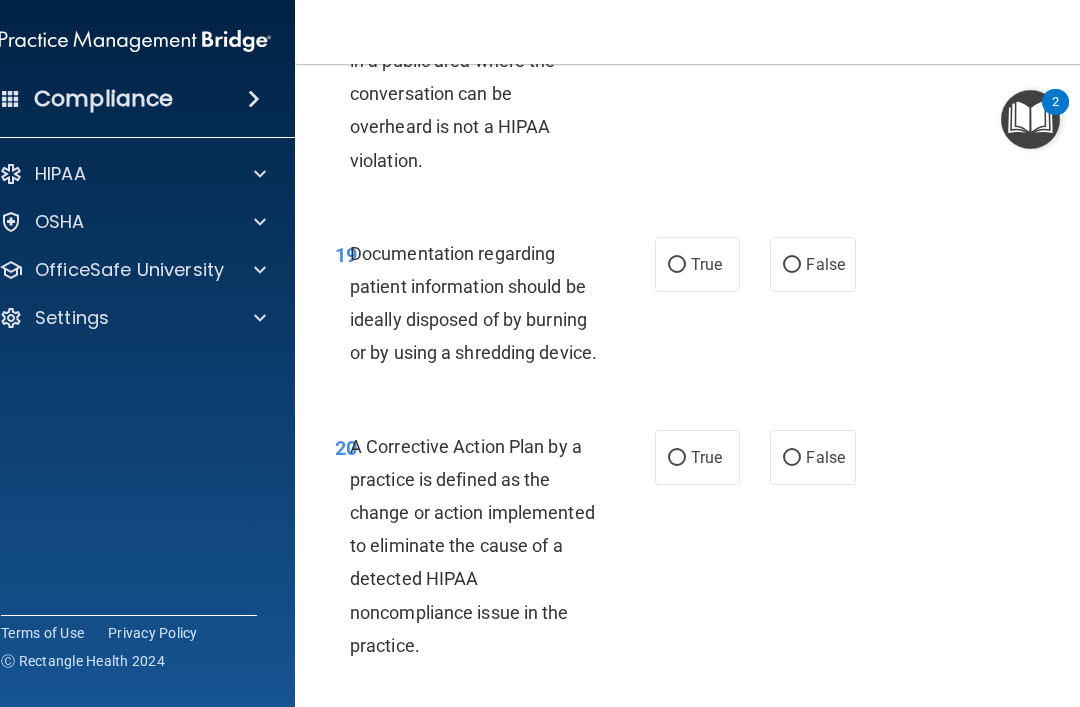 click on "True" at bounding box center (697, 264) 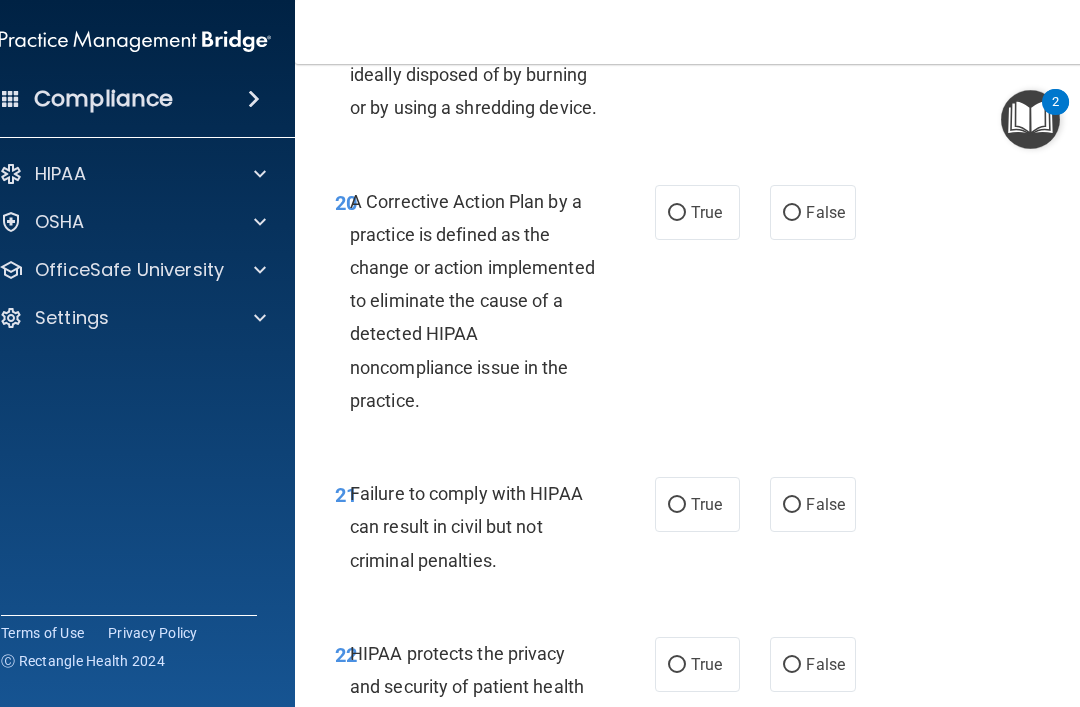scroll, scrollTop: 4374, scrollLeft: 0, axis: vertical 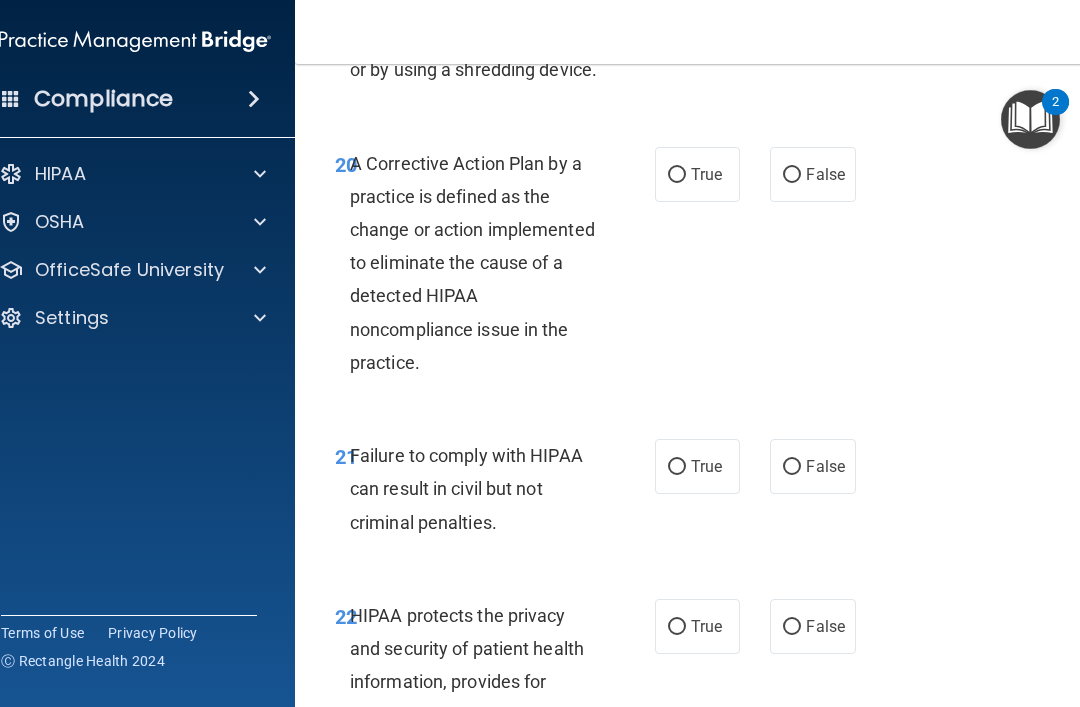 click on "True" at bounding box center (677, 175) 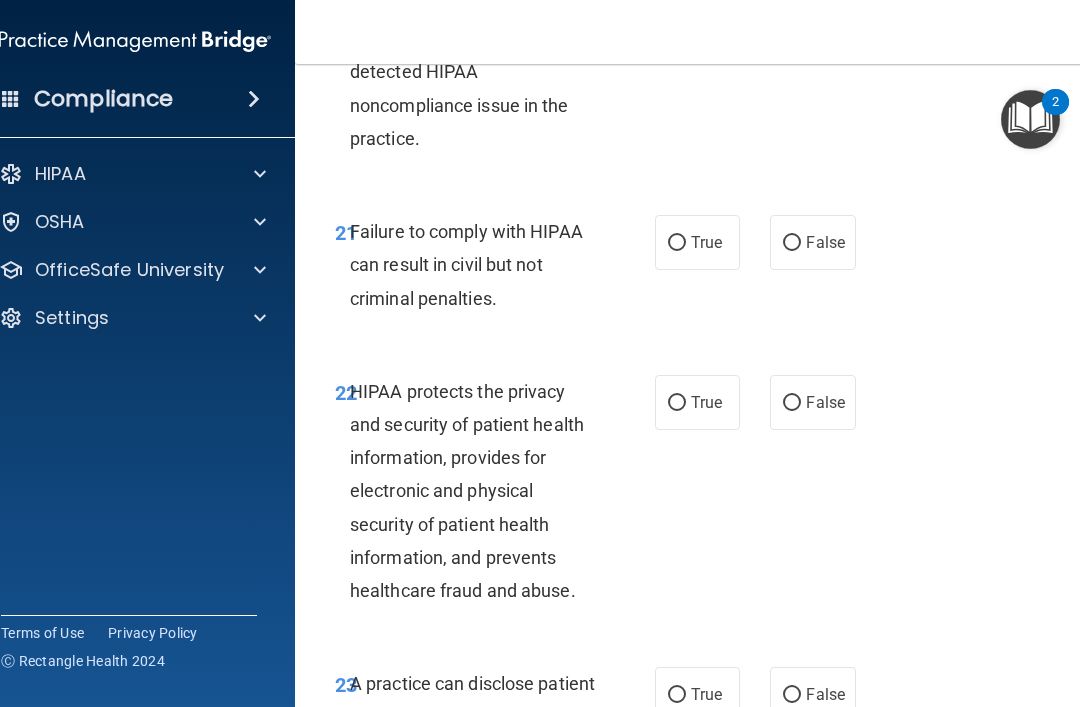 scroll, scrollTop: 4600, scrollLeft: 0, axis: vertical 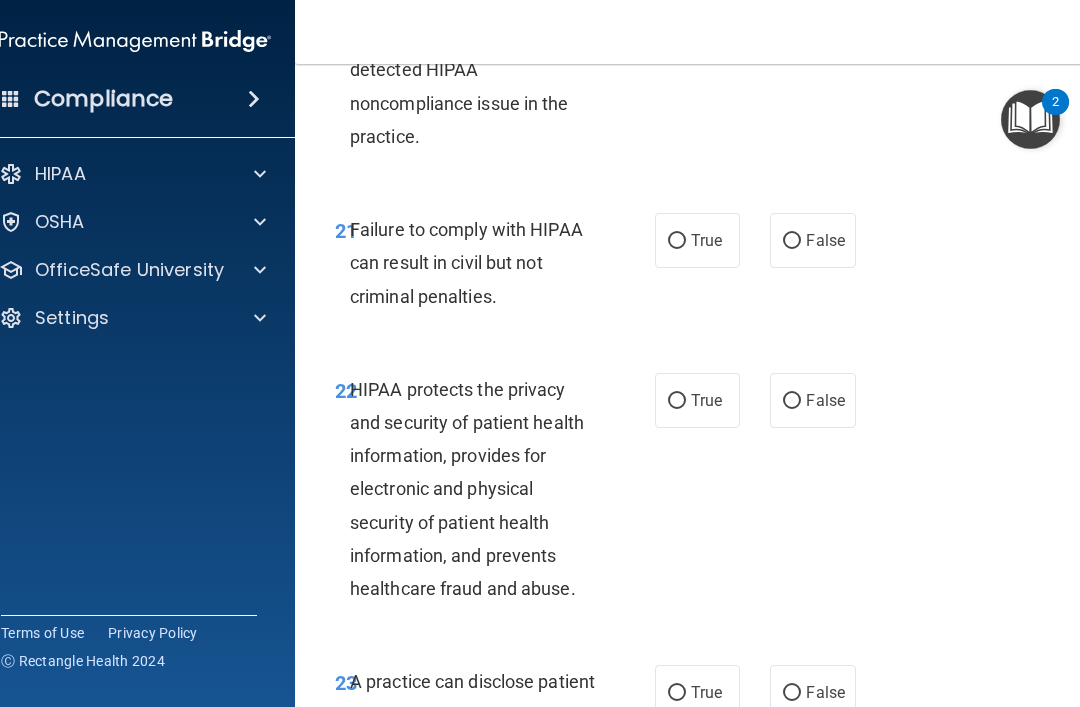 click on "False" at bounding box center [792, 241] 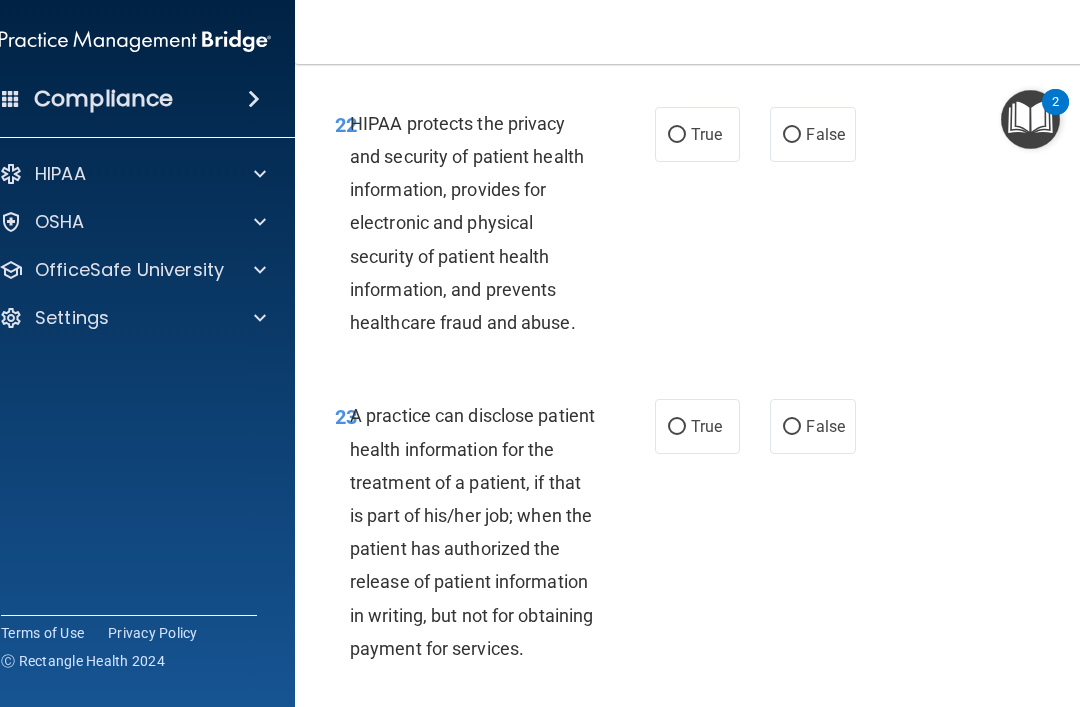 scroll, scrollTop: 4869, scrollLeft: 0, axis: vertical 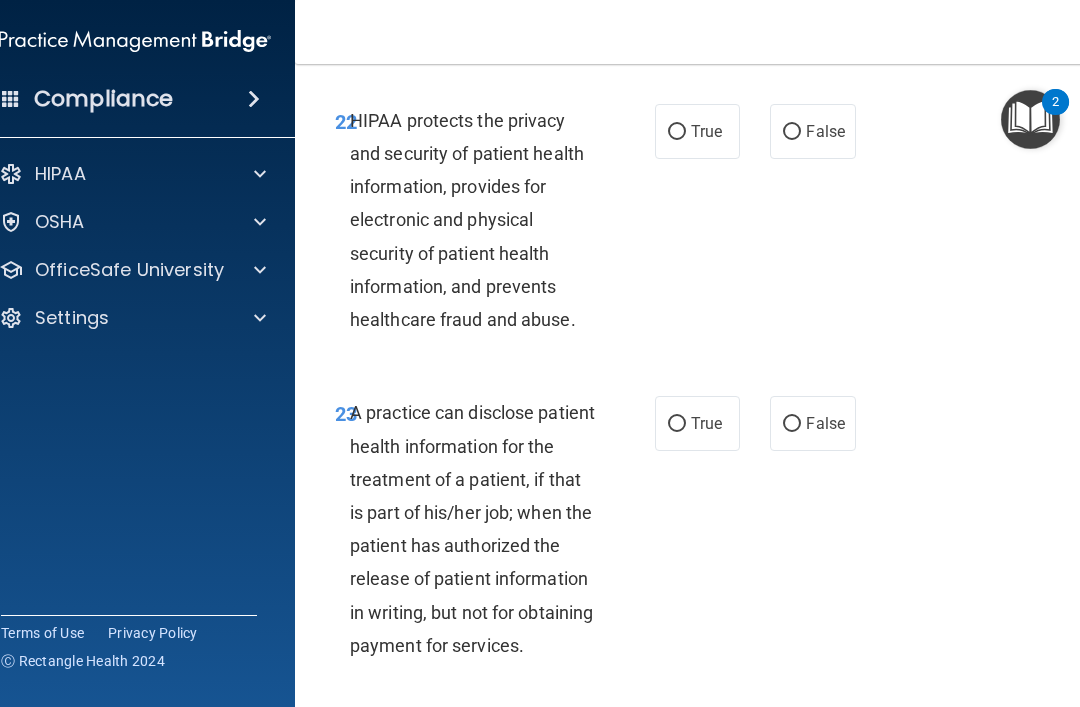 click on "True" at bounding box center (697, 131) 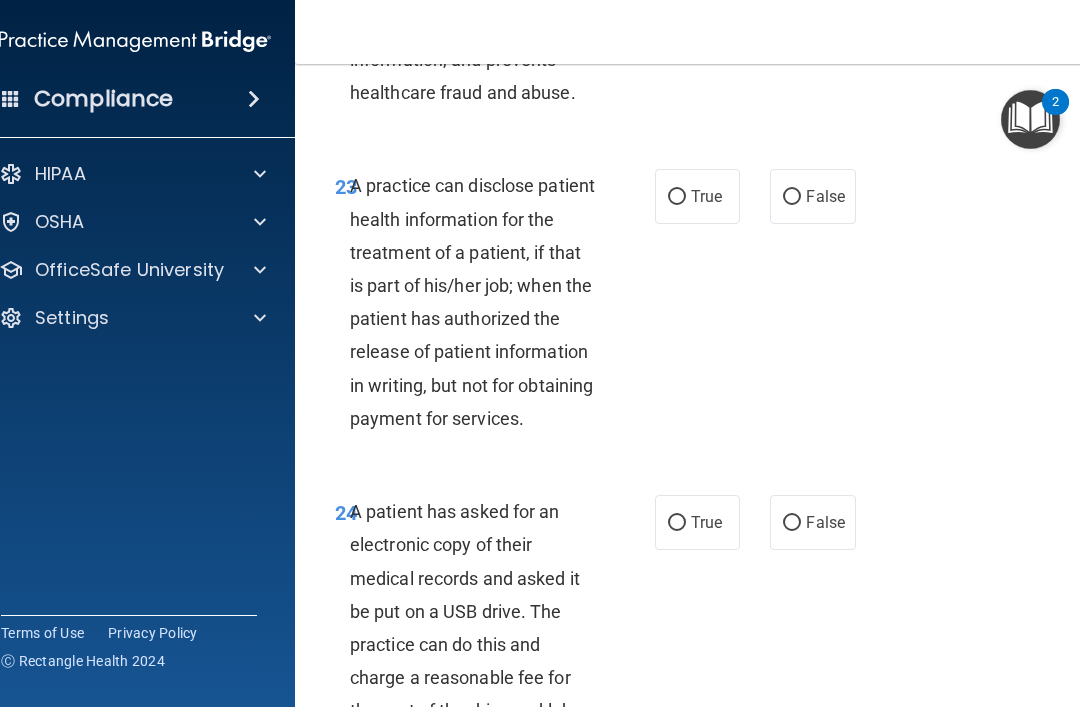 scroll, scrollTop: 5097, scrollLeft: 0, axis: vertical 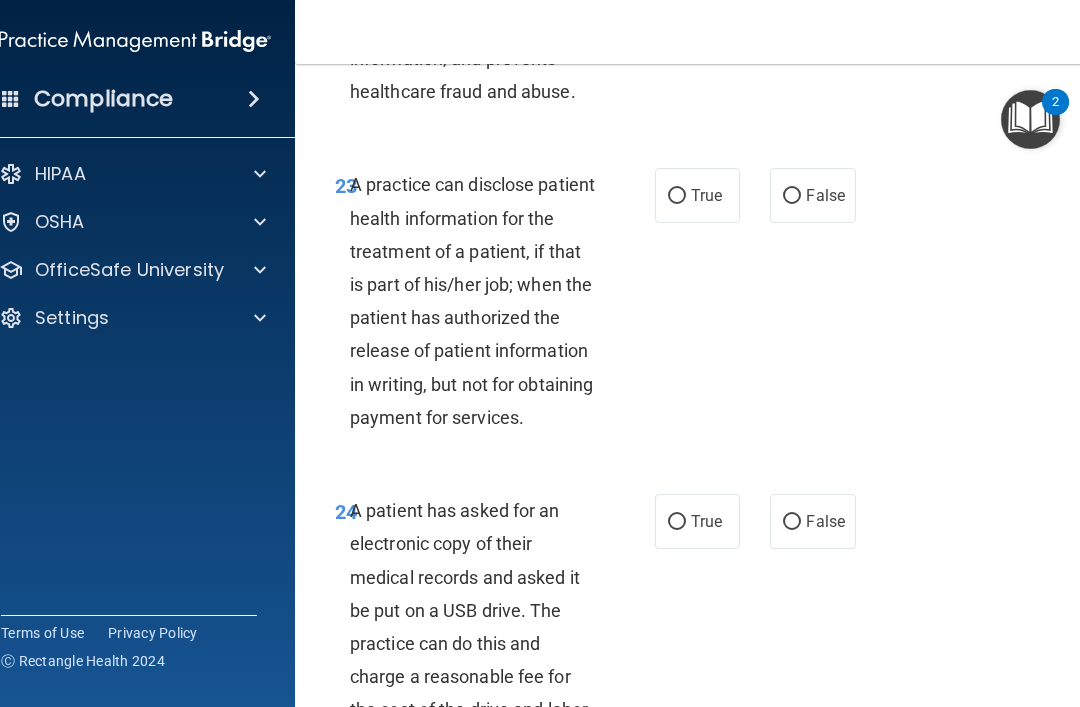 click on "False" at bounding box center (825, 195) 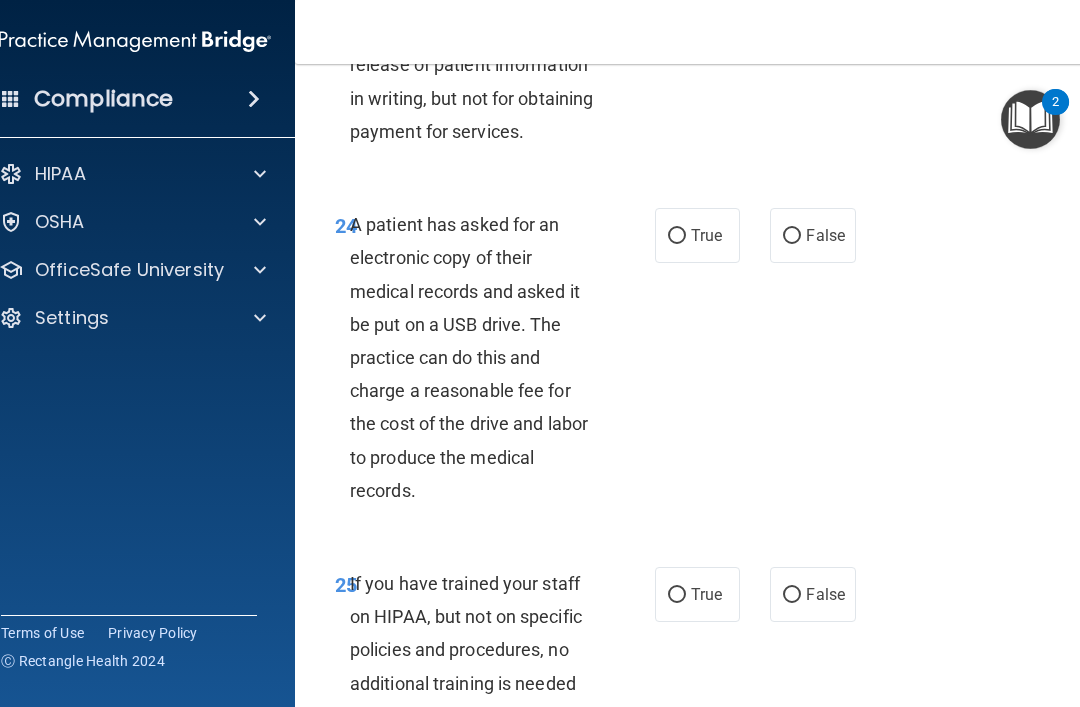 scroll, scrollTop: 5391, scrollLeft: 0, axis: vertical 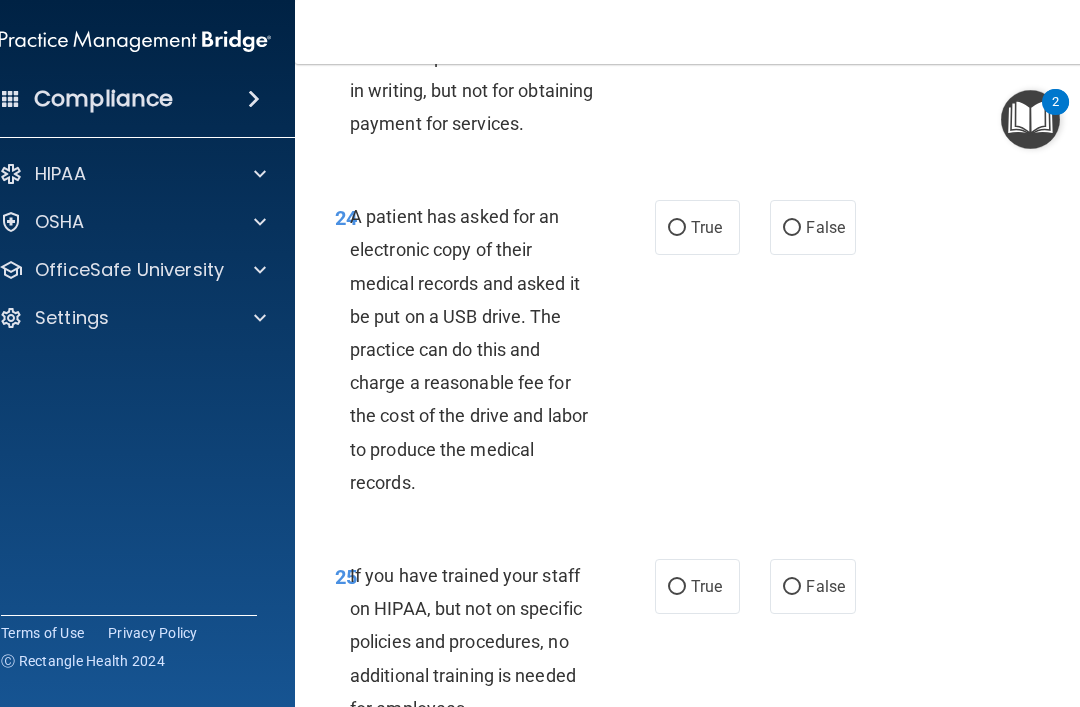 click on "False" at bounding box center (825, 227) 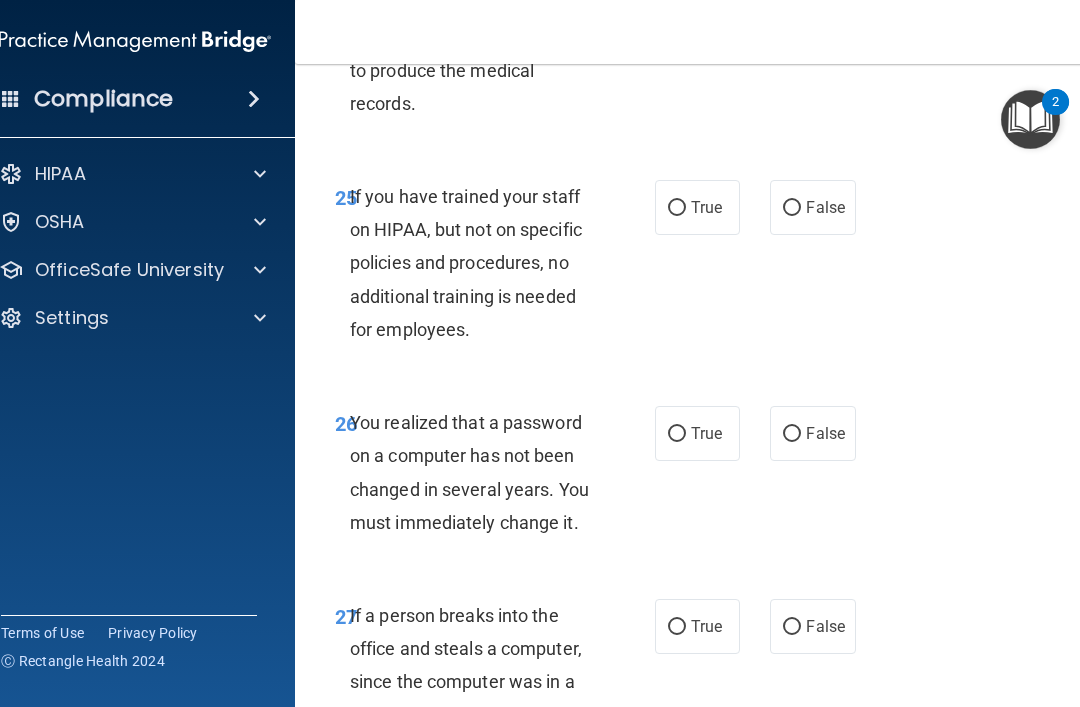 scroll, scrollTop: 5779, scrollLeft: 0, axis: vertical 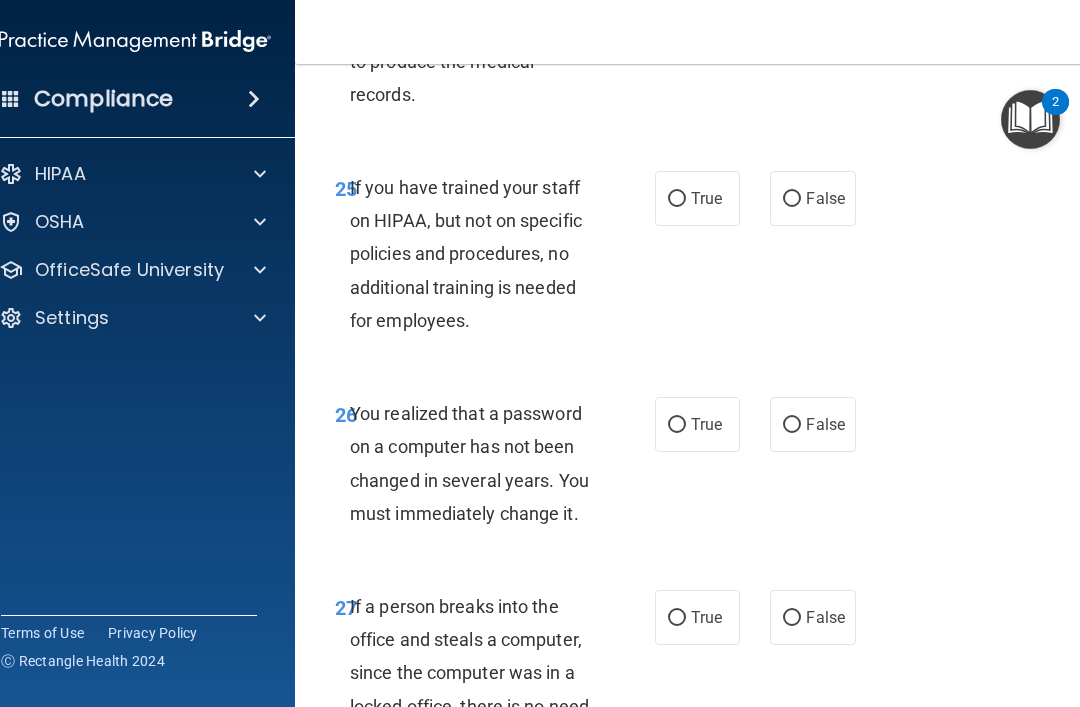 click on "False" at bounding box center [825, 198] 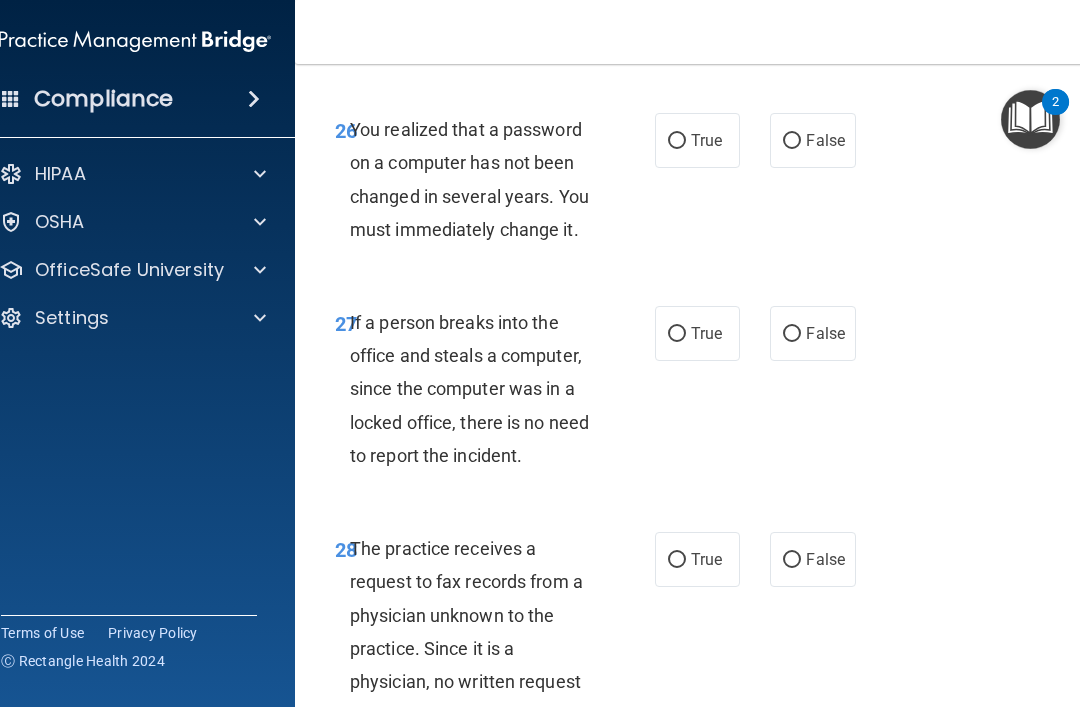 scroll, scrollTop: 6084, scrollLeft: 0, axis: vertical 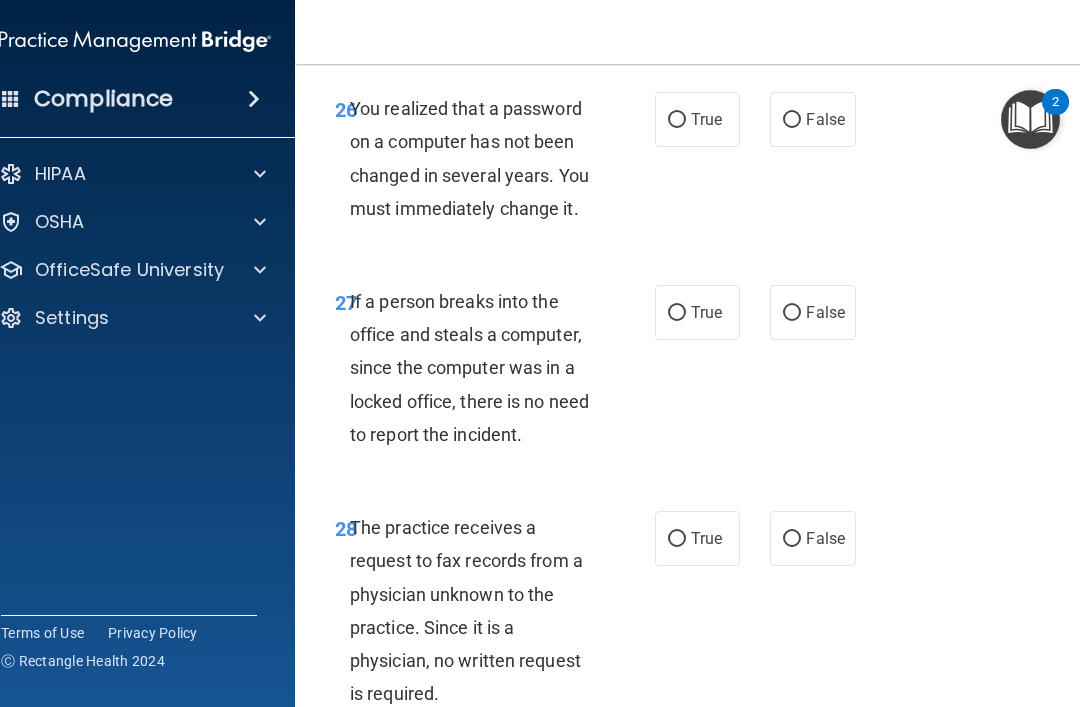 click on "True" at bounding box center (677, 120) 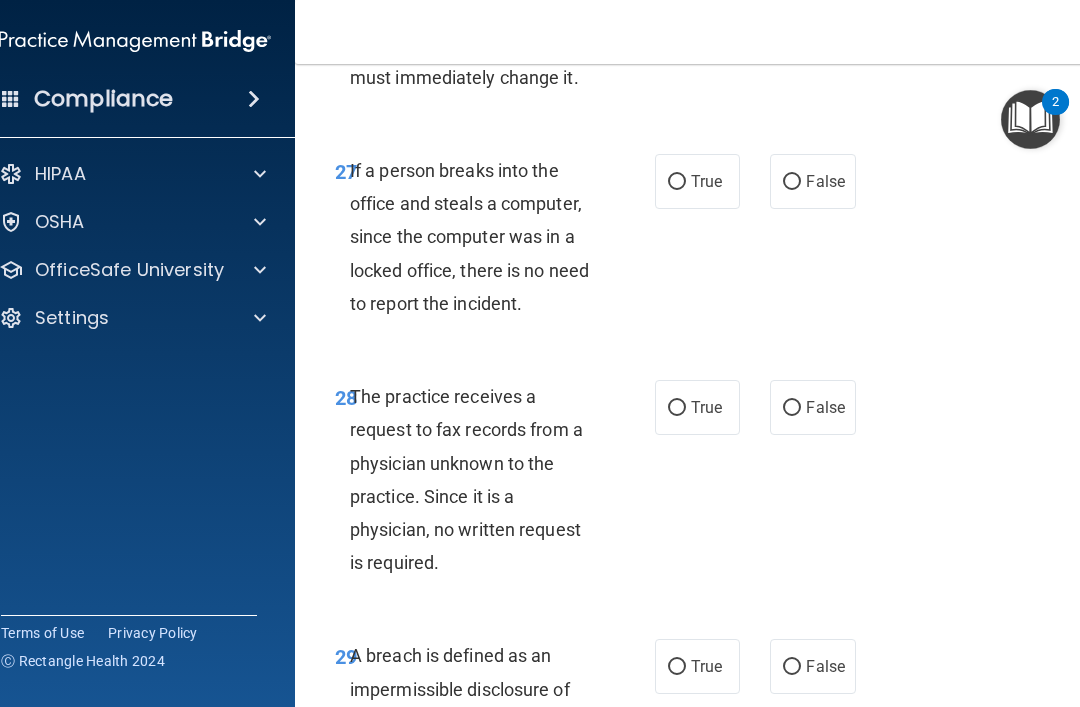 scroll, scrollTop: 6224, scrollLeft: 0, axis: vertical 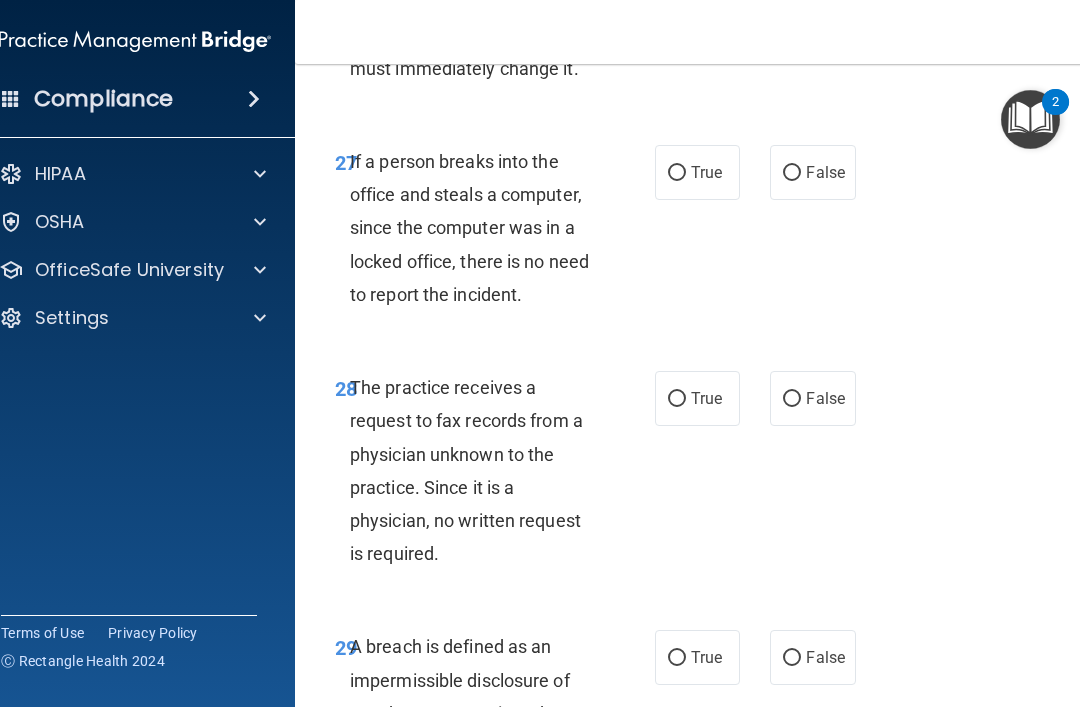 click on "False" at bounding box center (812, 172) 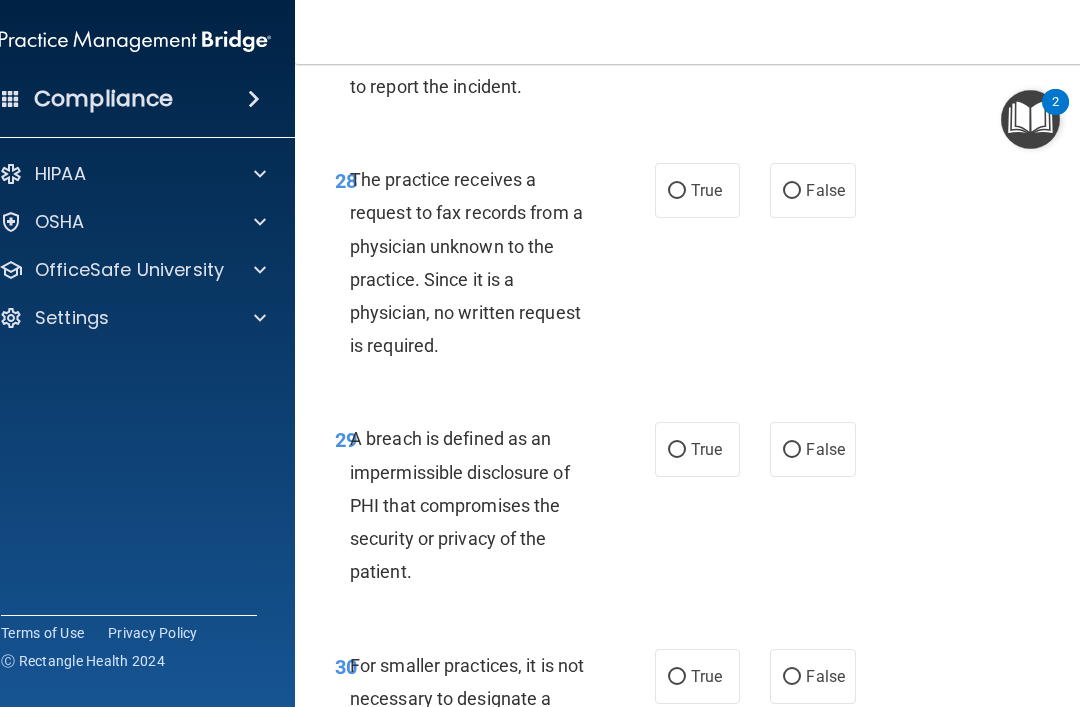 scroll, scrollTop: 6433, scrollLeft: 0, axis: vertical 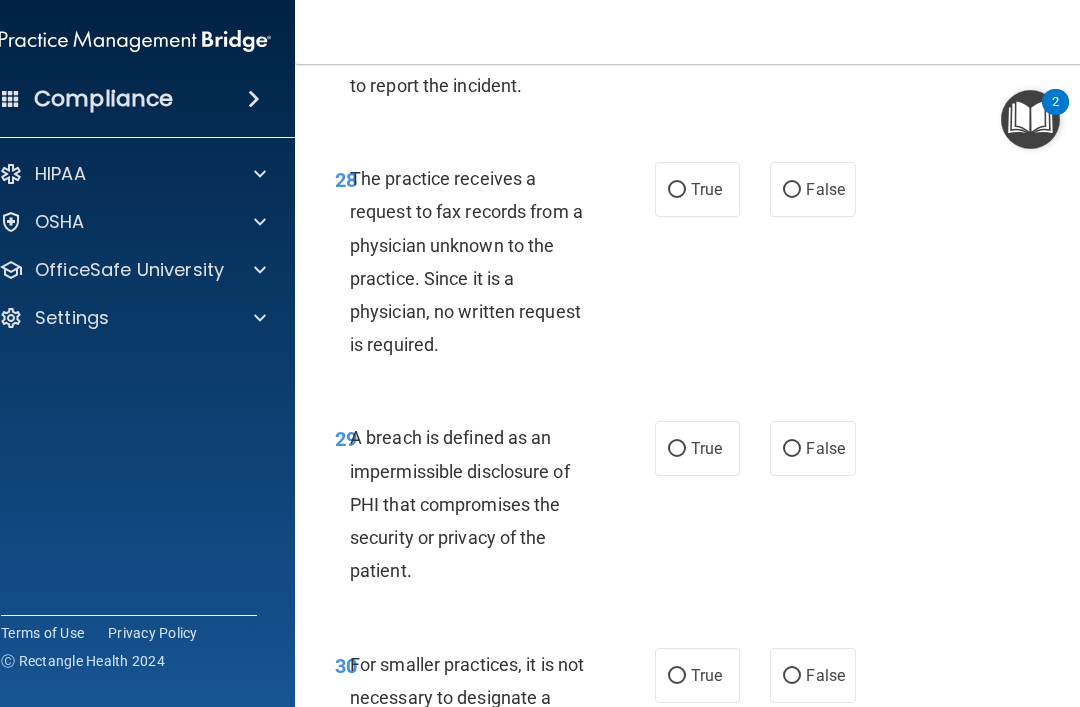click on "False" at bounding box center (812, 189) 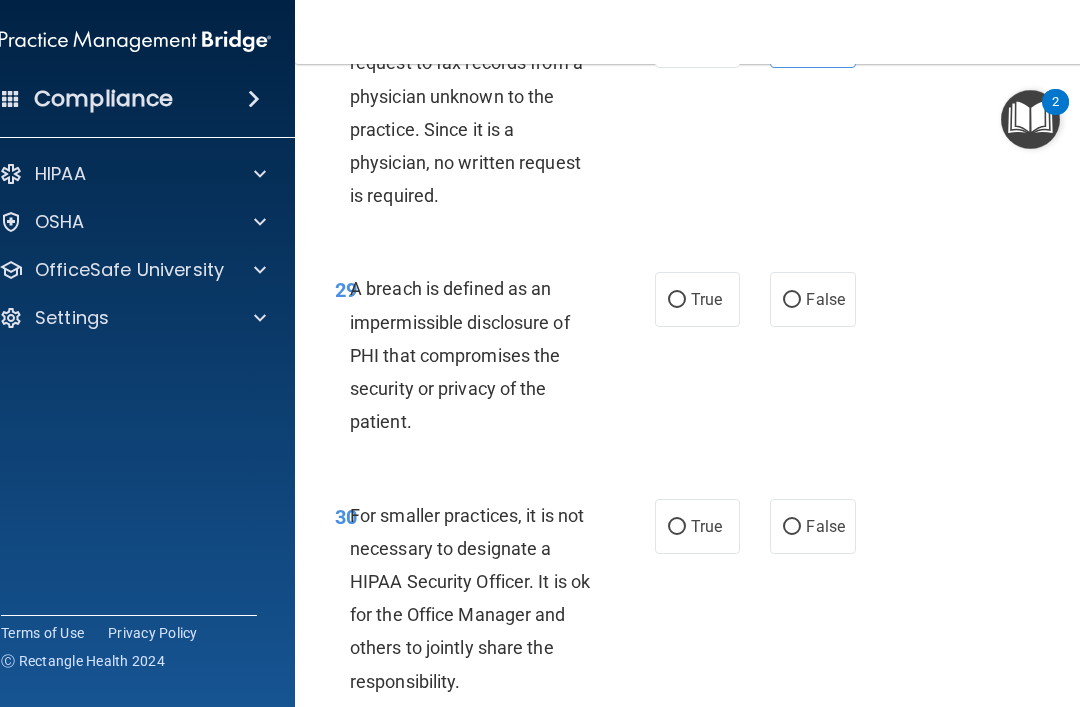 scroll, scrollTop: 6584, scrollLeft: 0, axis: vertical 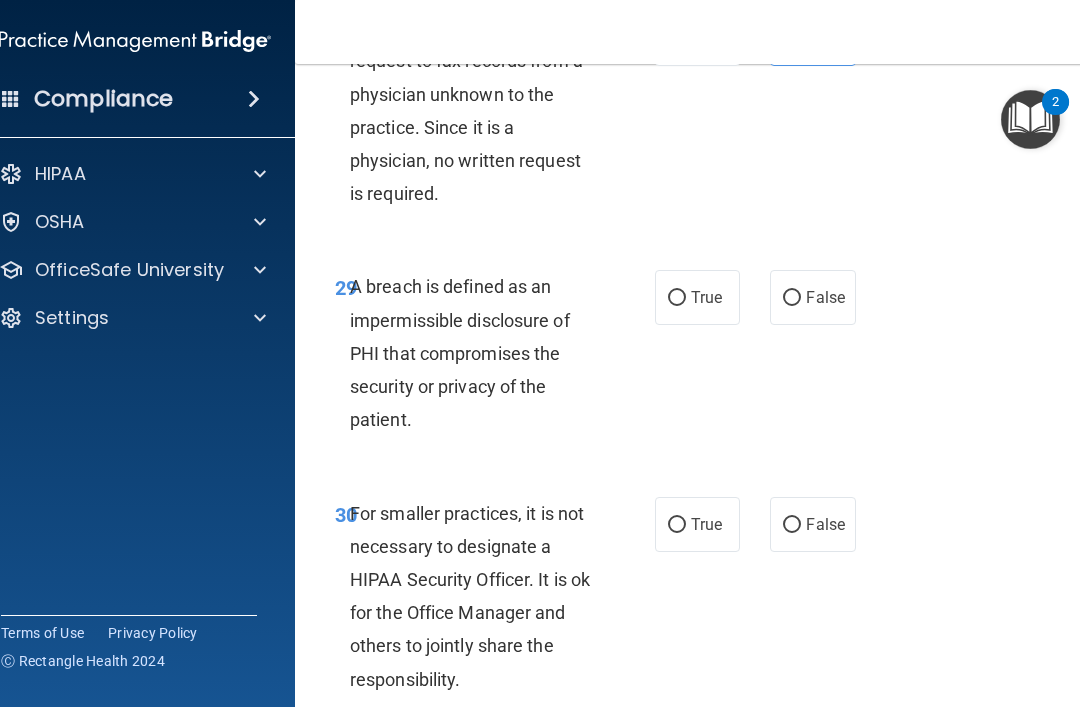 click on "True" at bounding box center (706, 297) 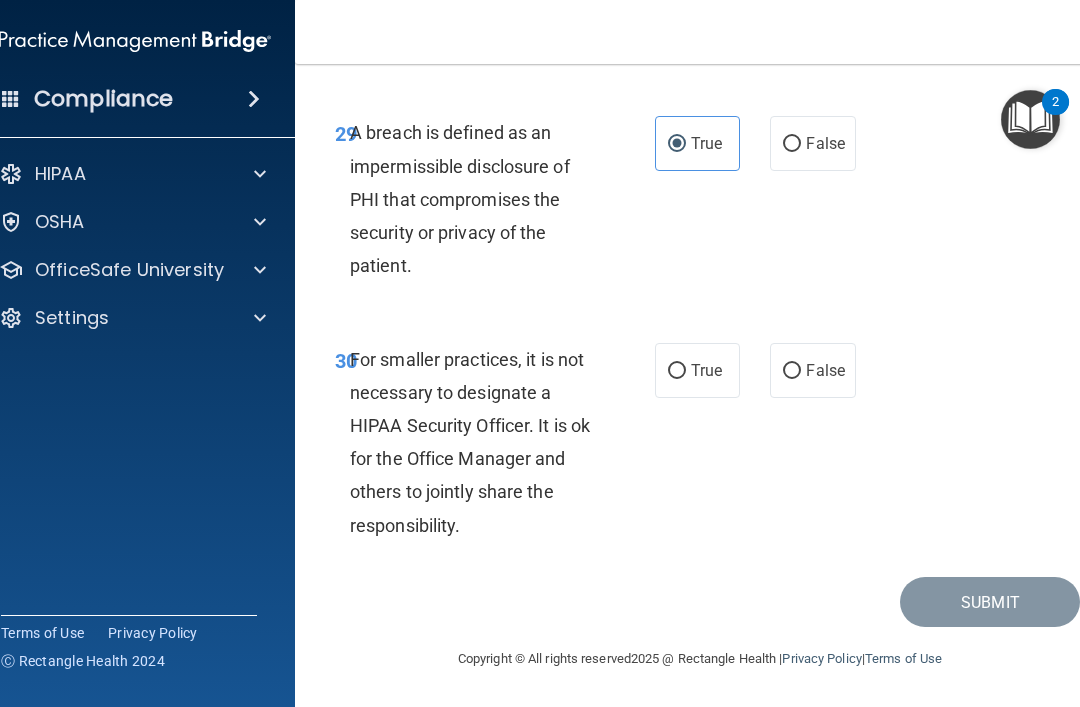 scroll, scrollTop: 6771, scrollLeft: 0, axis: vertical 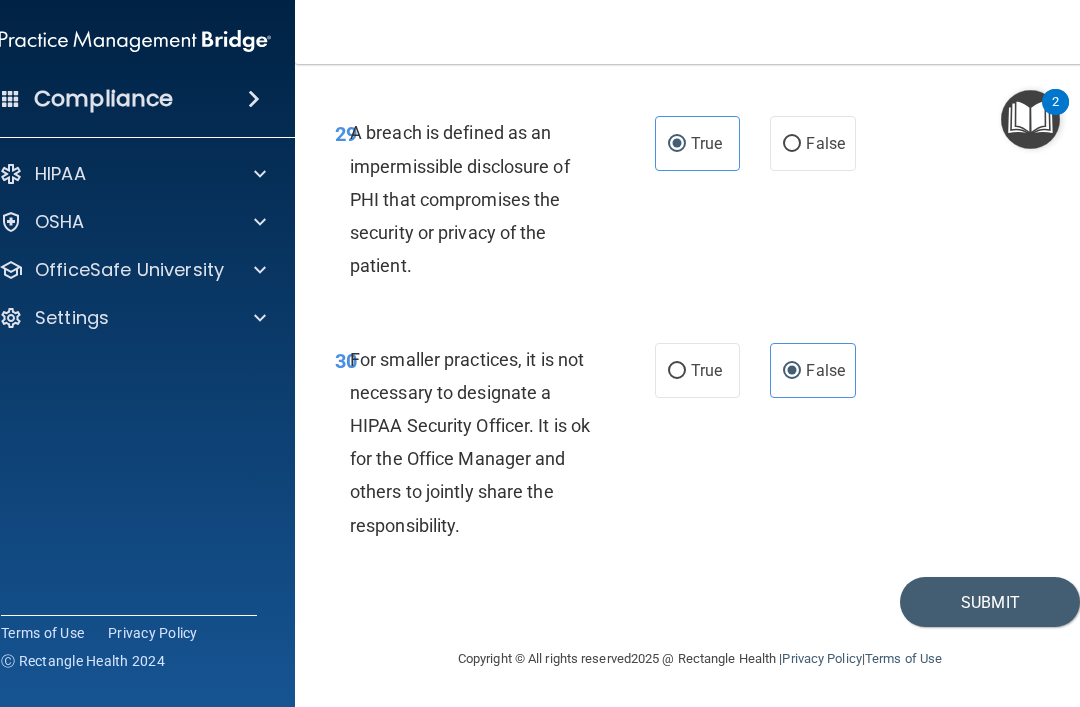 click on "Submit" at bounding box center (990, 602) 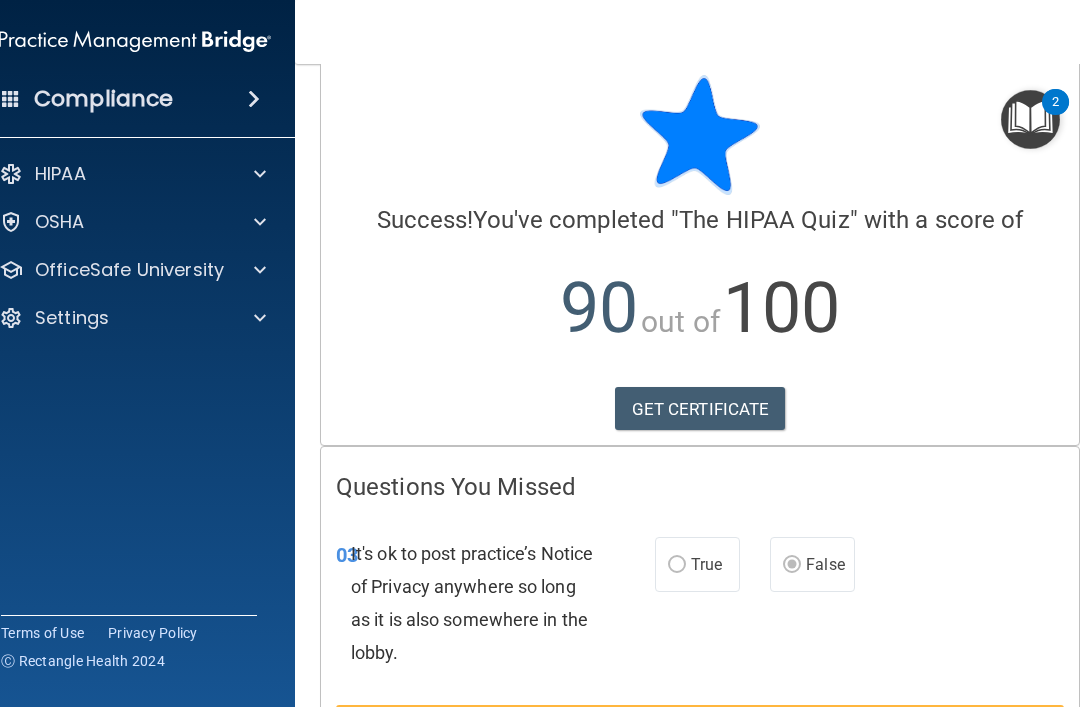 scroll, scrollTop: 5, scrollLeft: 0, axis: vertical 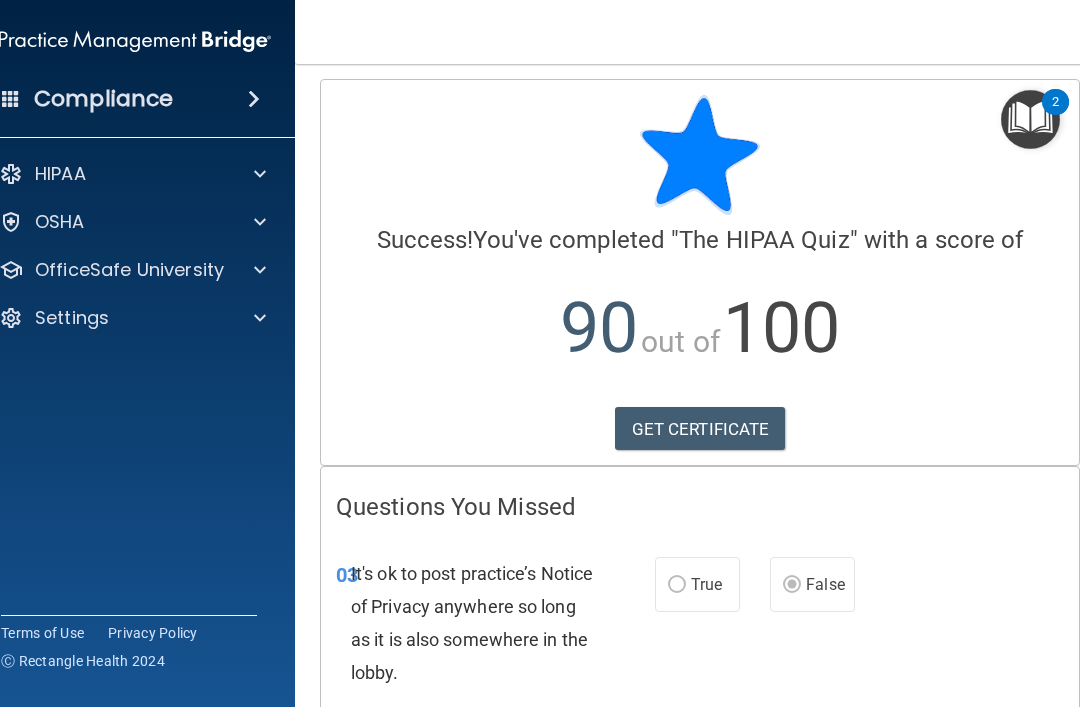 click on "GET CERTIFICATE" at bounding box center (700, 429) 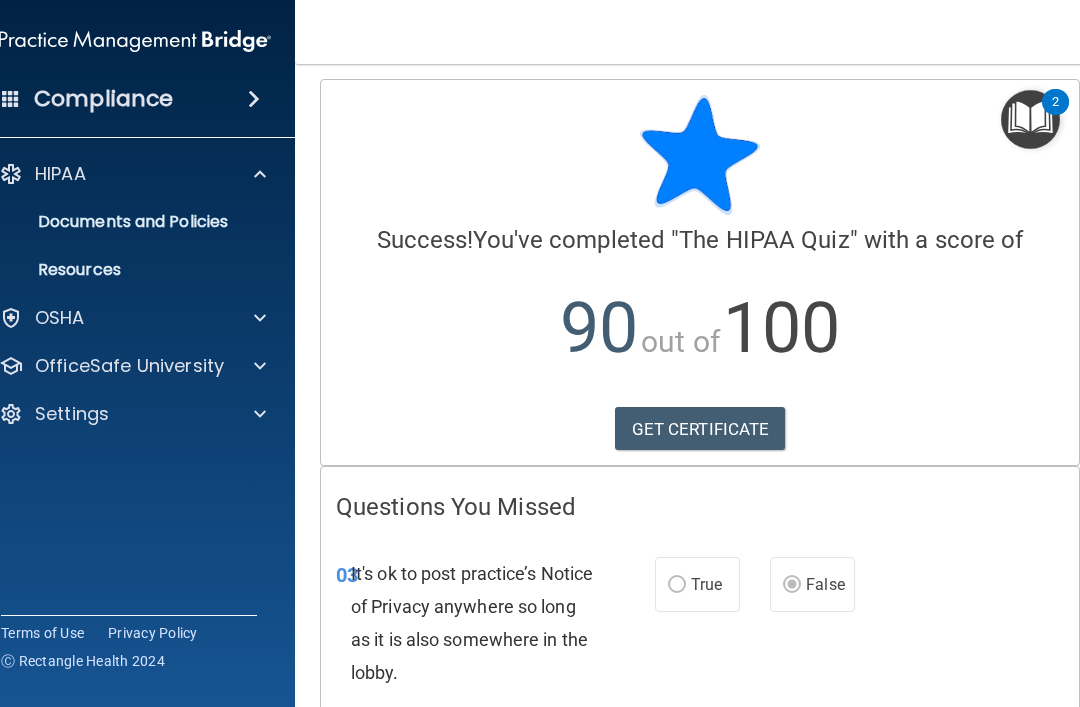 click on "Compliance" at bounding box center [135, 99] 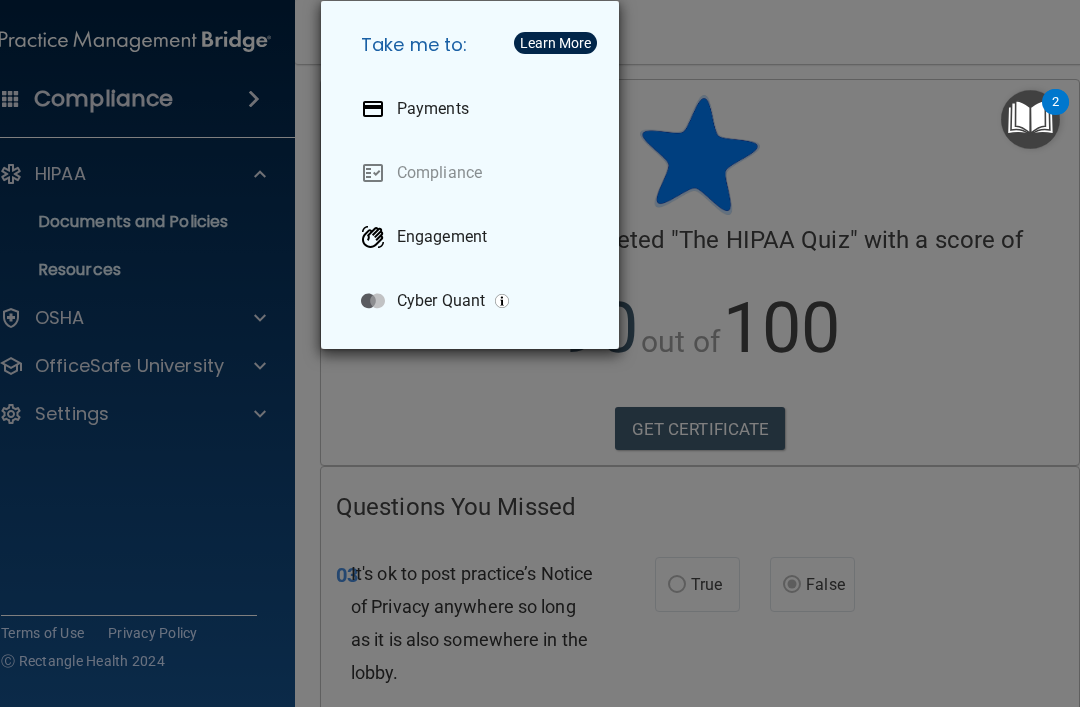 click on "Take me to:             Payments                   Compliance                     Engagement                     Cyber Quant" at bounding box center [540, 353] 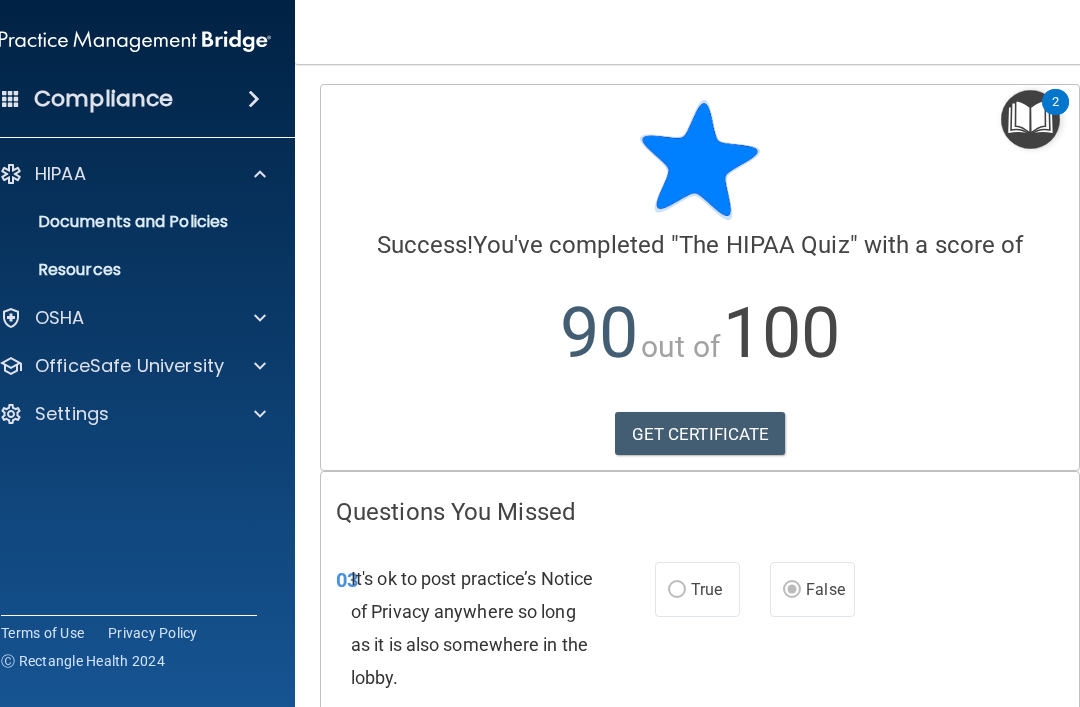 scroll, scrollTop: 0, scrollLeft: 0, axis: both 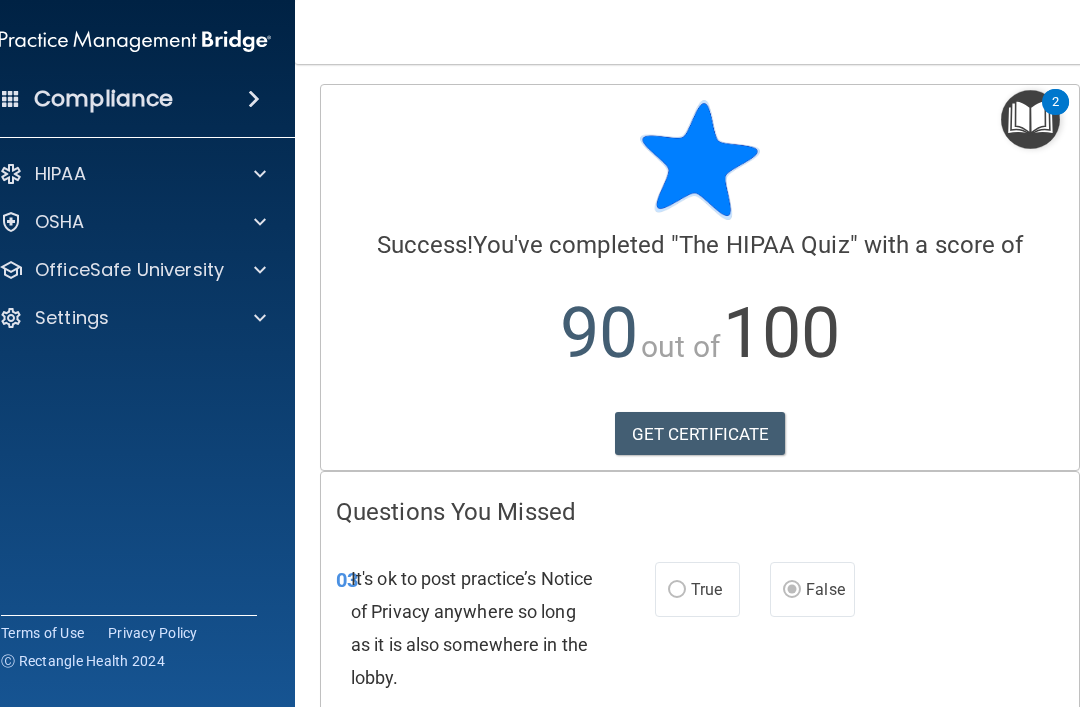 click at bounding box center [257, 174] 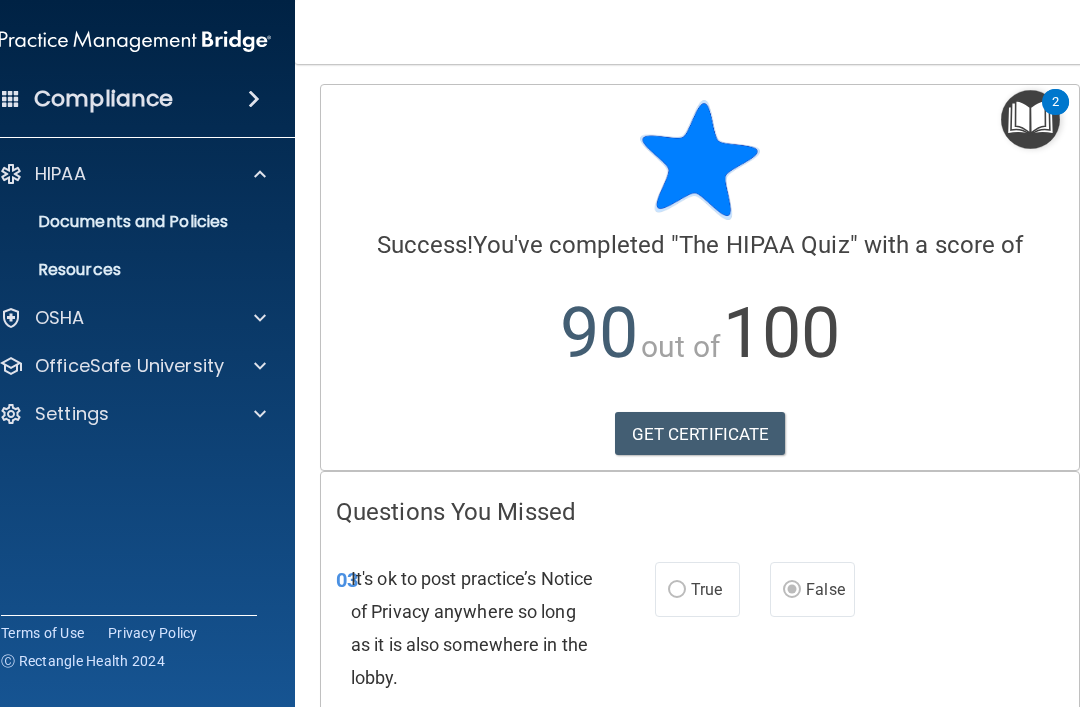 click on "Documents and Policies" at bounding box center (124, 222) 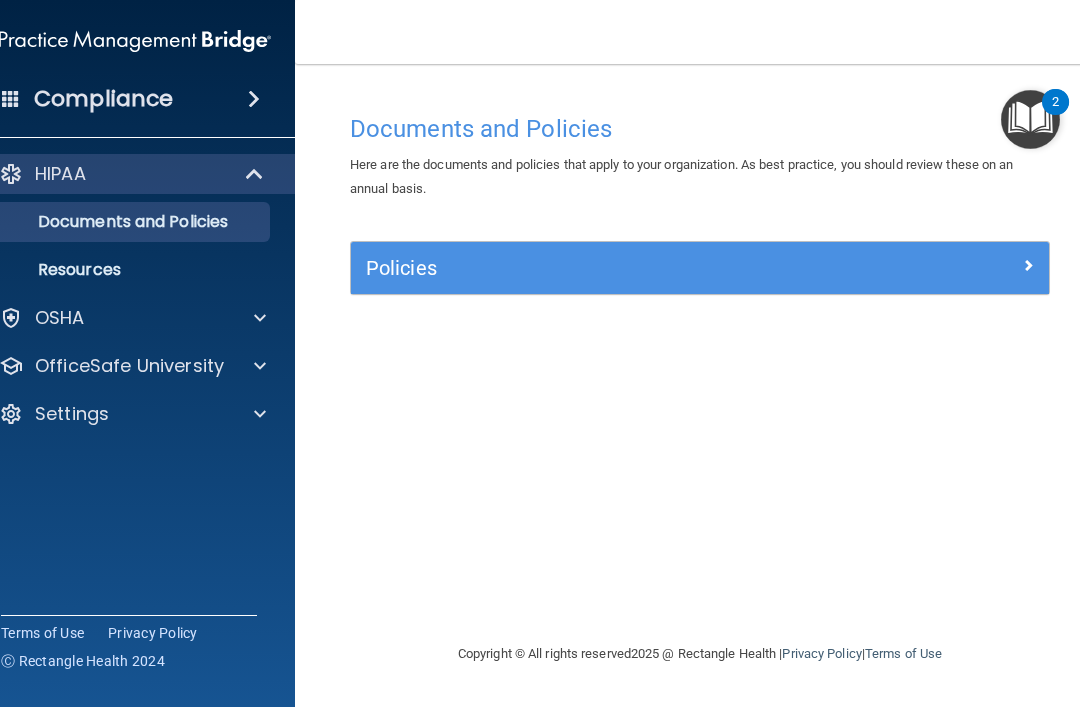 click on "HIPAA" at bounding box center [107, 174] 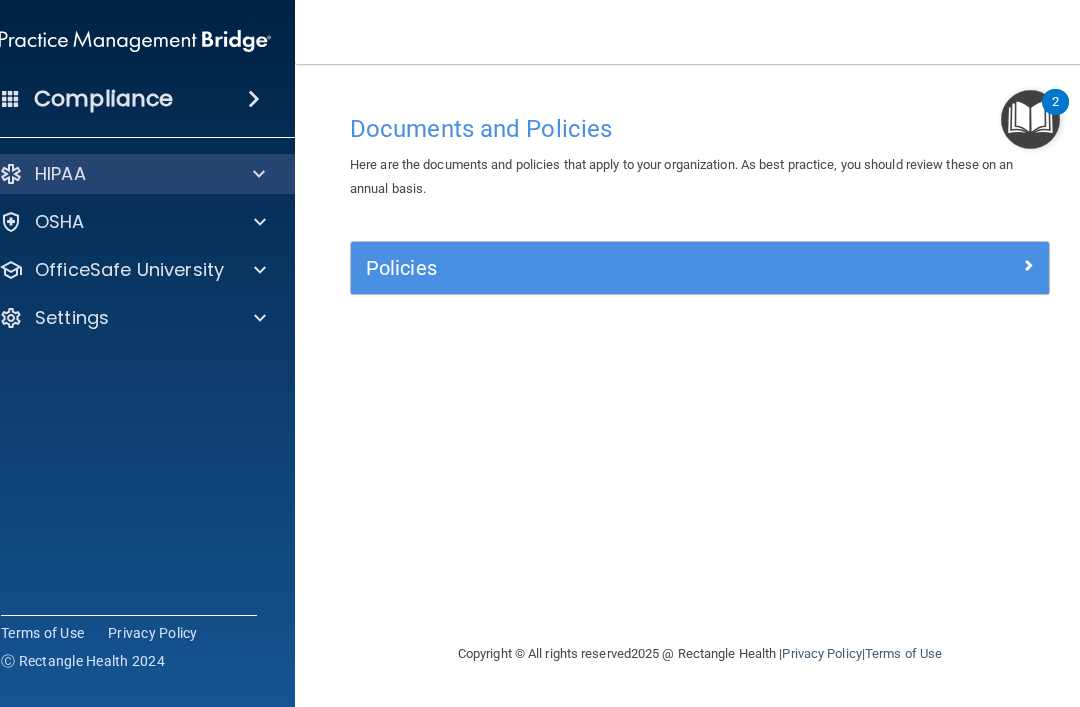 click on "Compliance" at bounding box center [135, 99] 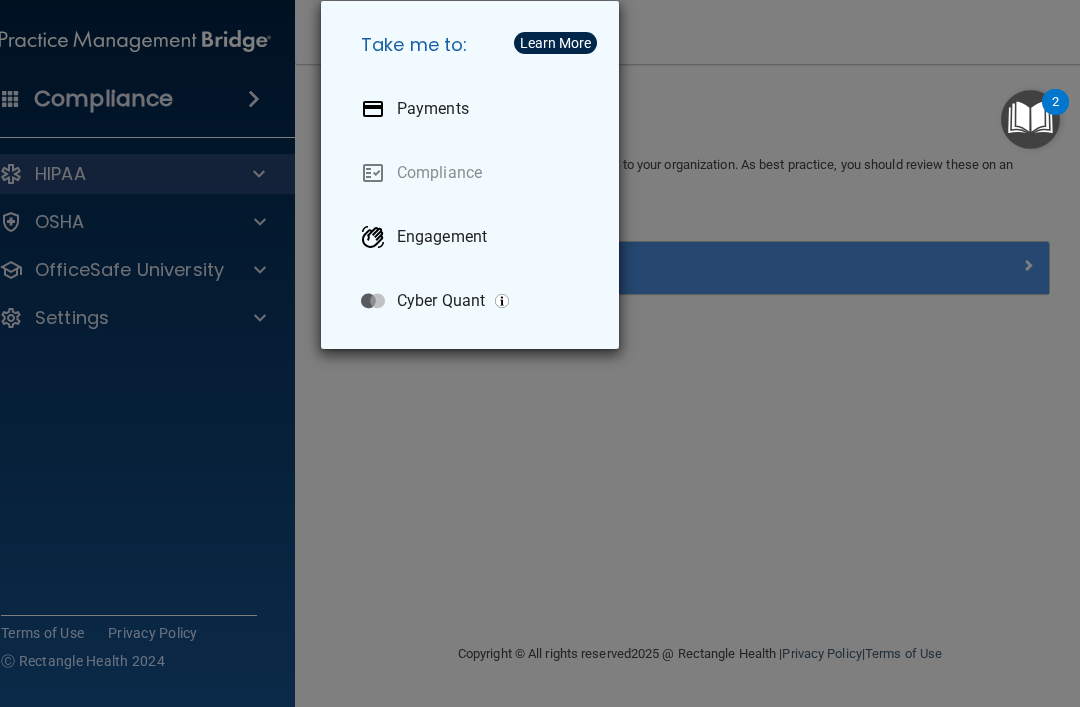 click on "Take me to:             Payments                   Compliance                     Engagement                     Cyber Quant" at bounding box center (540, 353) 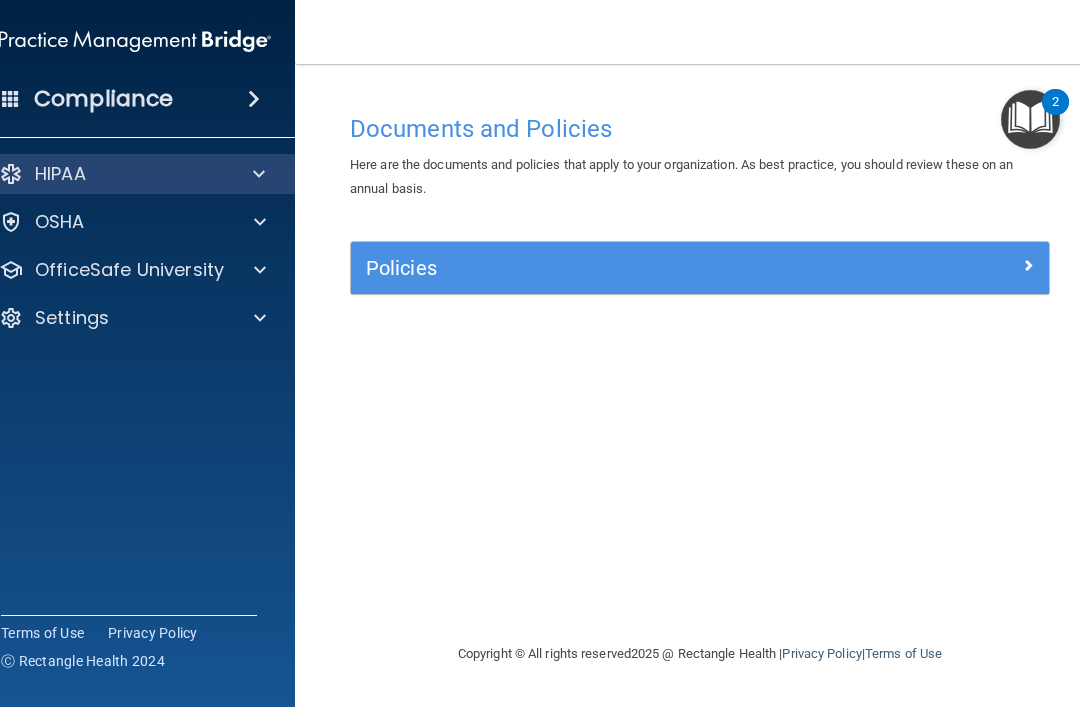 click on "OSHA" at bounding box center [108, 222] 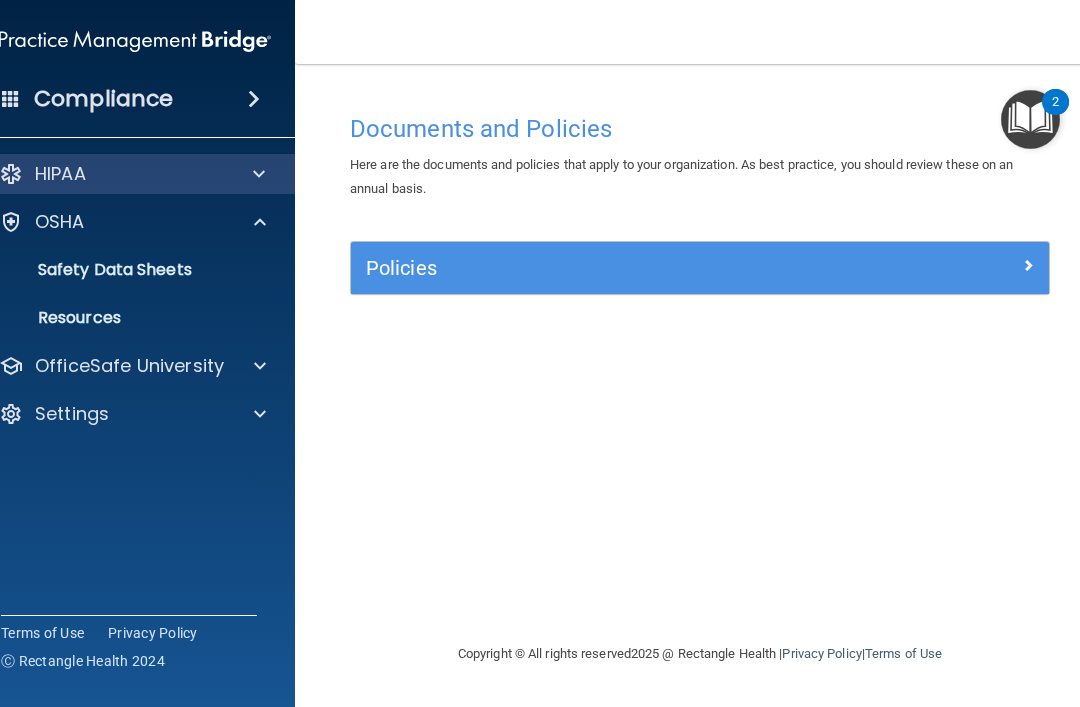click on "OSHA" at bounding box center [108, 222] 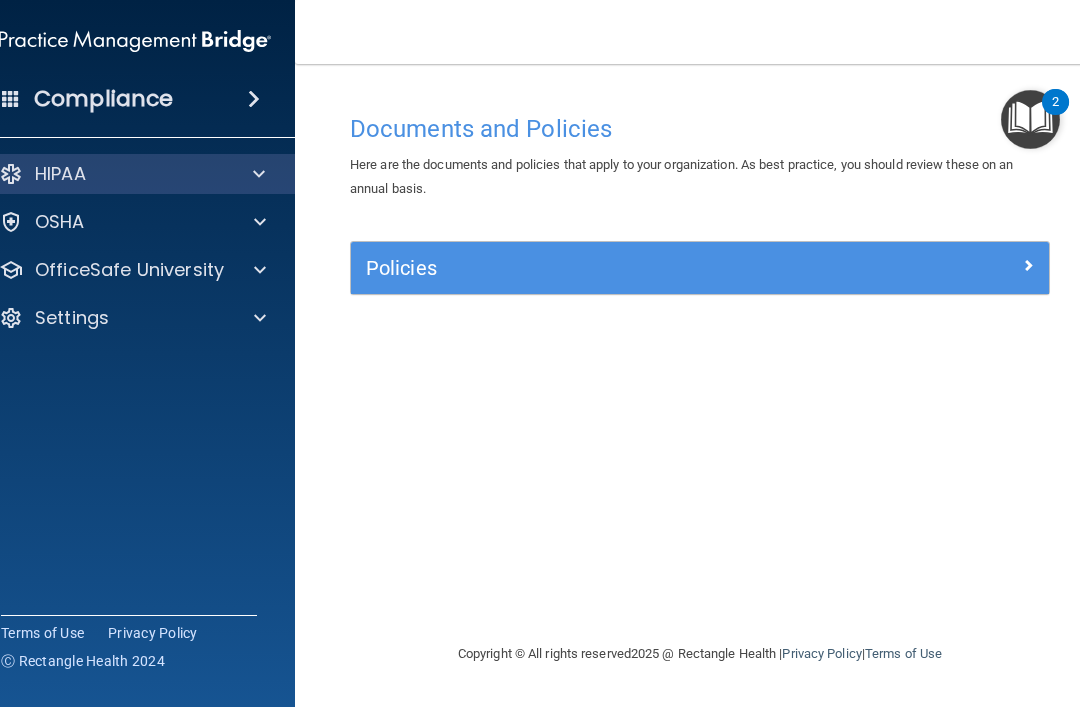 click on "HIPAA" at bounding box center [135, 174] 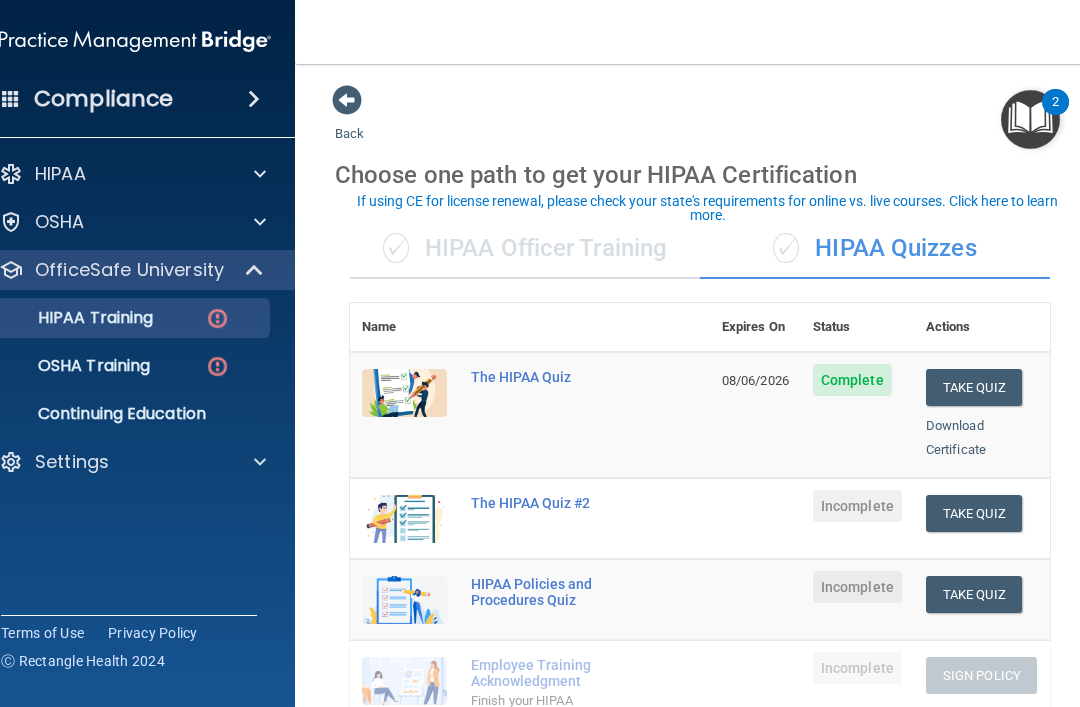 click on "Take Quiz" at bounding box center (974, 513) 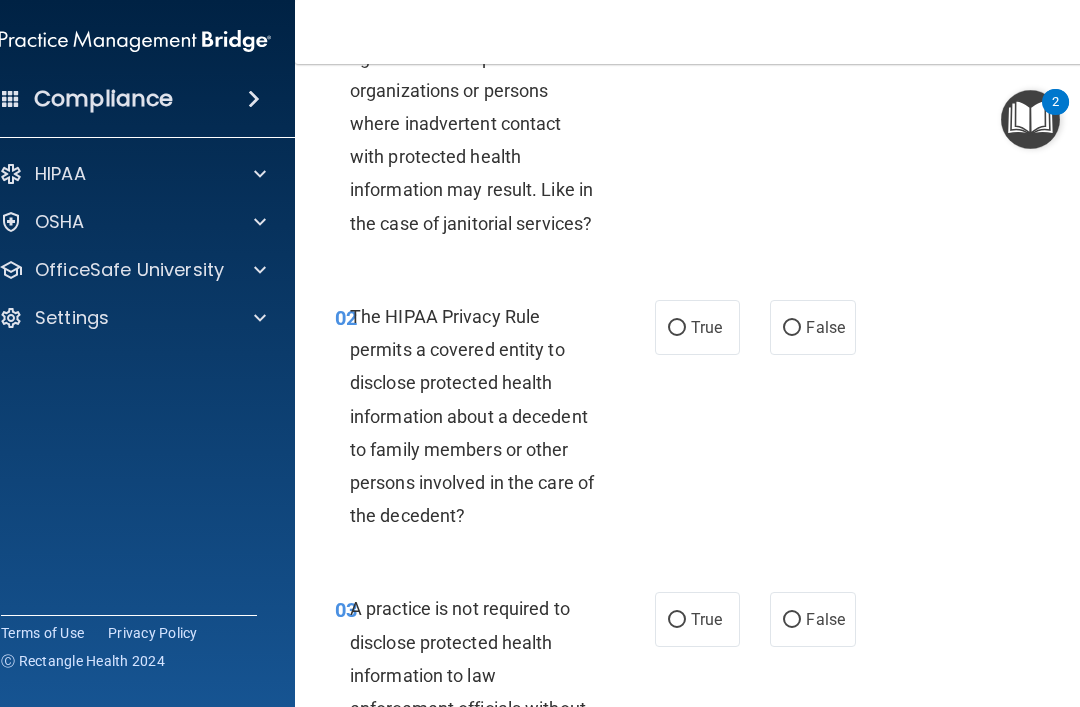 scroll, scrollTop: 154, scrollLeft: 0, axis: vertical 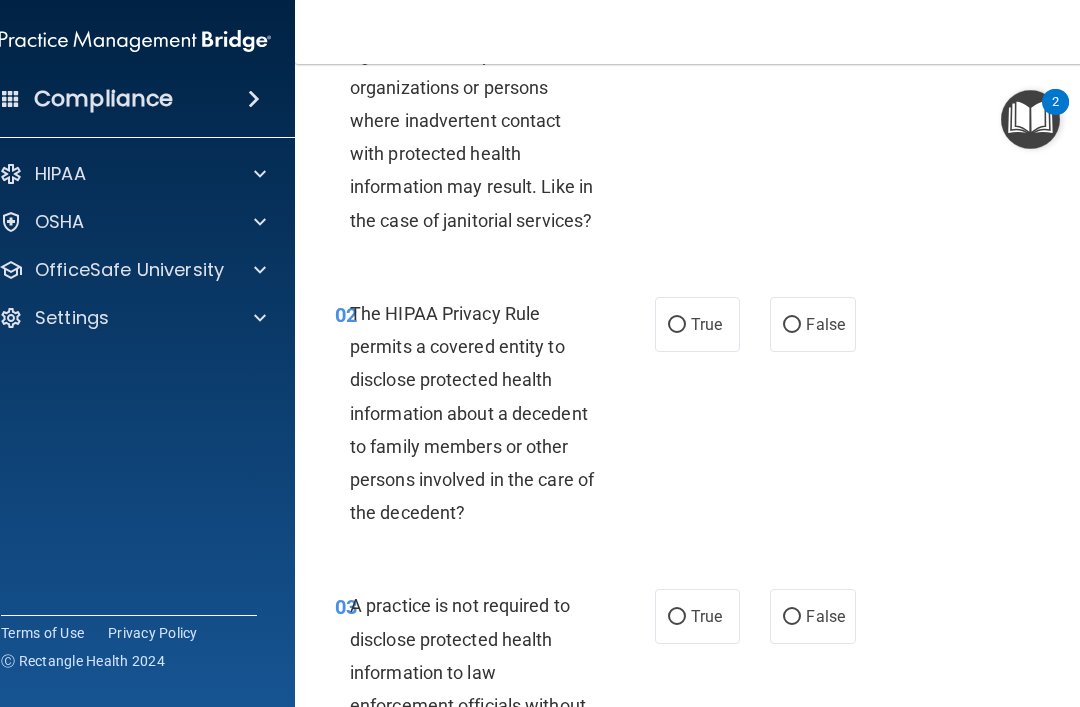 click on "True" at bounding box center (677, 325) 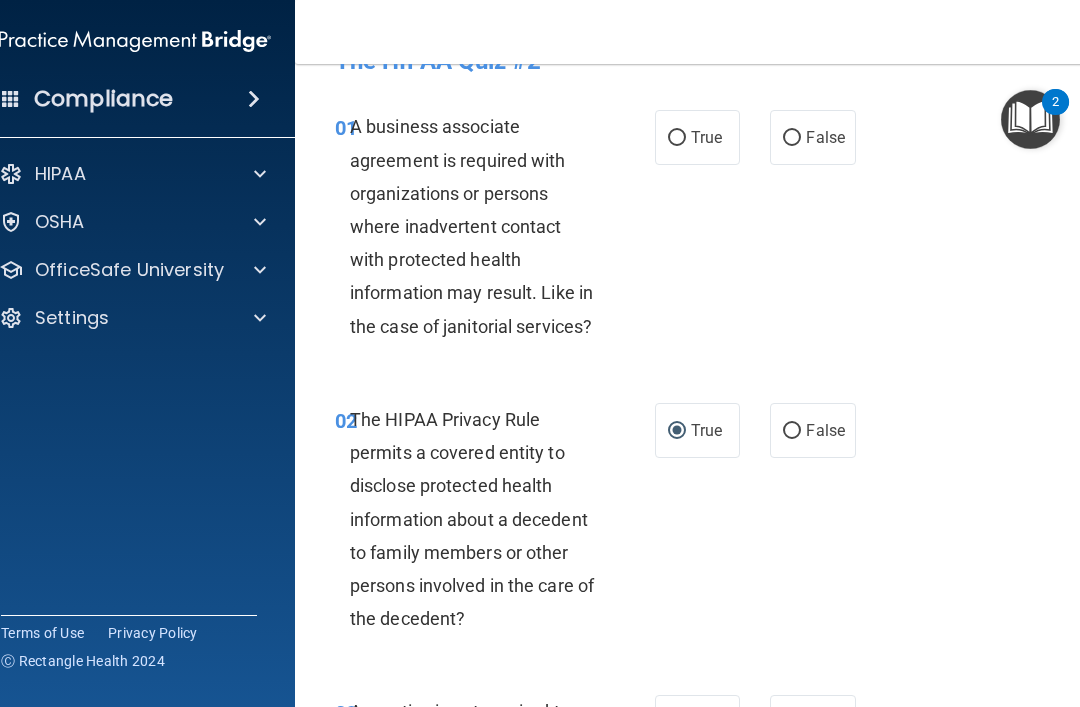scroll, scrollTop: 47, scrollLeft: 0, axis: vertical 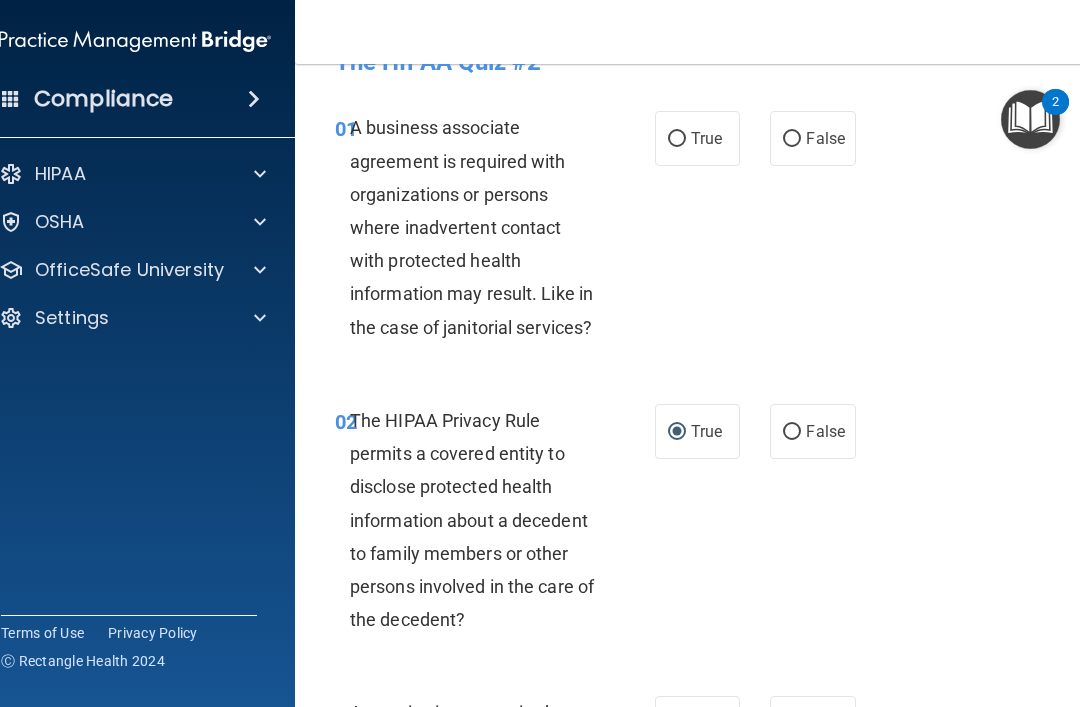 click on "False" at bounding box center (825, 138) 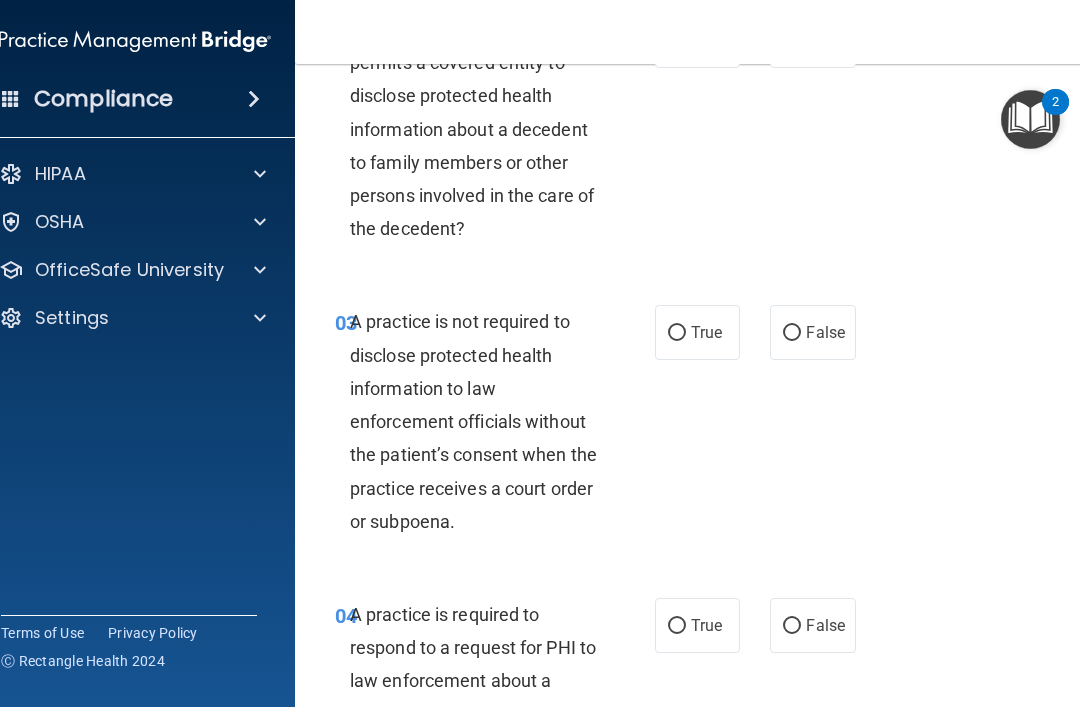 scroll, scrollTop: 465, scrollLeft: 0, axis: vertical 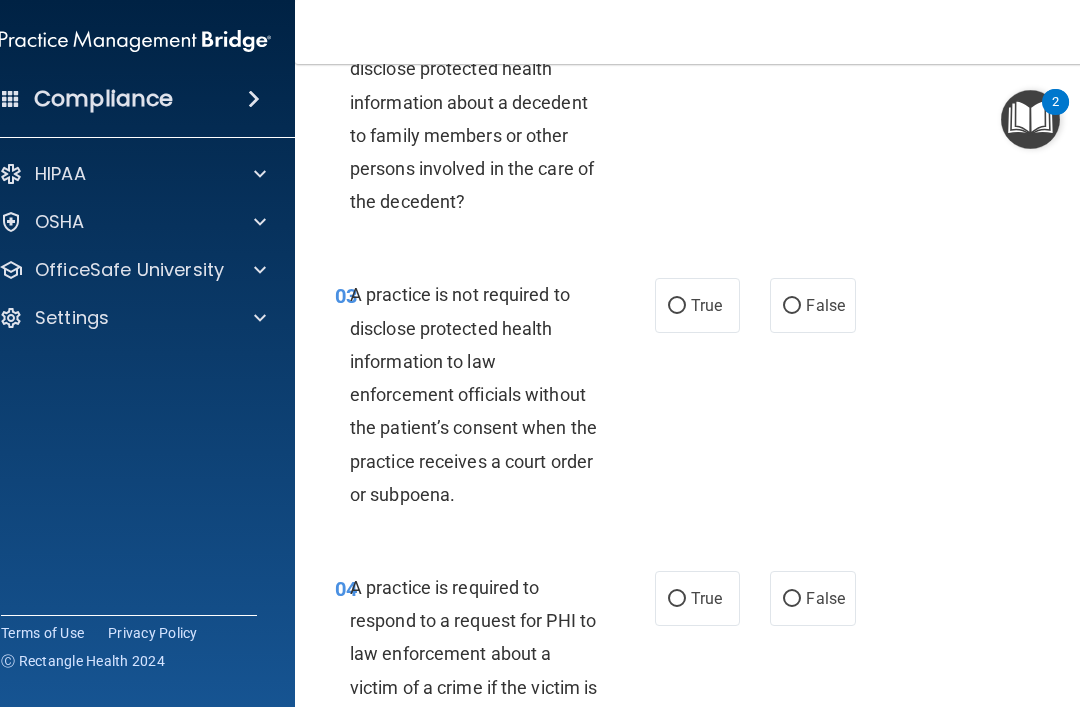 click on "False" at bounding box center (812, 305) 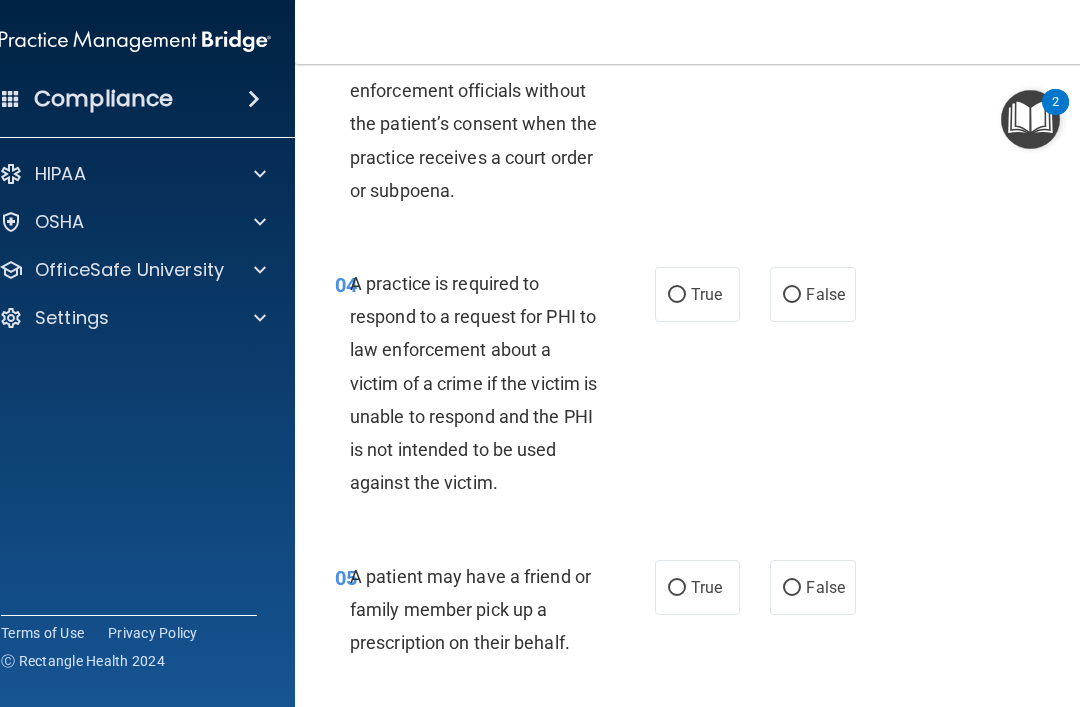 scroll, scrollTop: 777, scrollLeft: 0, axis: vertical 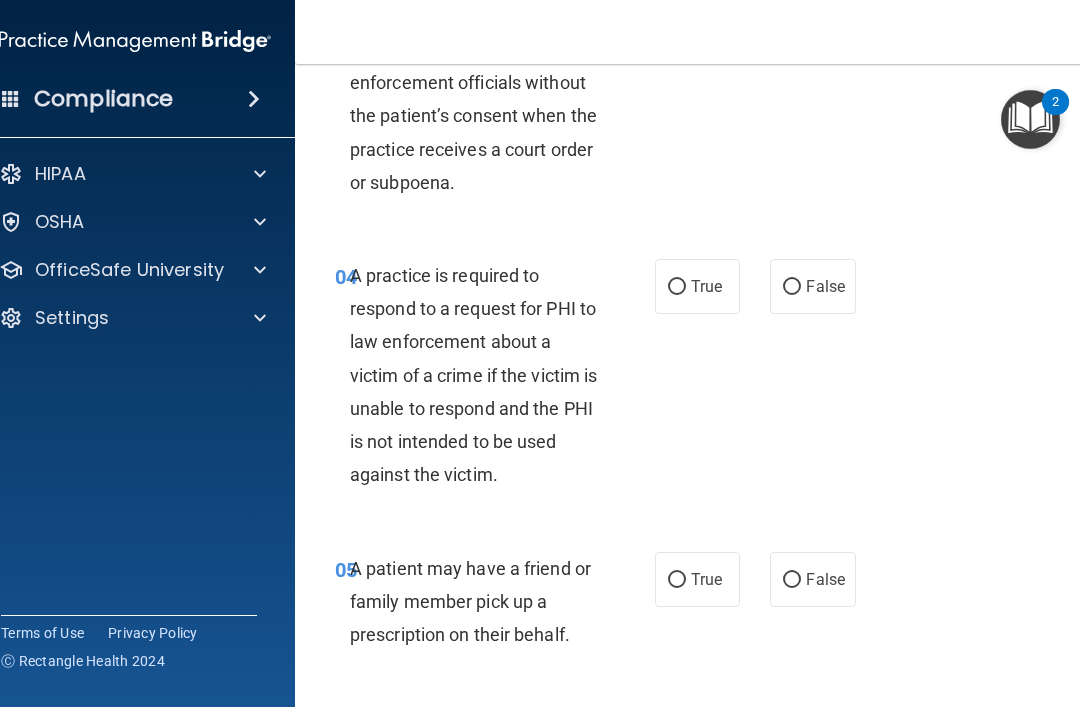click on "True" at bounding box center (677, 287) 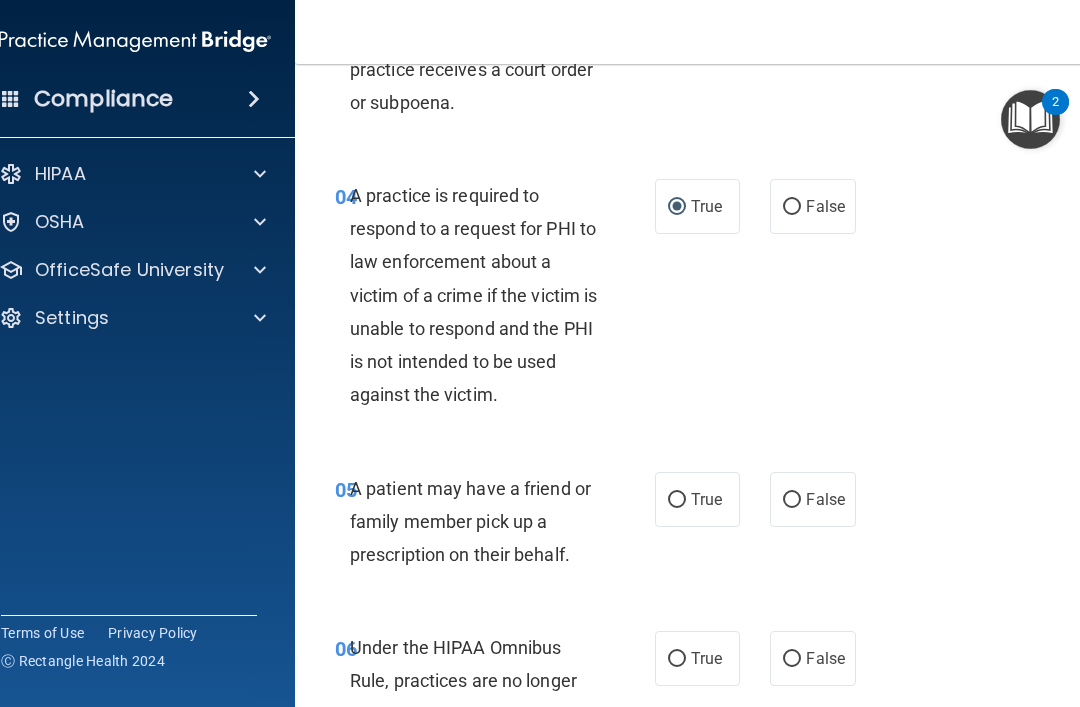 scroll, scrollTop: 878, scrollLeft: 0, axis: vertical 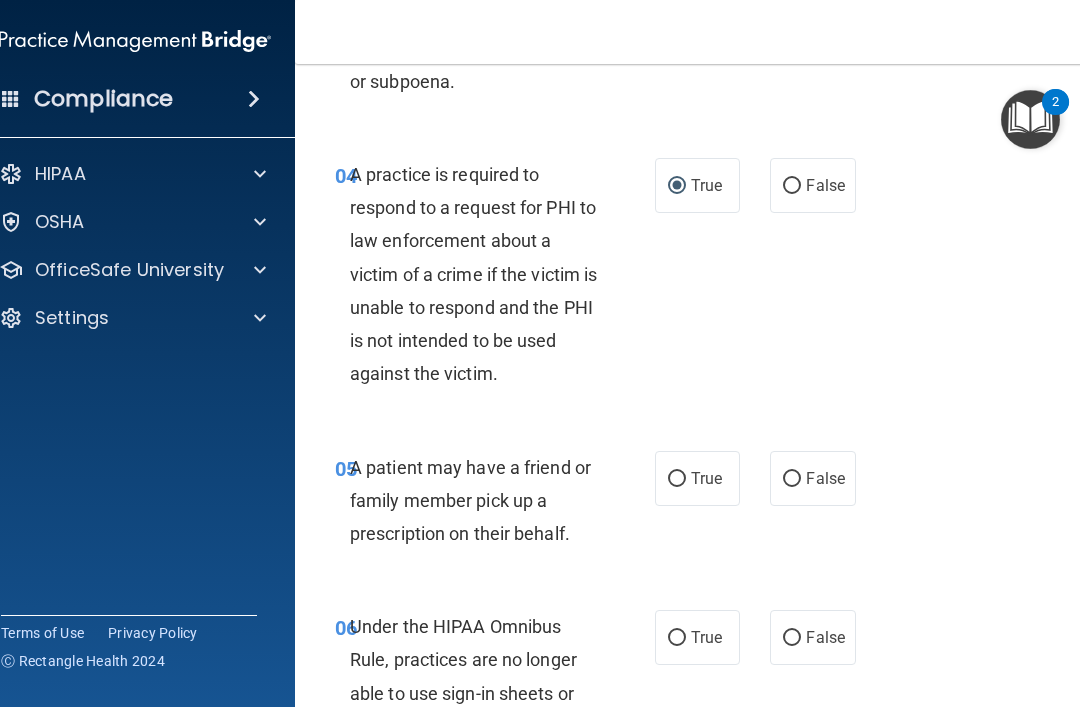 click on "True" at bounding box center [706, 478] 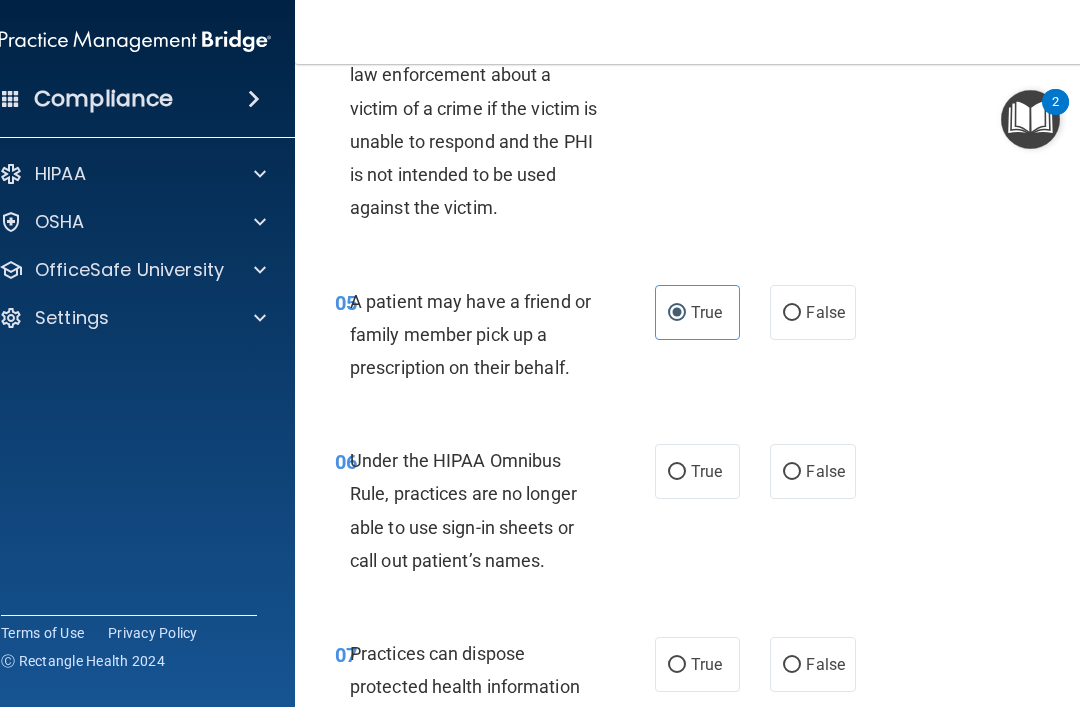 scroll, scrollTop: 1046, scrollLeft: 0, axis: vertical 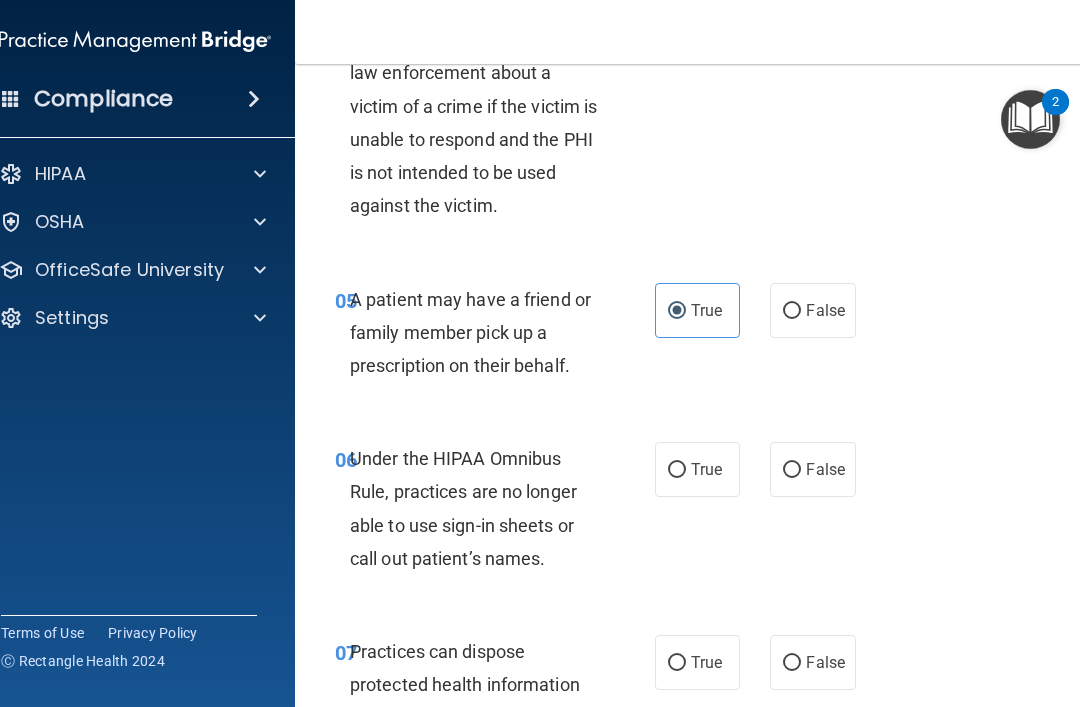 click on "False" at bounding box center (812, 469) 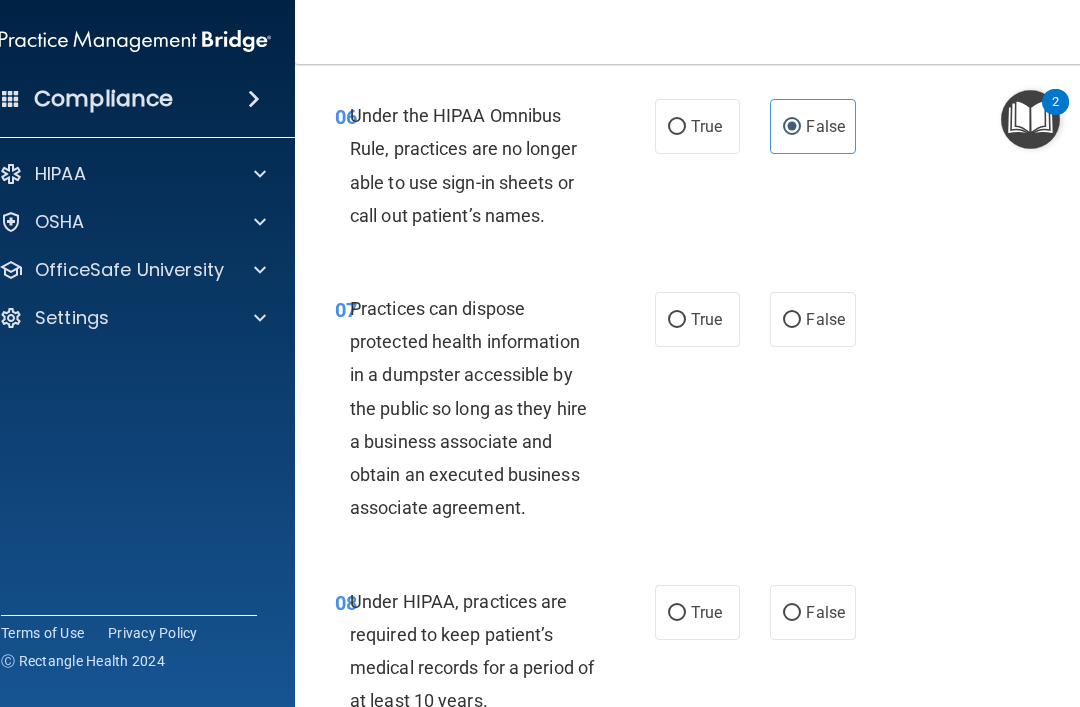 scroll, scrollTop: 1405, scrollLeft: 0, axis: vertical 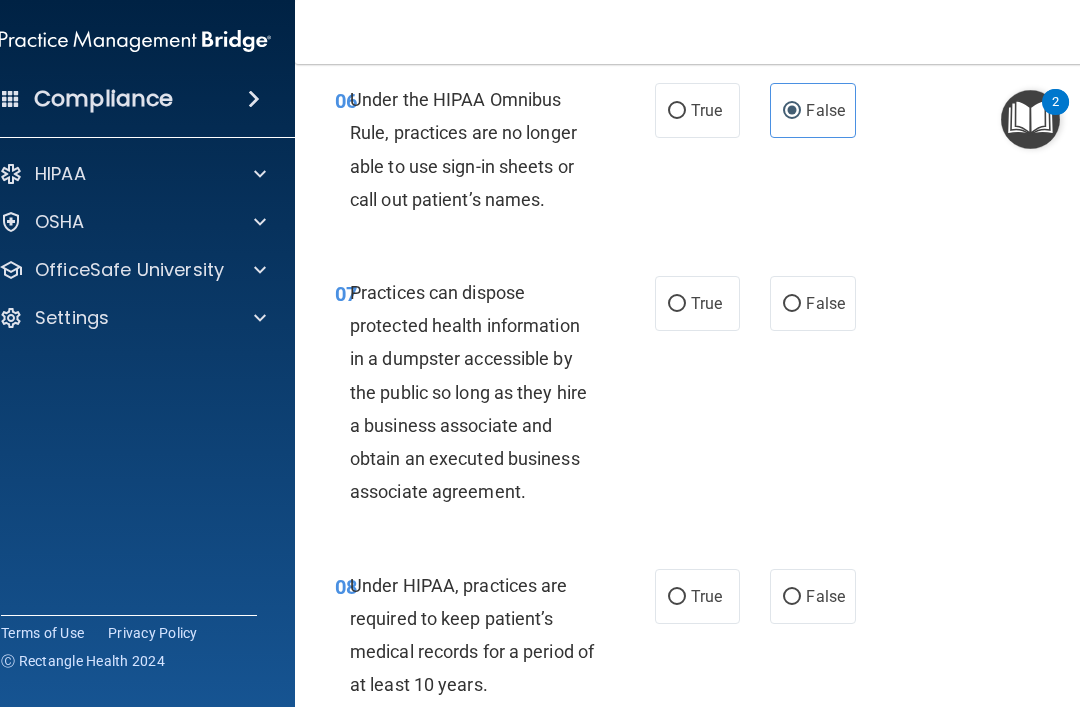 click on "False" at bounding box center (825, 303) 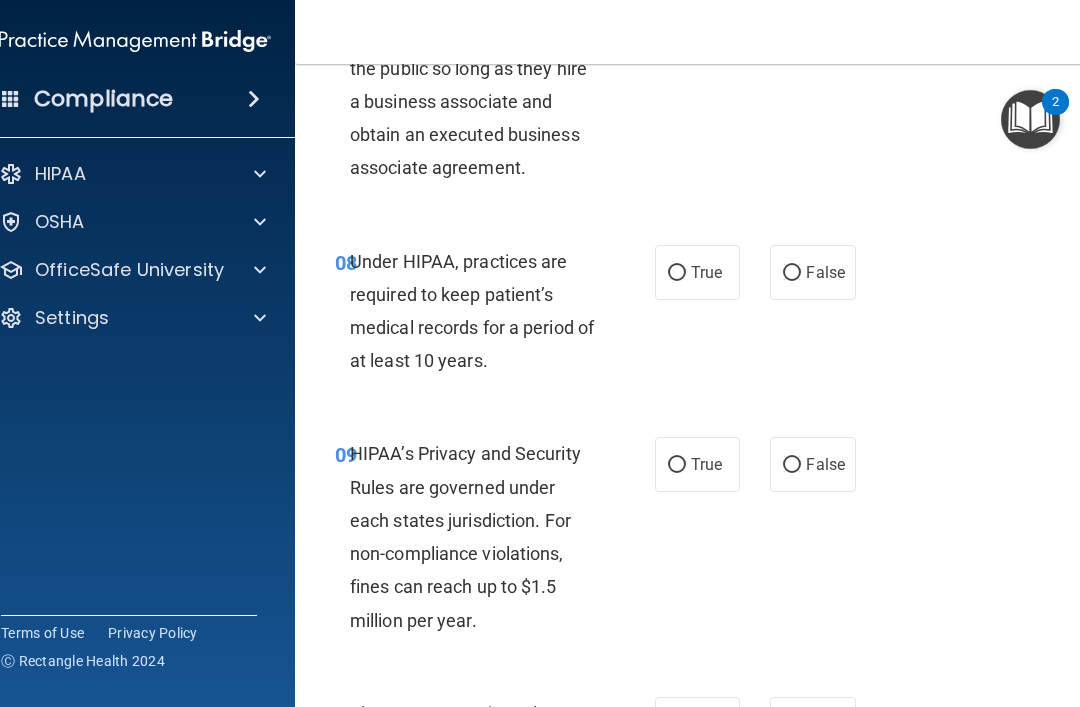 scroll, scrollTop: 1732, scrollLeft: 0, axis: vertical 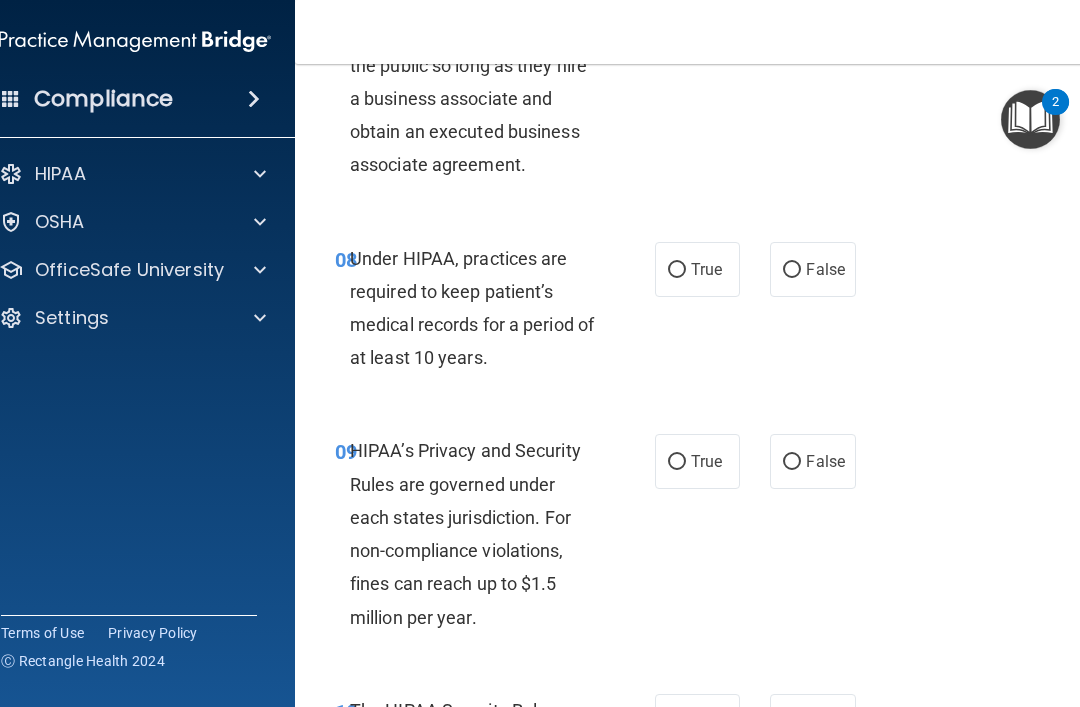 click on "True" at bounding box center [706, 269] 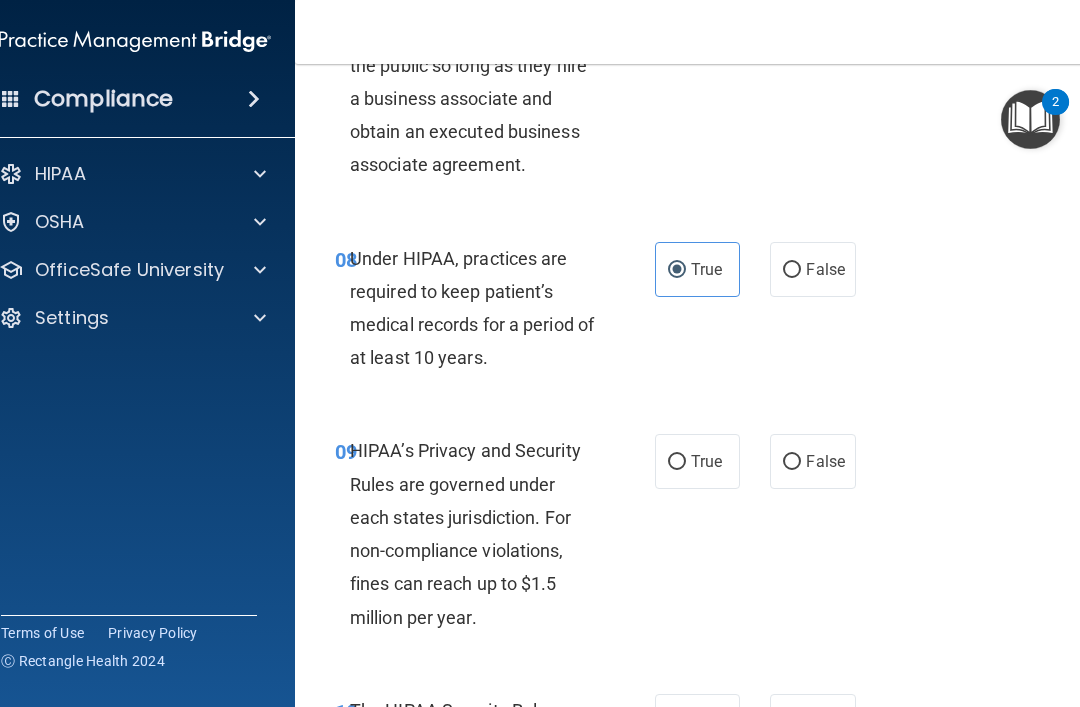 click on "False" at bounding box center [825, 269] 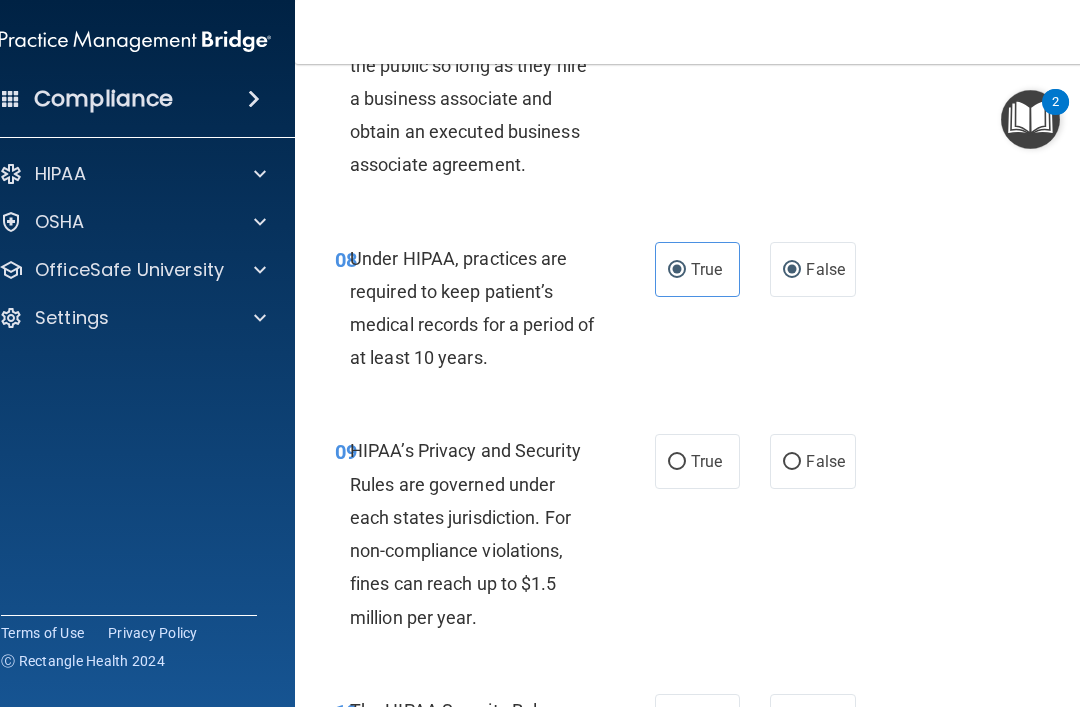 radio on "false" 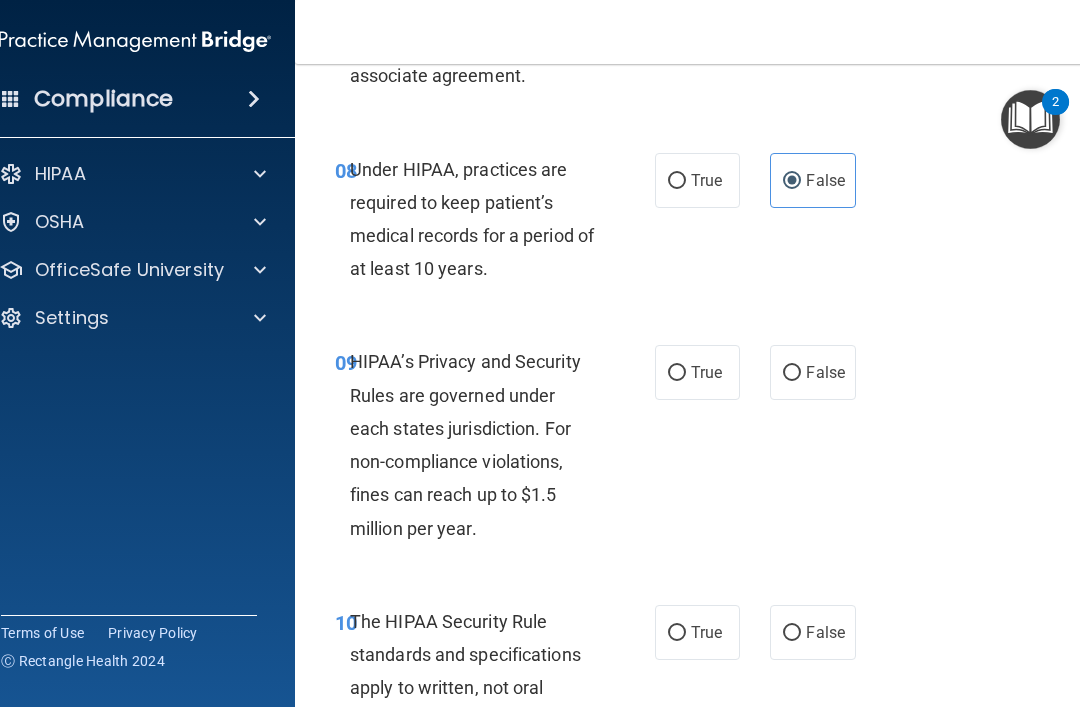 scroll, scrollTop: 1824, scrollLeft: 0, axis: vertical 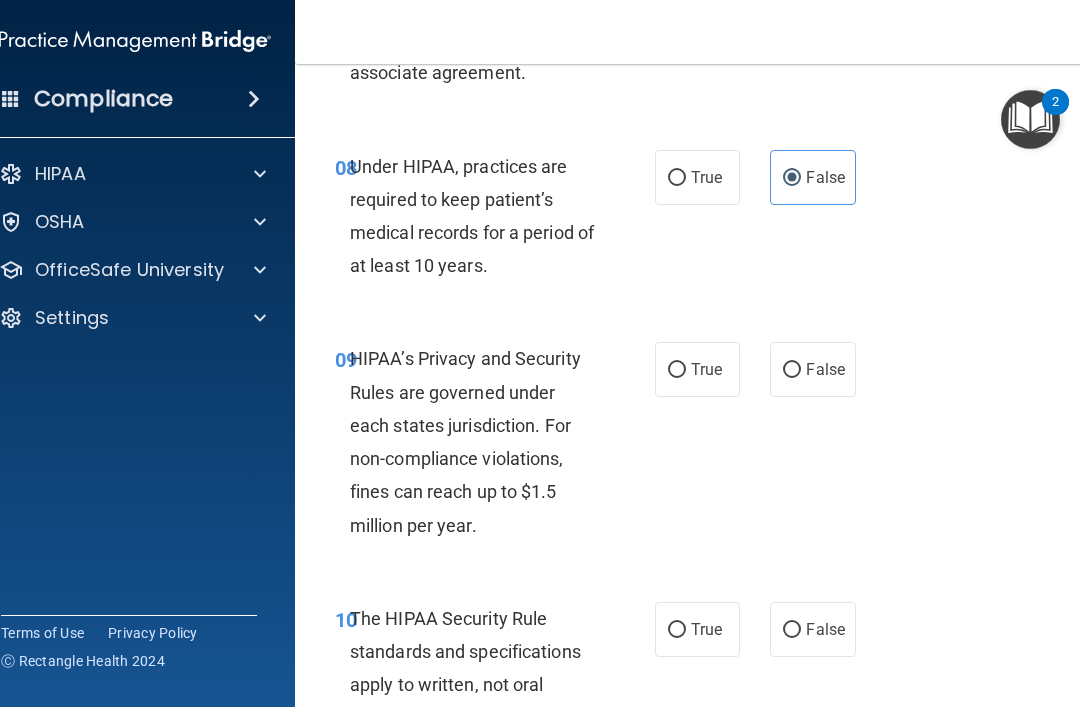 click on "True" at bounding box center [706, 369] 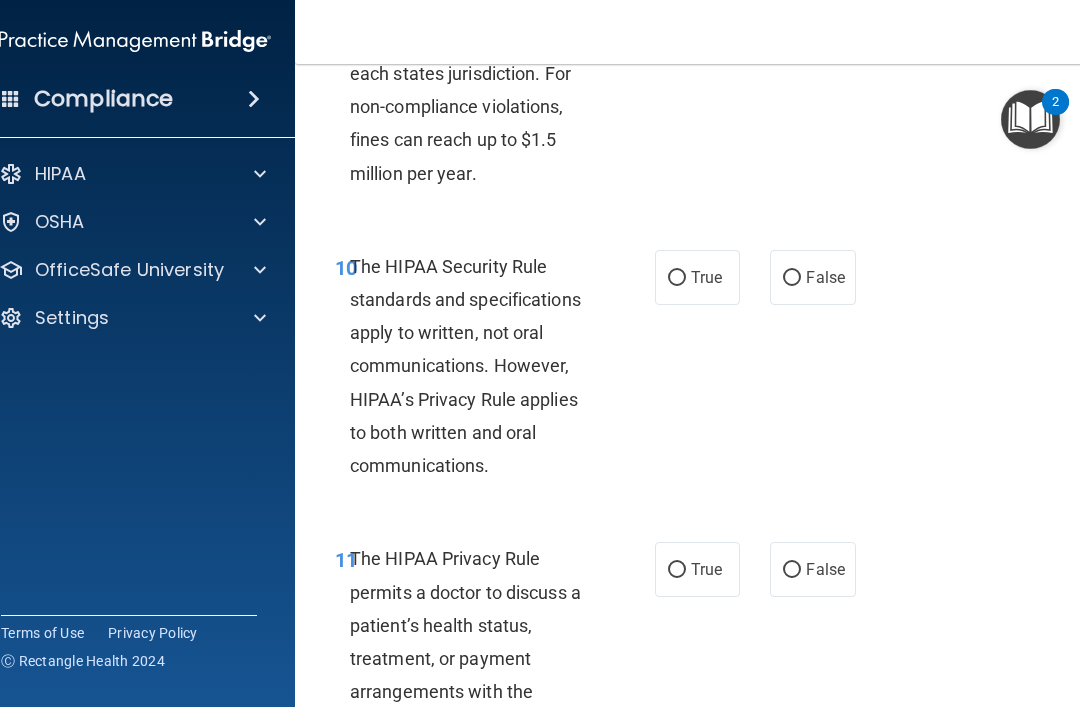 scroll, scrollTop: 2199, scrollLeft: 0, axis: vertical 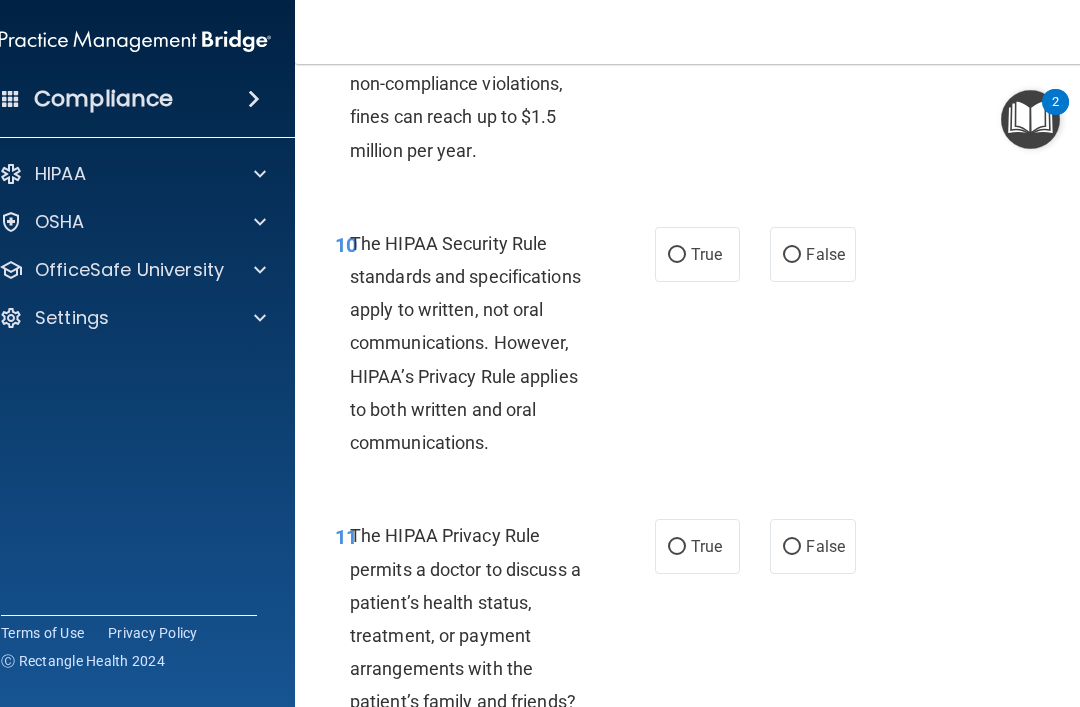 click on "True" at bounding box center (697, 254) 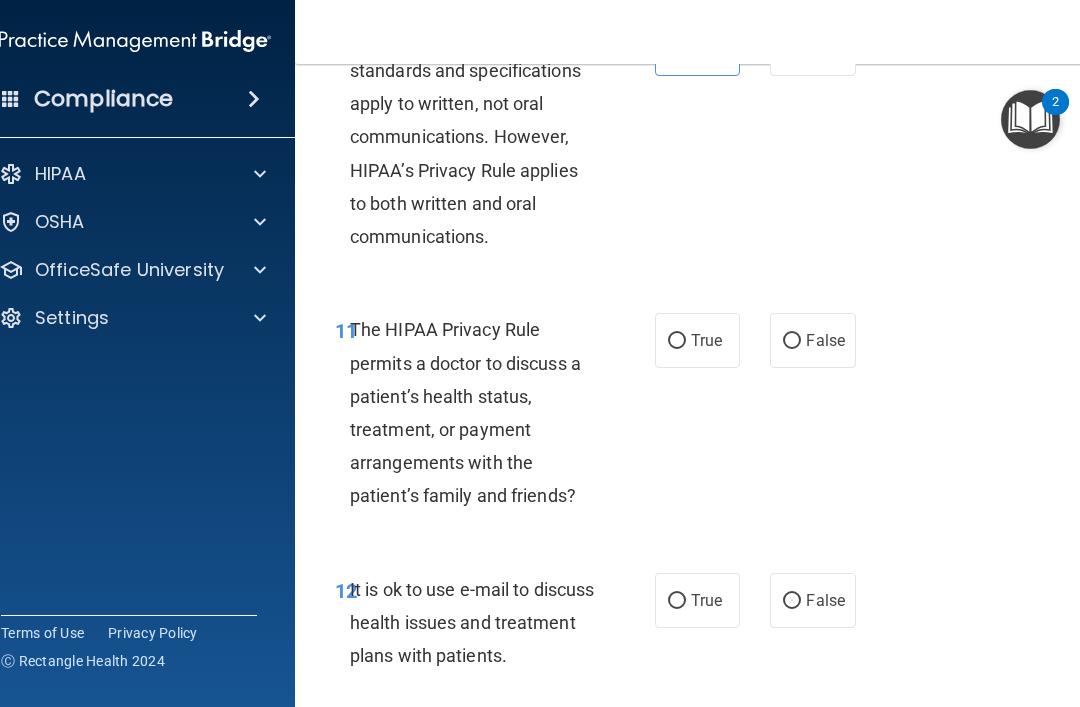 scroll, scrollTop: 2409, scrollLeft: 0, axis: vertical 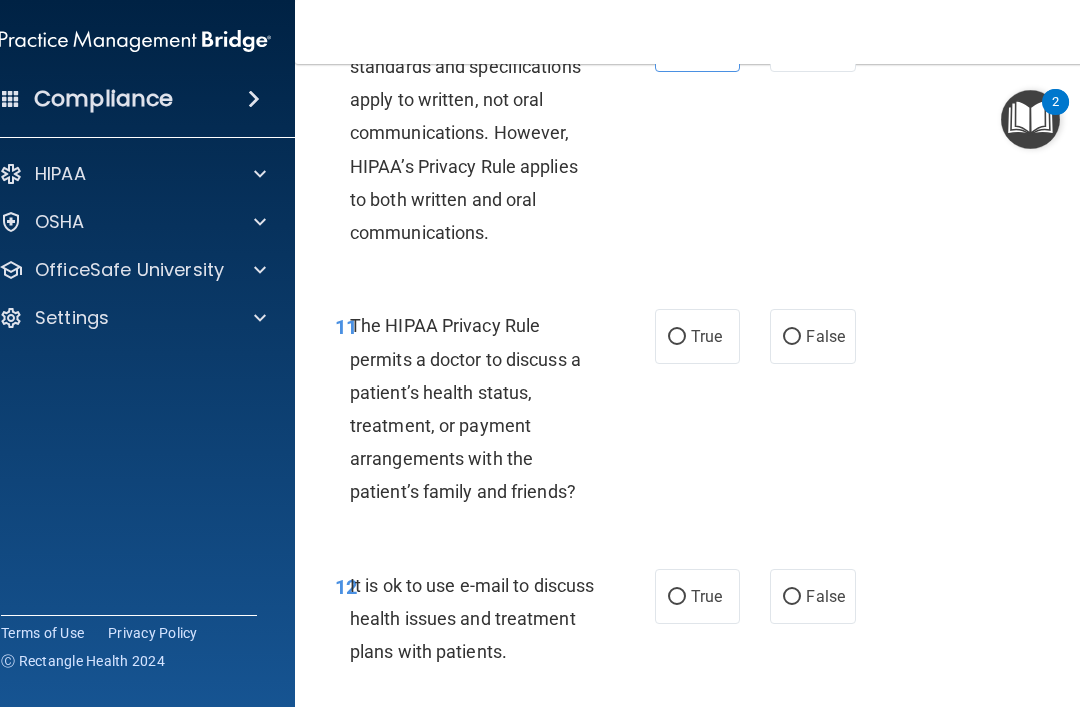 click on "False" at bounding box center (825, 336) 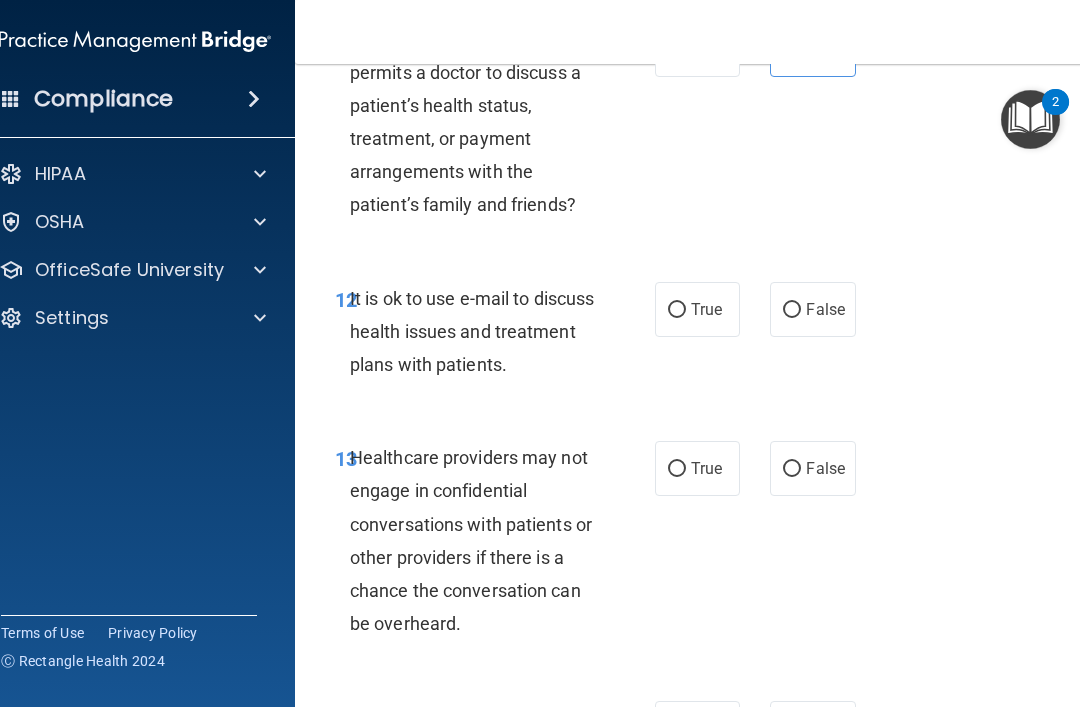 scroll, scrollTop: 2698, scrollLeft: 0, axis: vertical 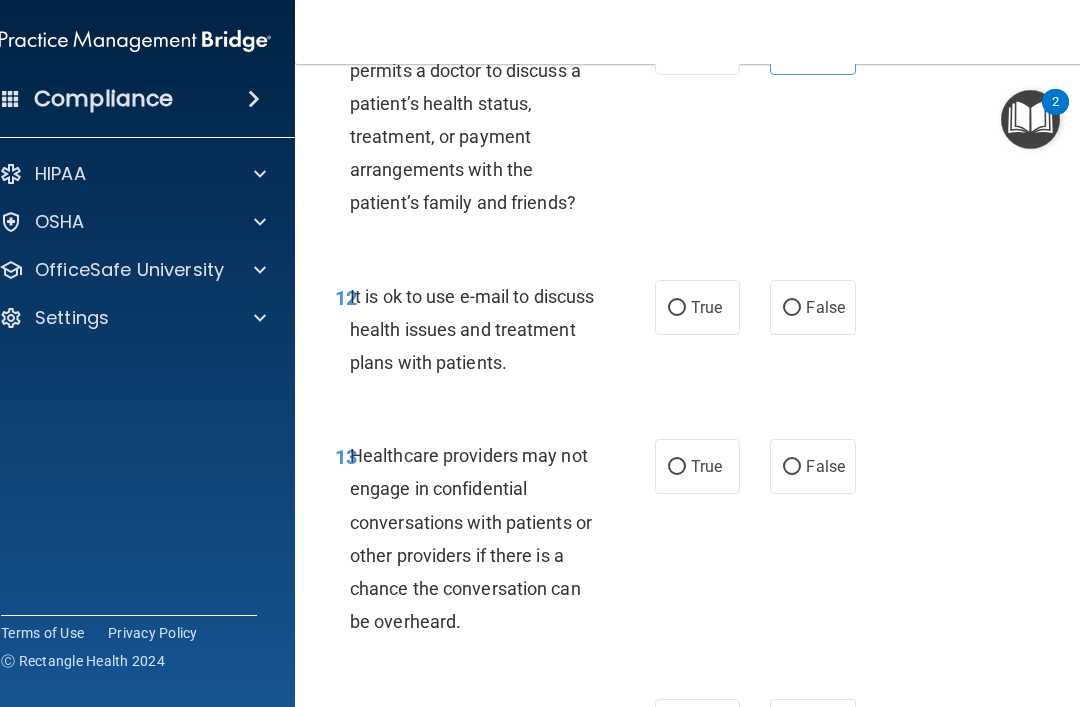 click on "False" at bounding box center [812, 307] 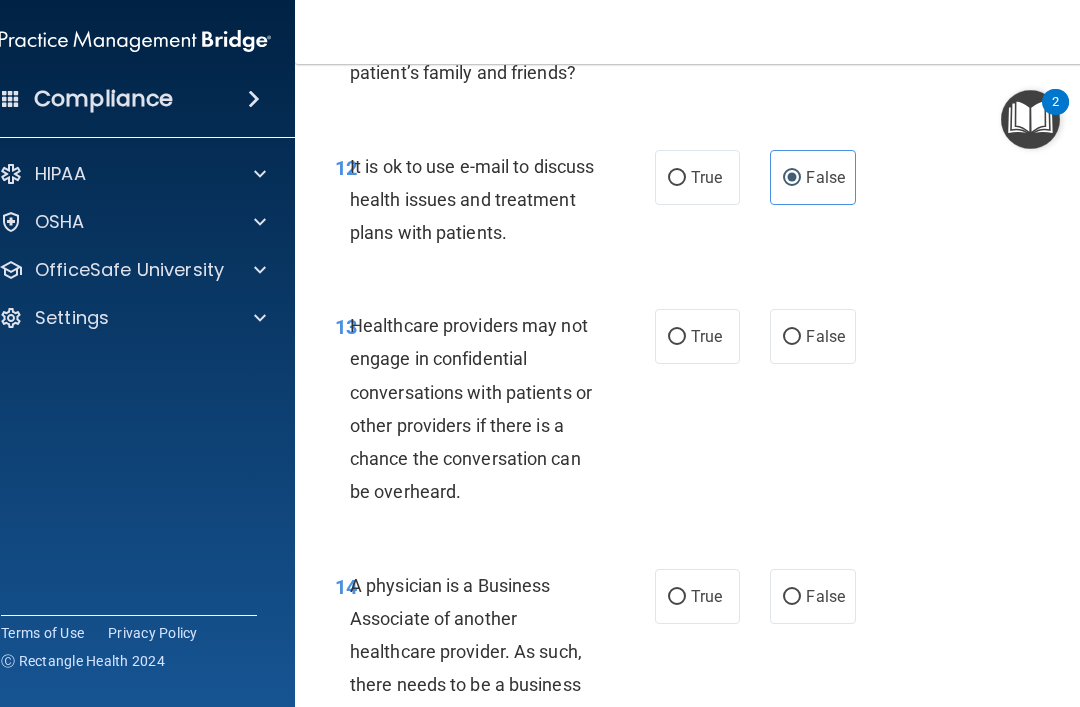 scroll, scrollTop: 2830, scrollLeft: 0, axis: vertical 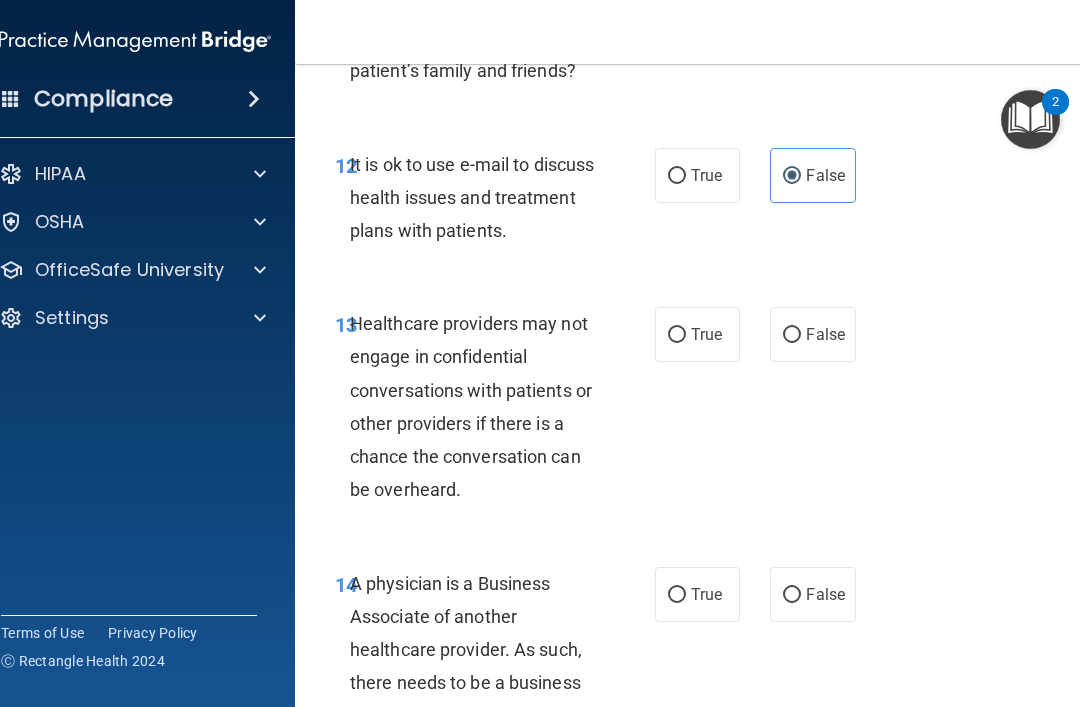 click on "True" at bounding box center (706, 175) 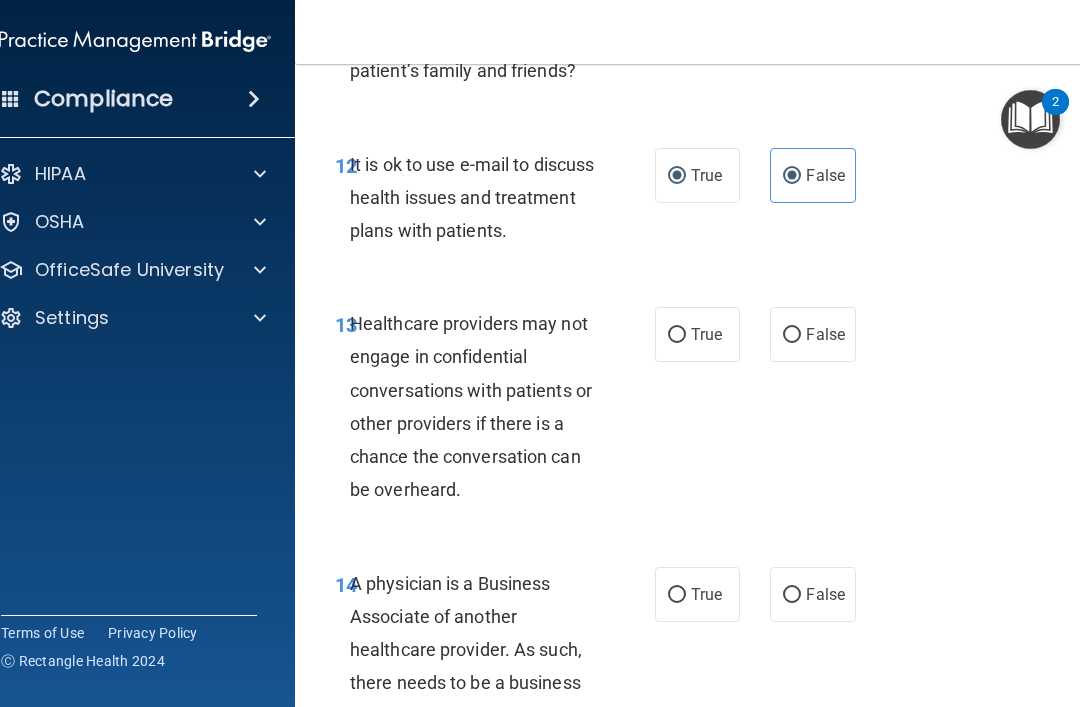 radio on "false" 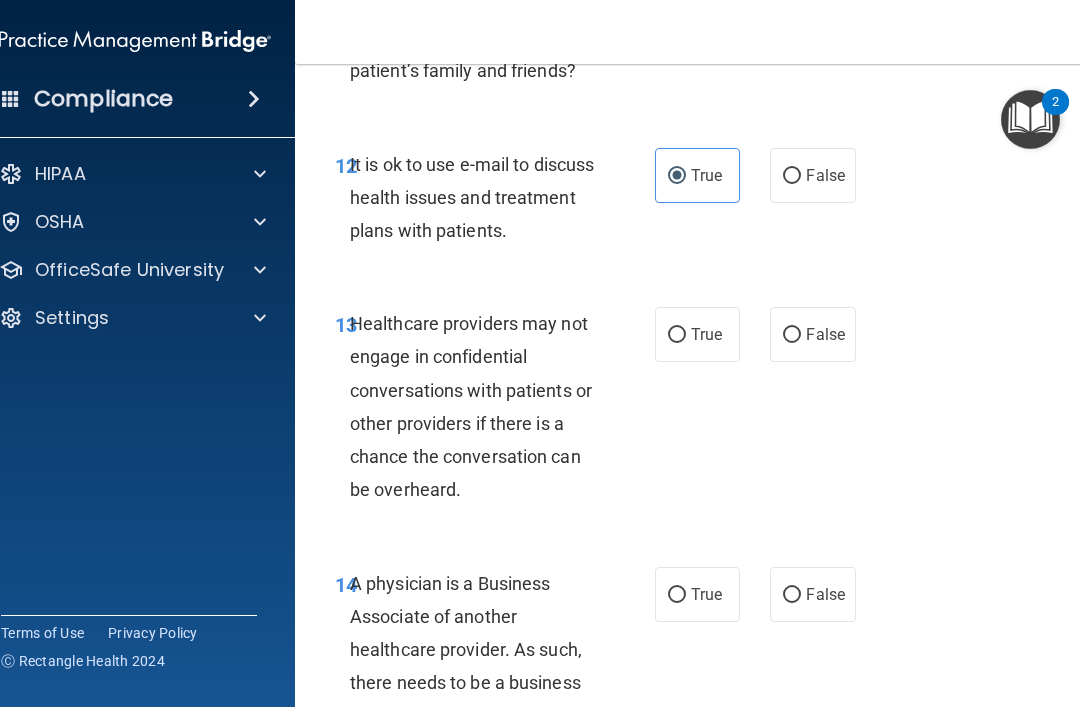 click on "True" at bounding box center (677, 335) 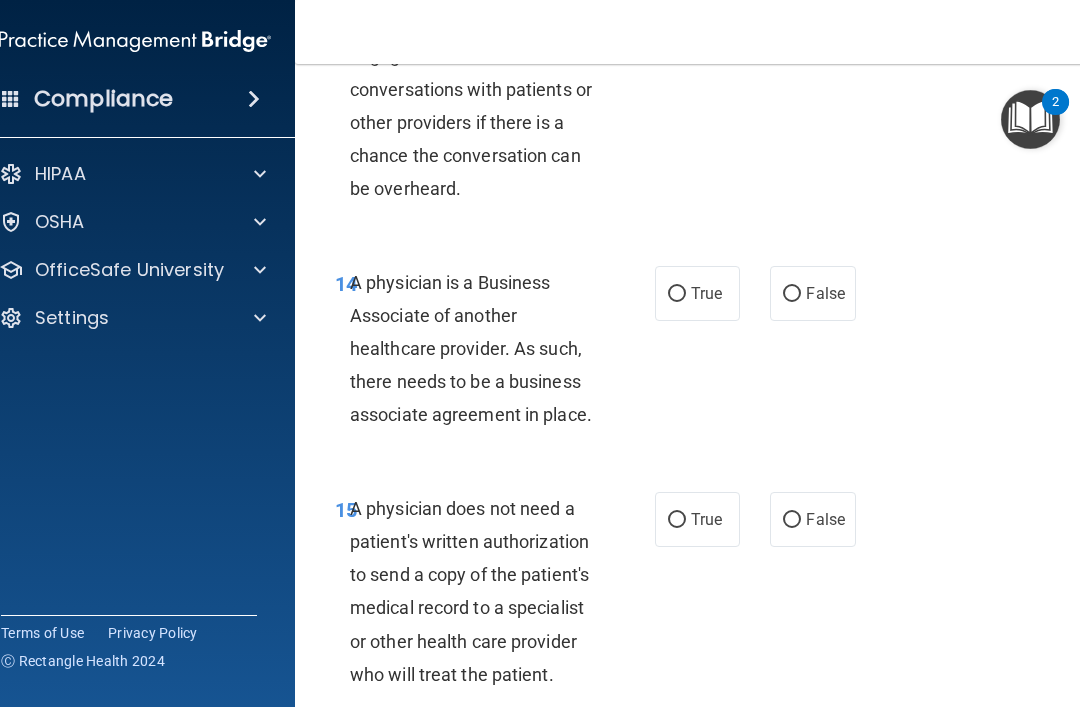 scroll, scrollTop: 3135, scrollLeft: 0, axis: vertical 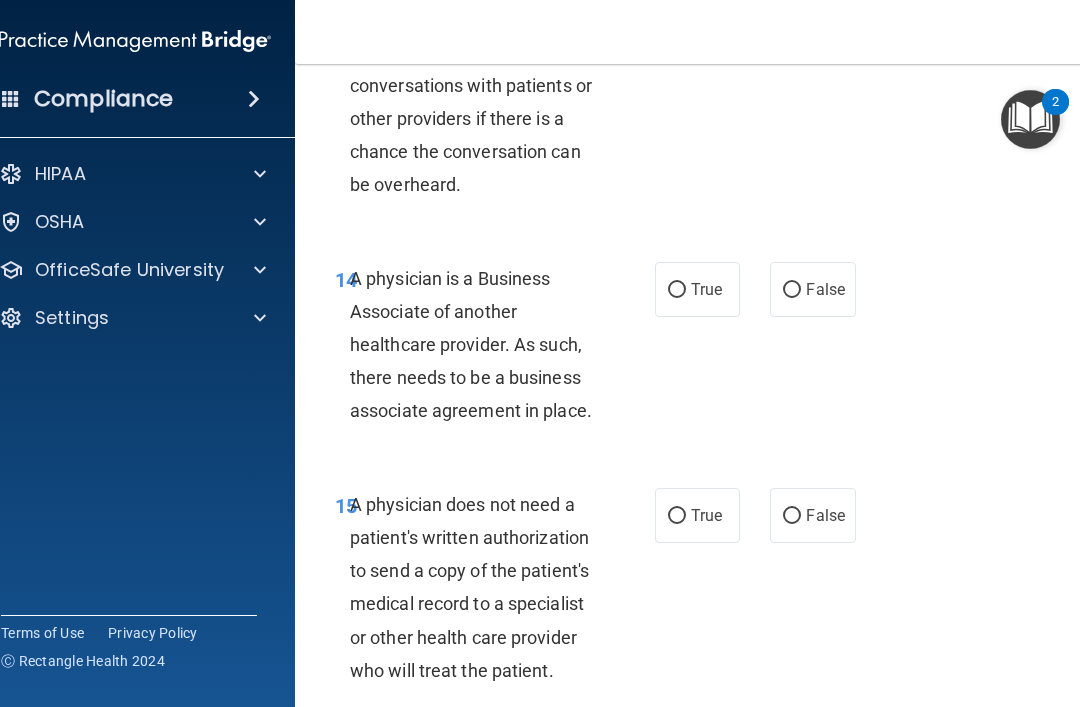 click on "True" at bounding box center [706, 289] 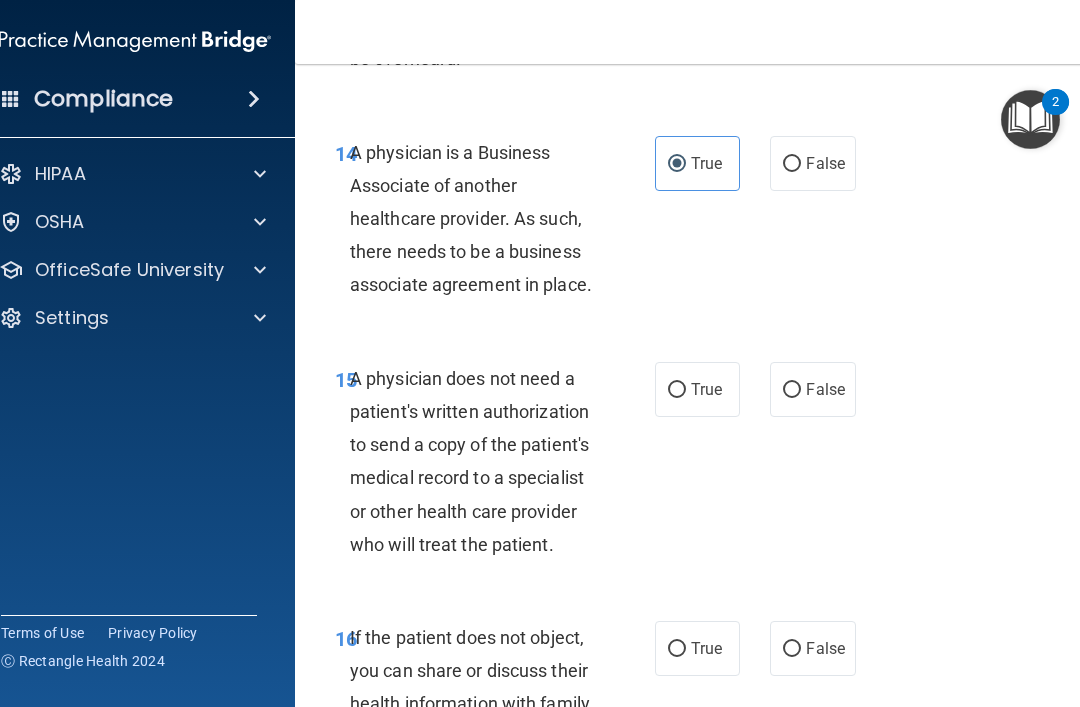 scroll, scrollTop: 3281, scrollLeft: 0, axis: vertical 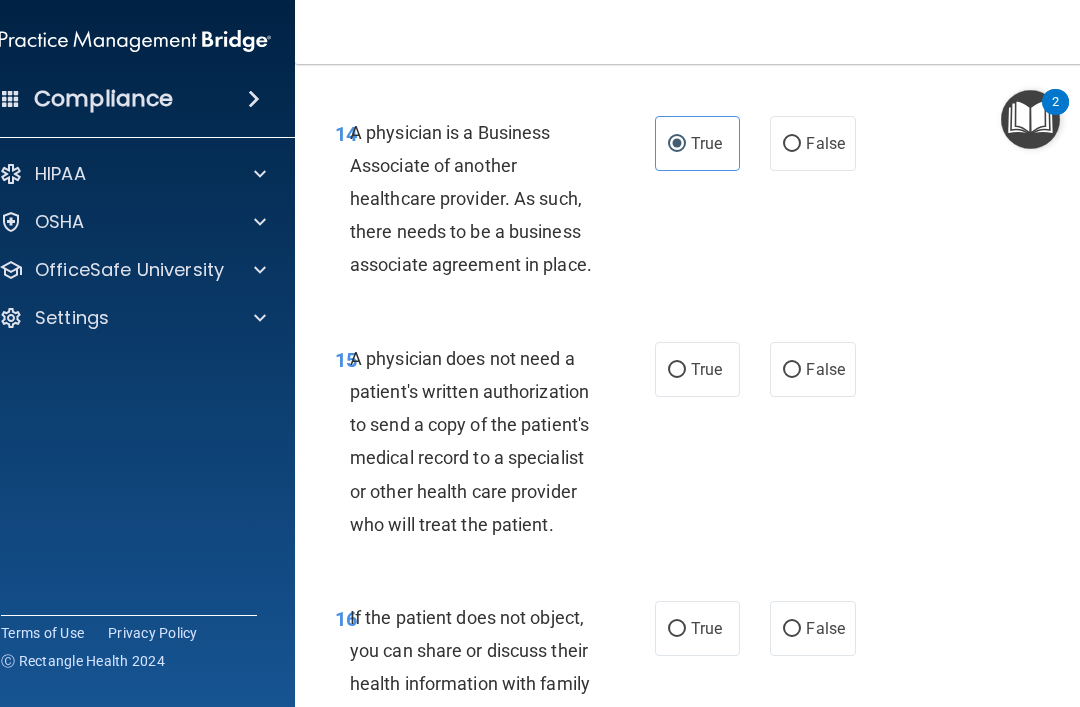 click on "True" at bounding box center (697, 369) 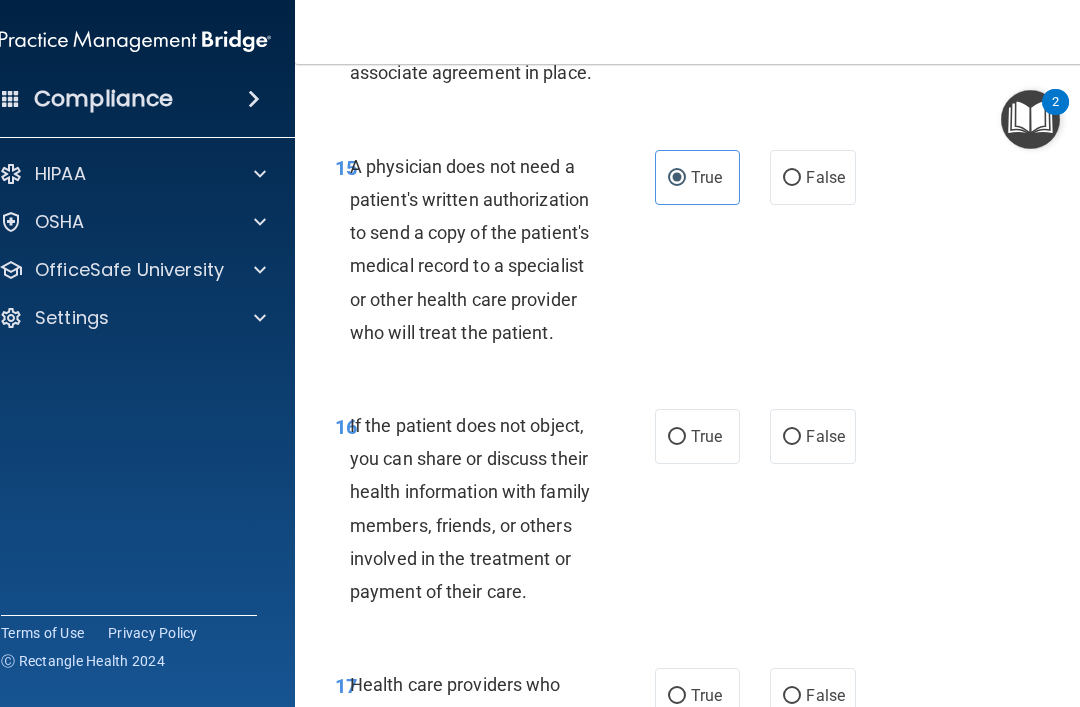 scroll, scrollTop: 3474, scrollLeft: 0, axis: vertical 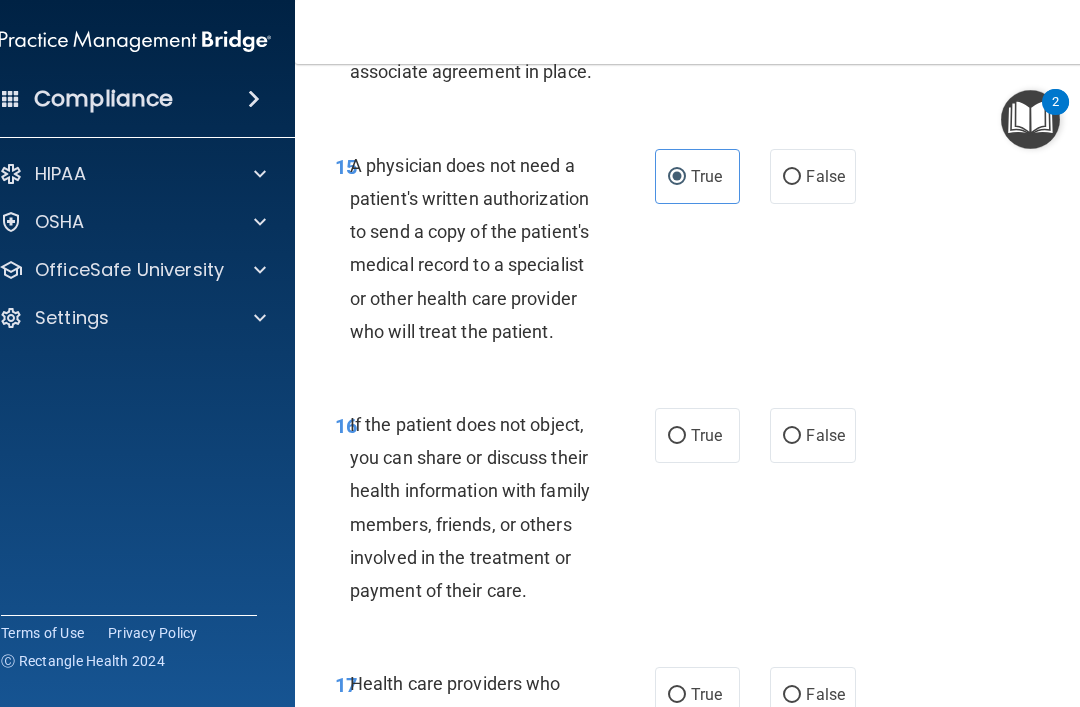 click on "16       If the patient does not object, you can share or discuss their health information with family members, friends, or others involved in the treatment or payment of their care.                   True           False" at bounding box center (700, 512) 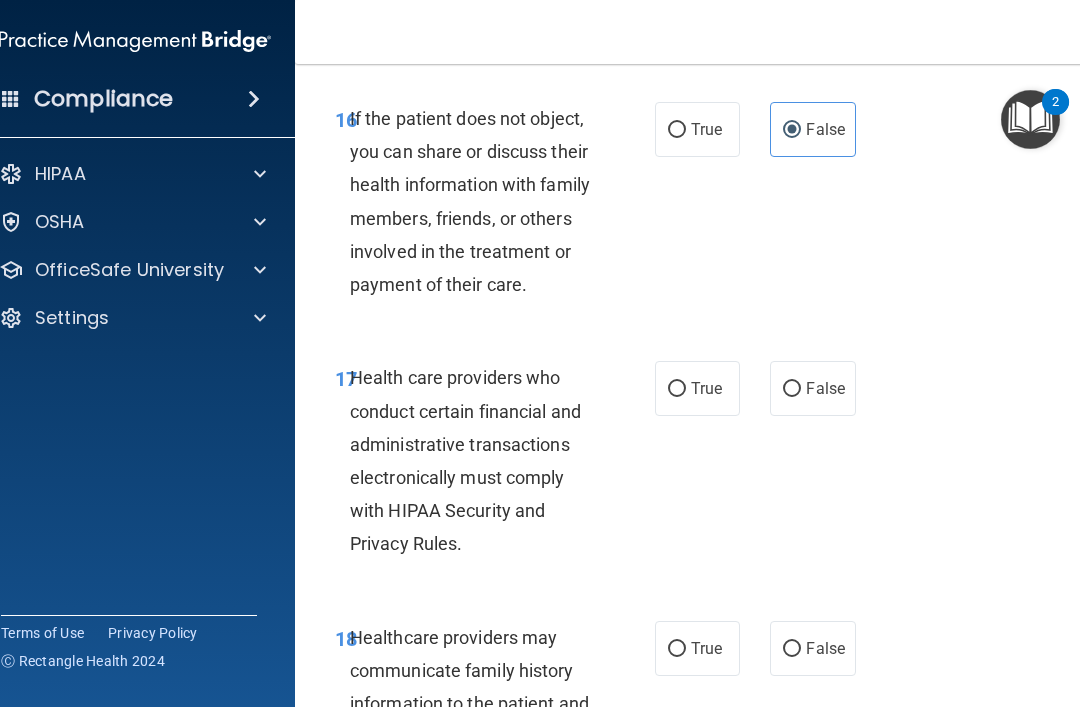 scroll, scrollTop: 3790, scrollLeft: 0, axis: vertical 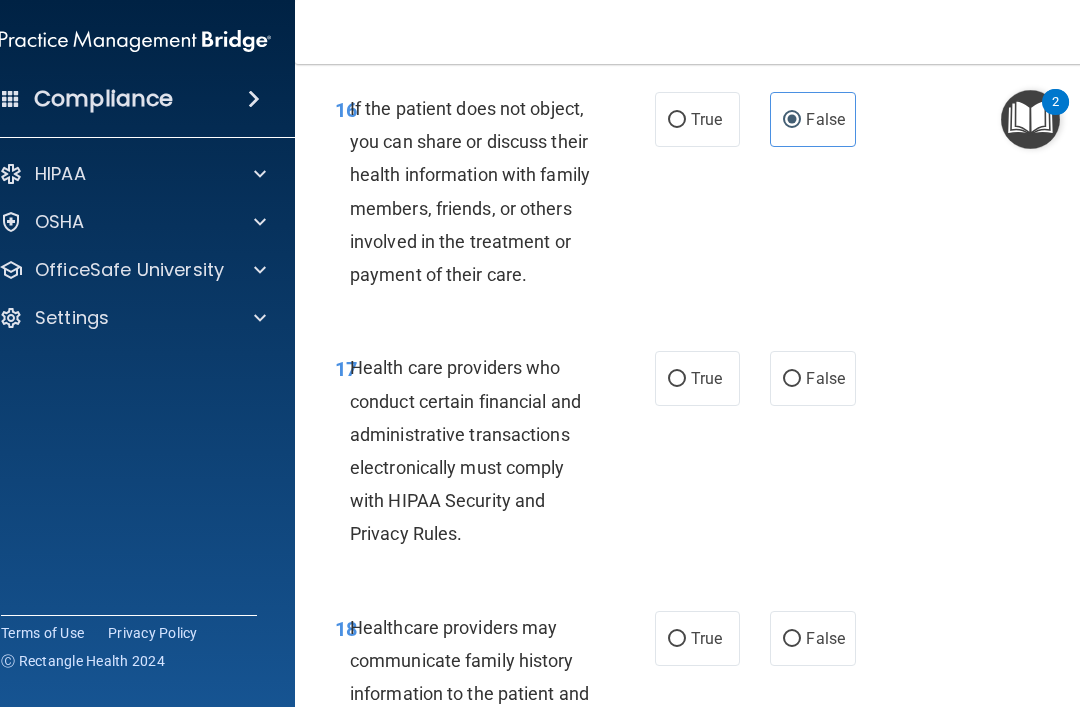 click on "True" at bounding box center (697, 378) 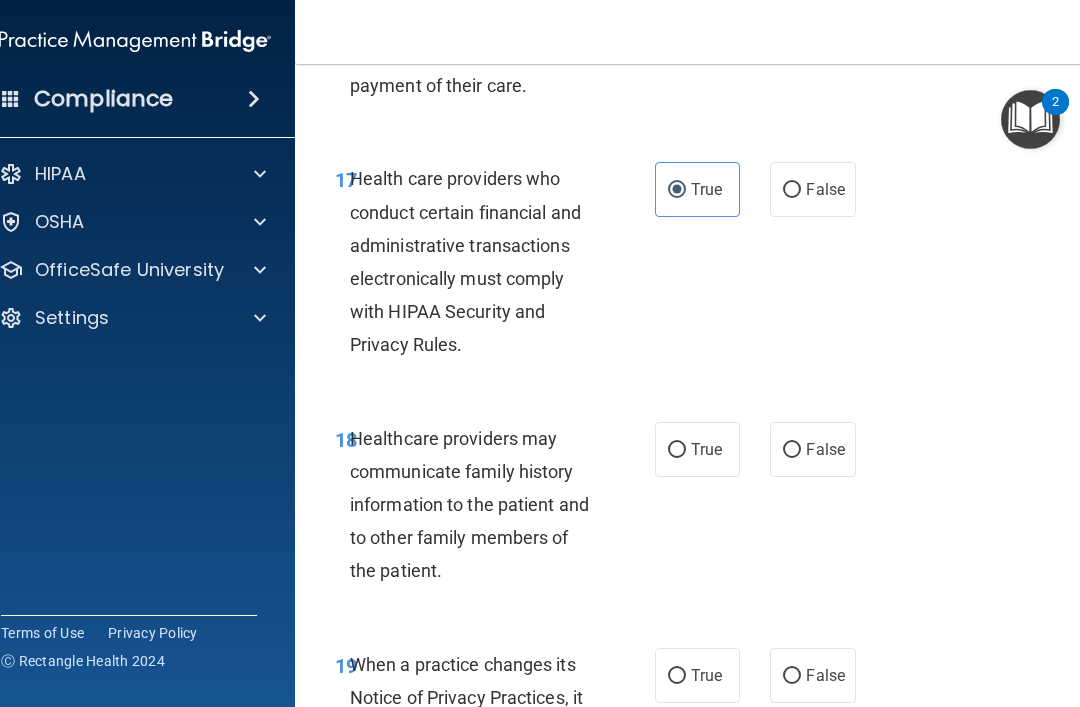 scroll, scrollTop: 3980, scrollLeft: 0, axis: vertical 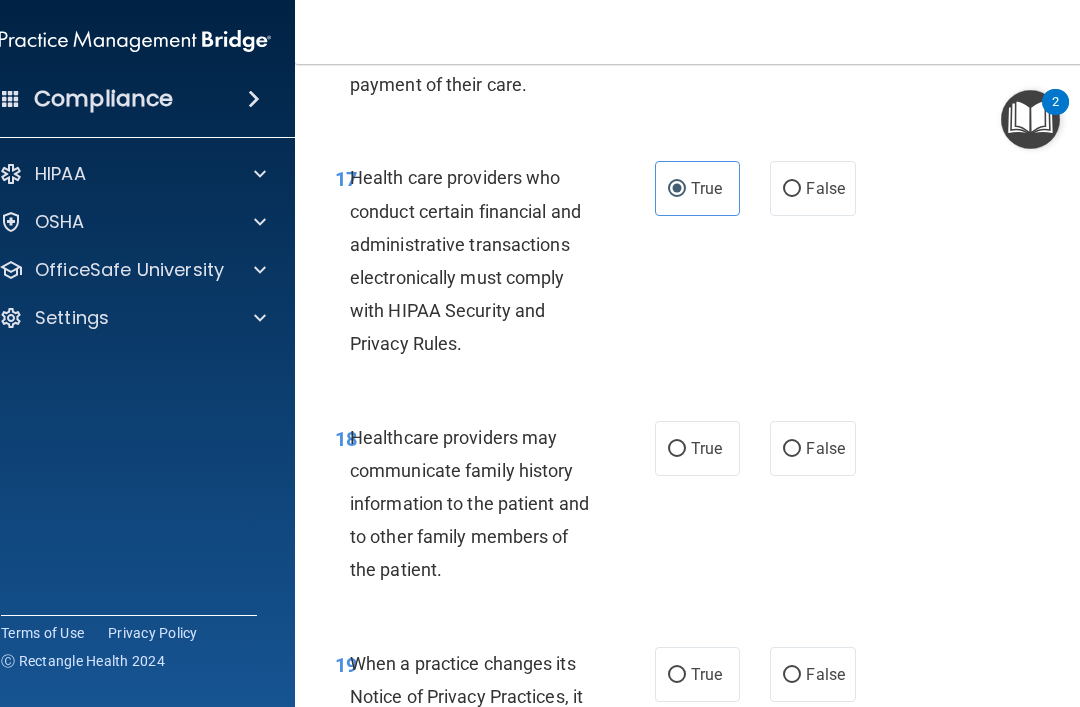 click on "True" at bounding box center [697, 448] 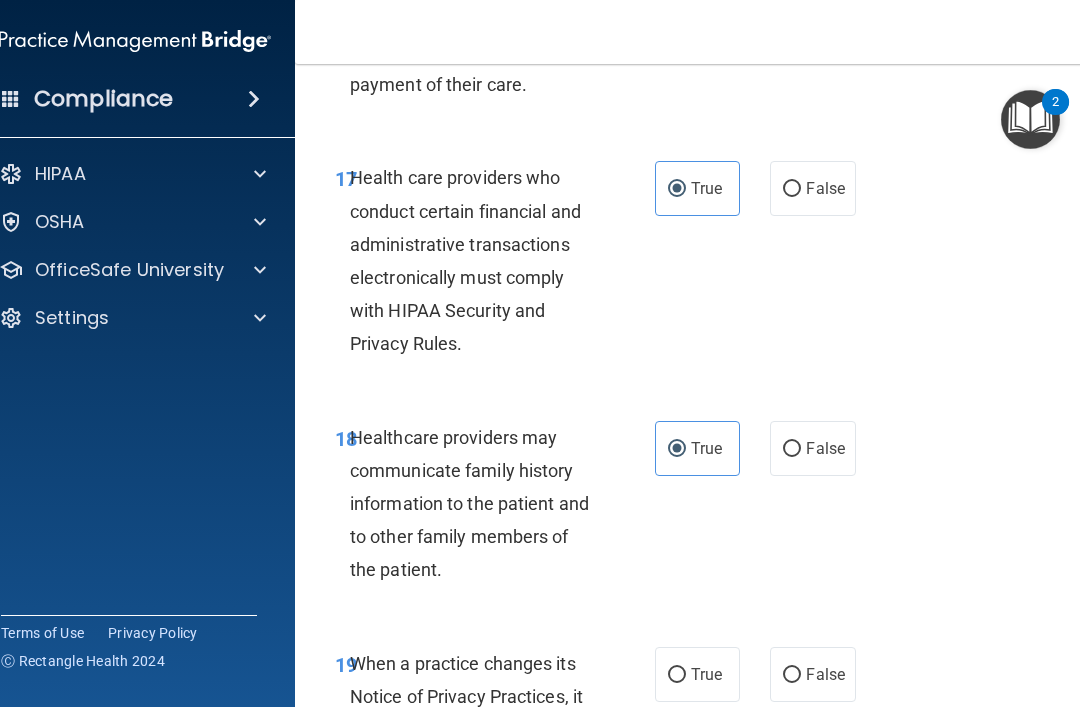 click on "False" at bounding box center (812, 448) 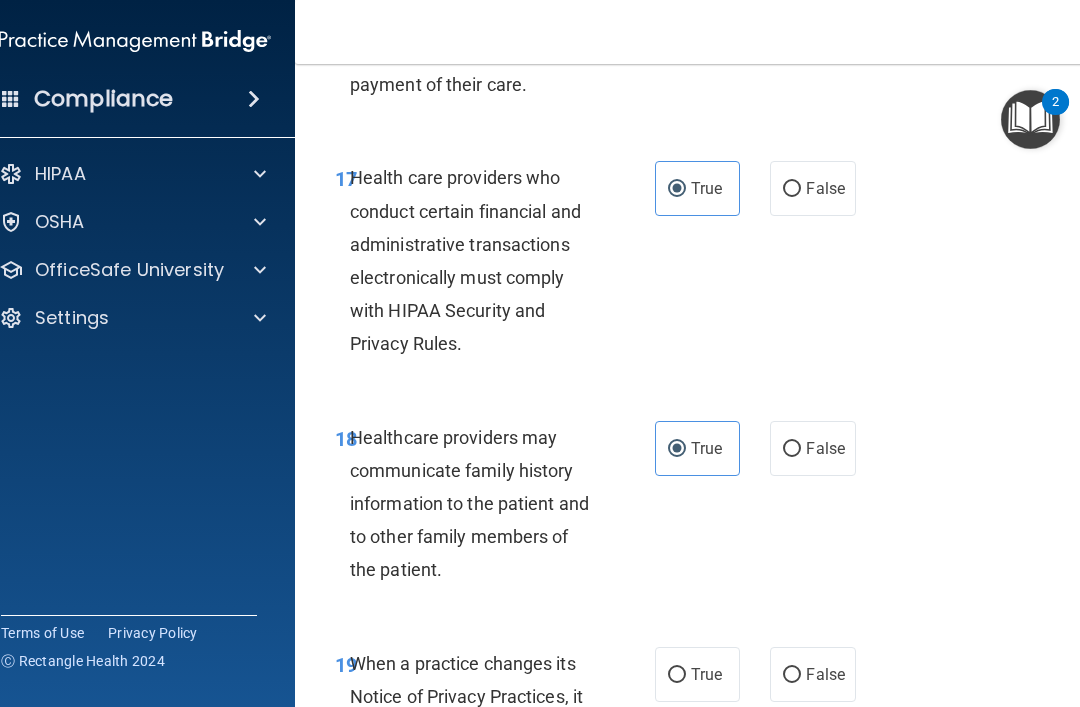 radio on "true" 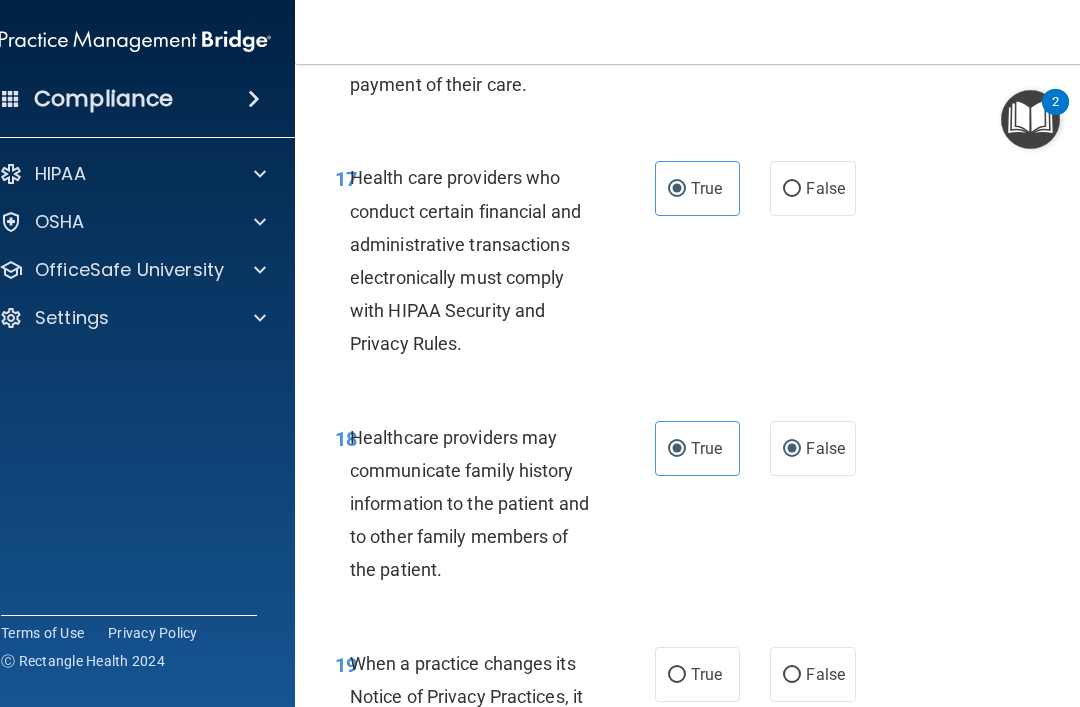 radio on "false" 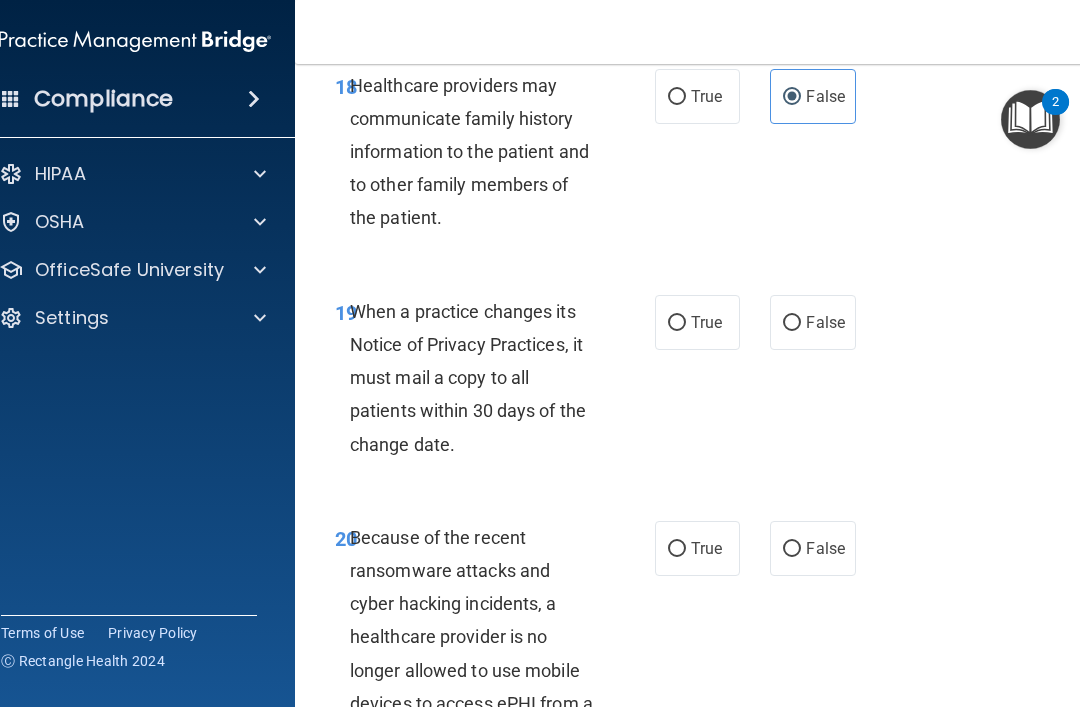 scroll, scrollTop: 4343, scrollLeft: 0, axis: vertical 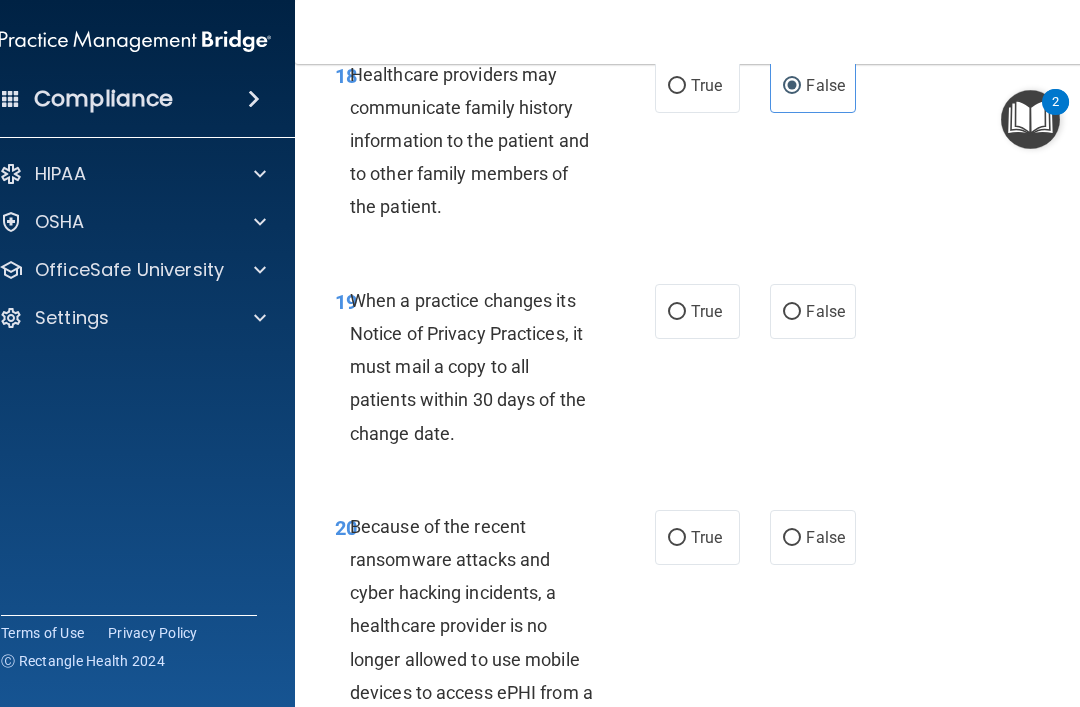 click on "True" at bounding box center [677, 312] 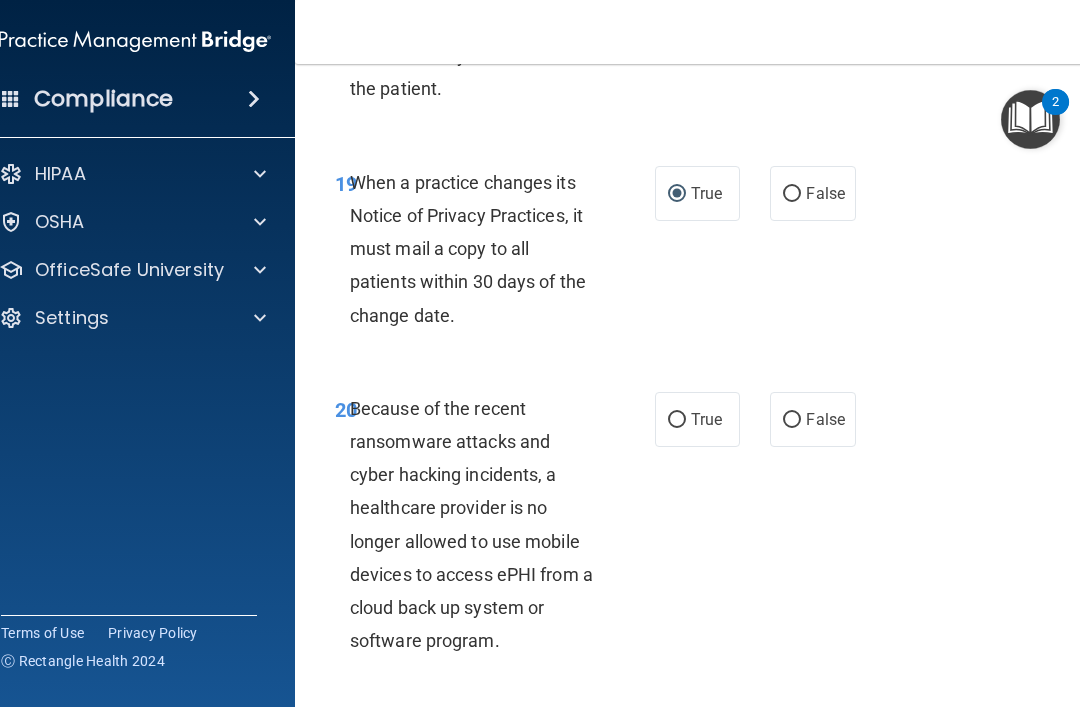 scroll, scrollTop: 4456, scrollLeft: 0, axis: vertical 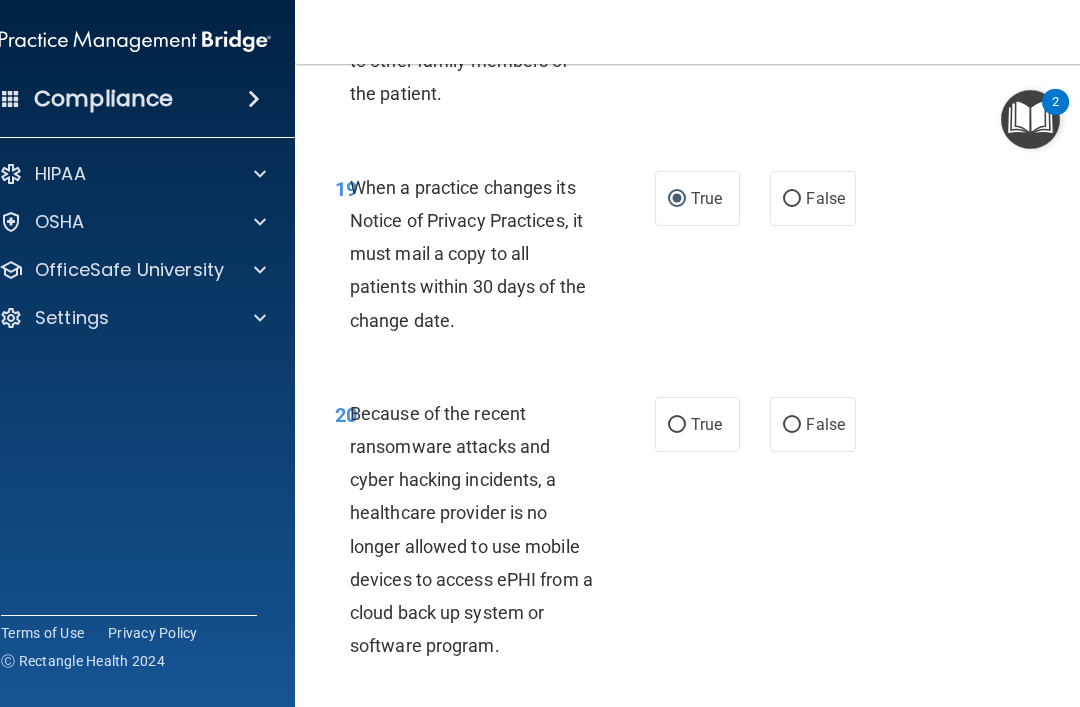 click on "False" at bounding box center (812, 424) 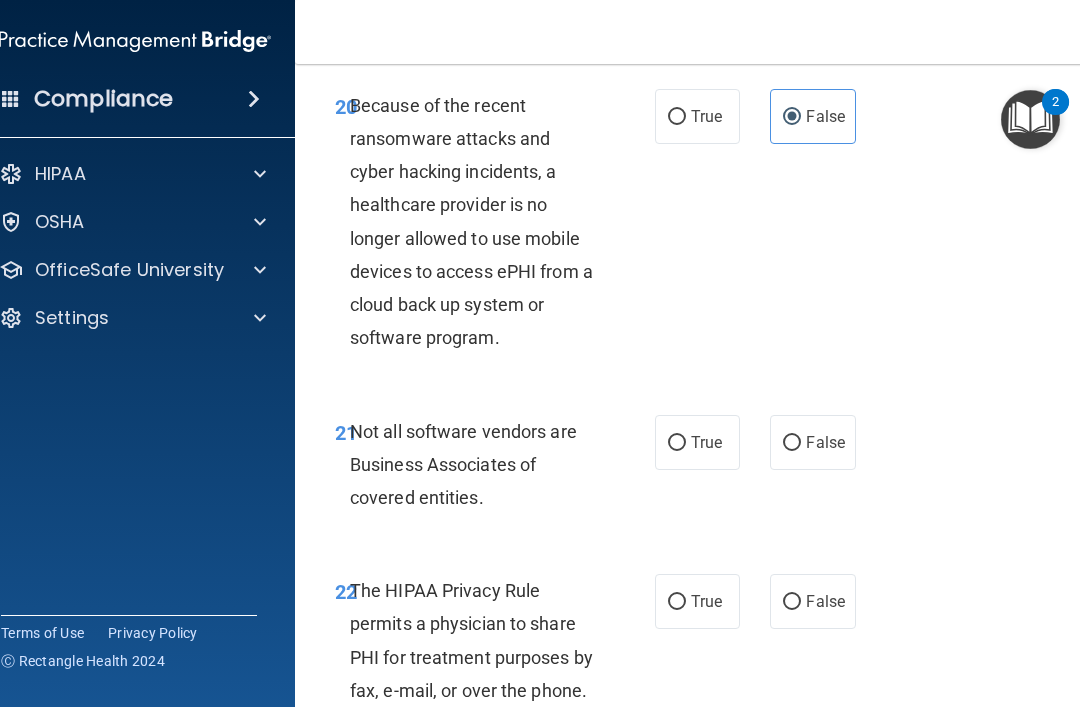 scroll, scrollTop: 4773, scrollLeft: 0, axis: vertical 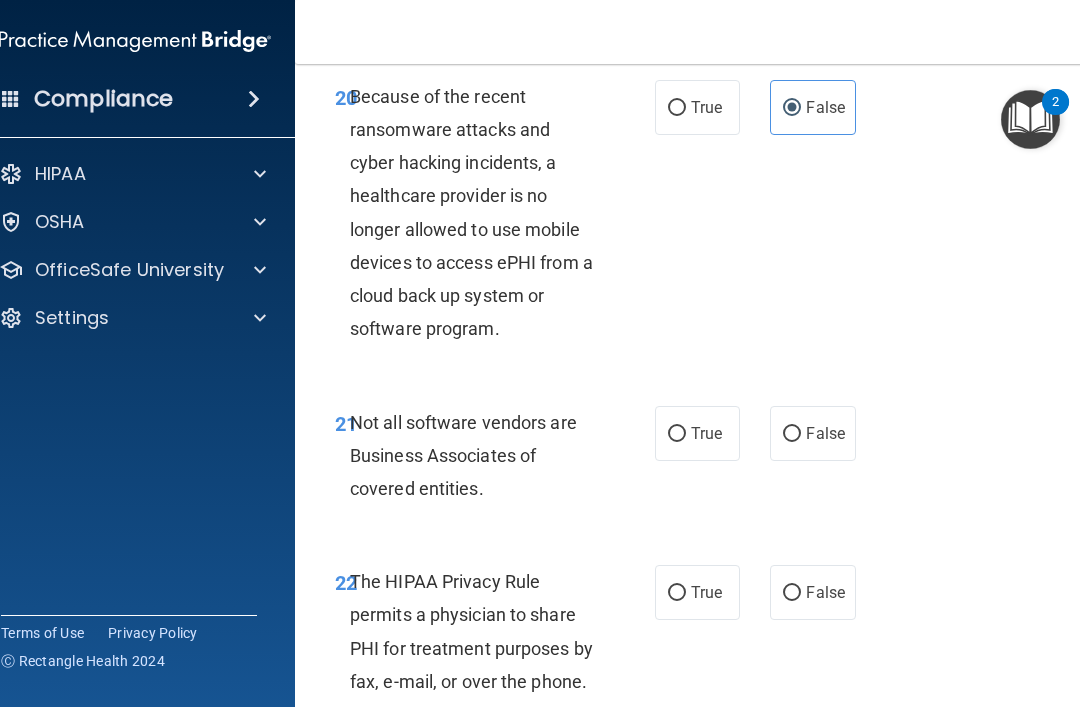 click on "True" at bounding box center (706, 433) 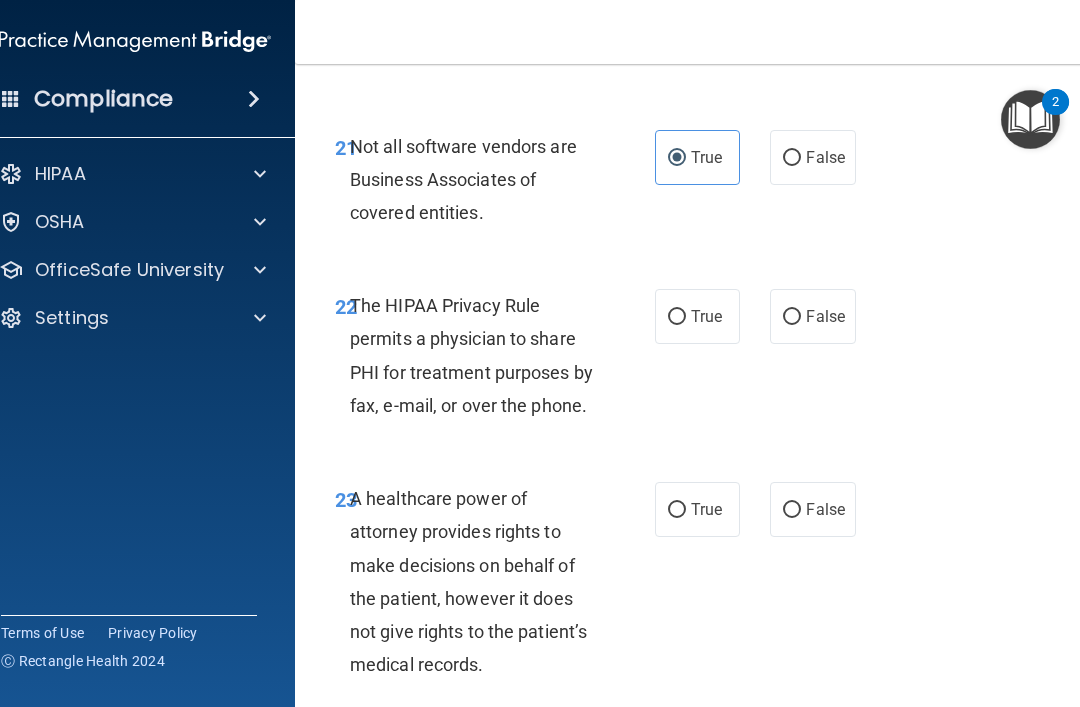scroll, scrollTop: 5058, scrollLeft: 0, axis: vertical 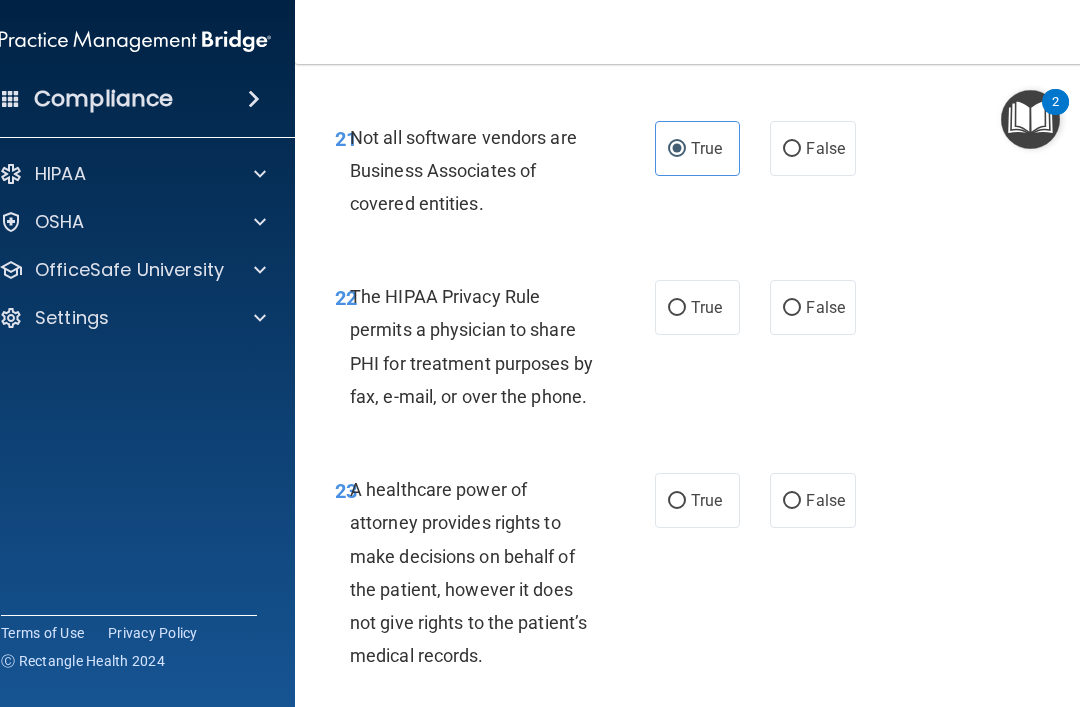 click on "True" at bounding box center [677, 308] 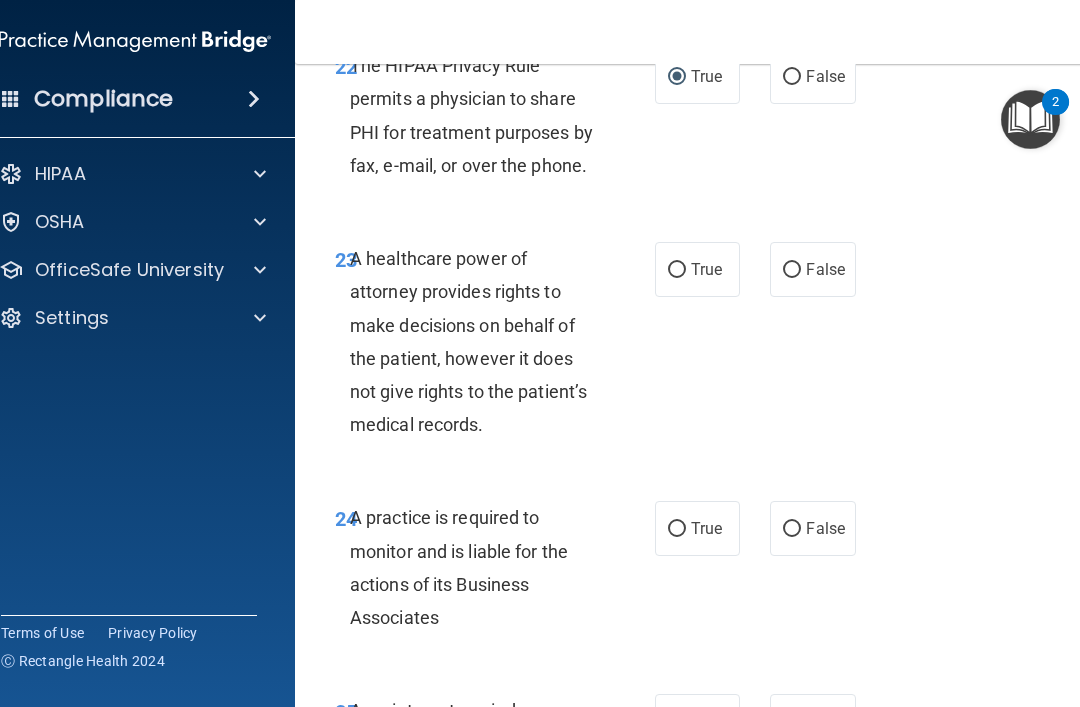 scroll, scrollTop: 5299, scrollLeft: 0, axis: vertical 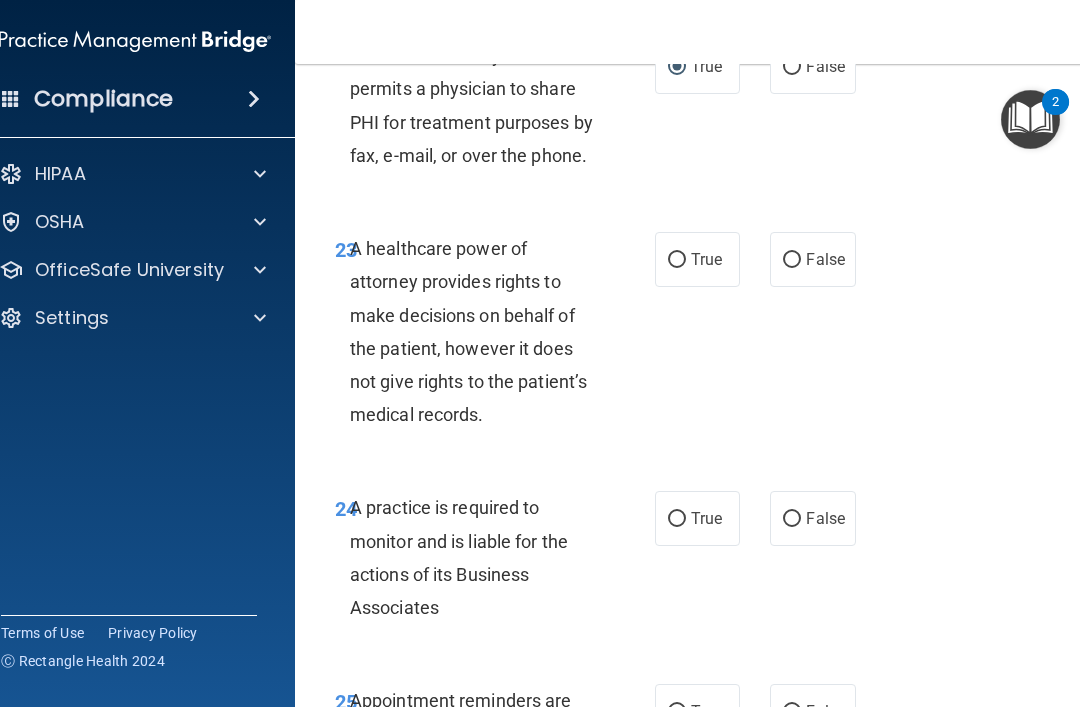 click on "True" at bounding box center (706, 259) 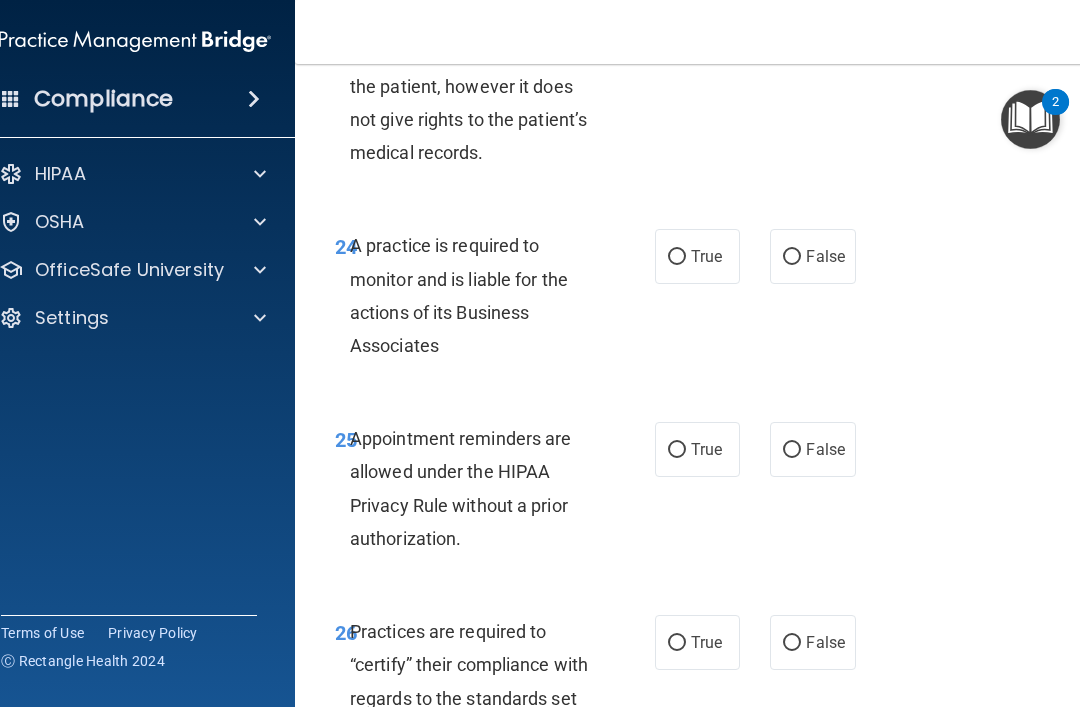 scroll, scrollTop: 5495, scrollLeft: 0, axis: vertical 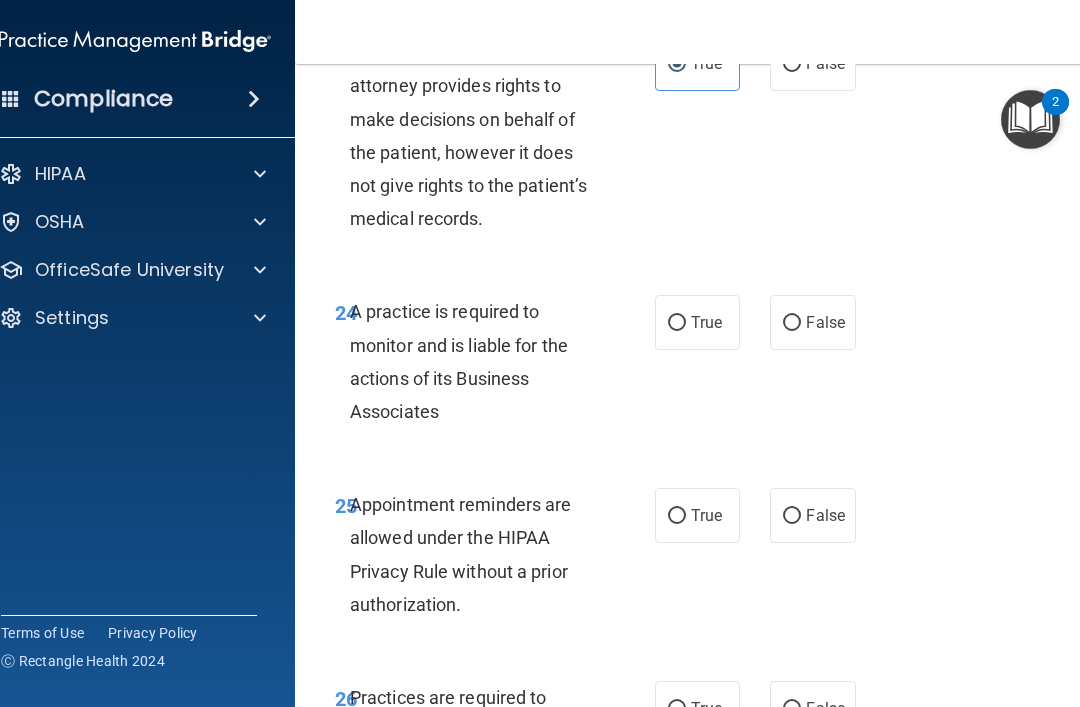 click on "True" at bounding box center [677, 323] 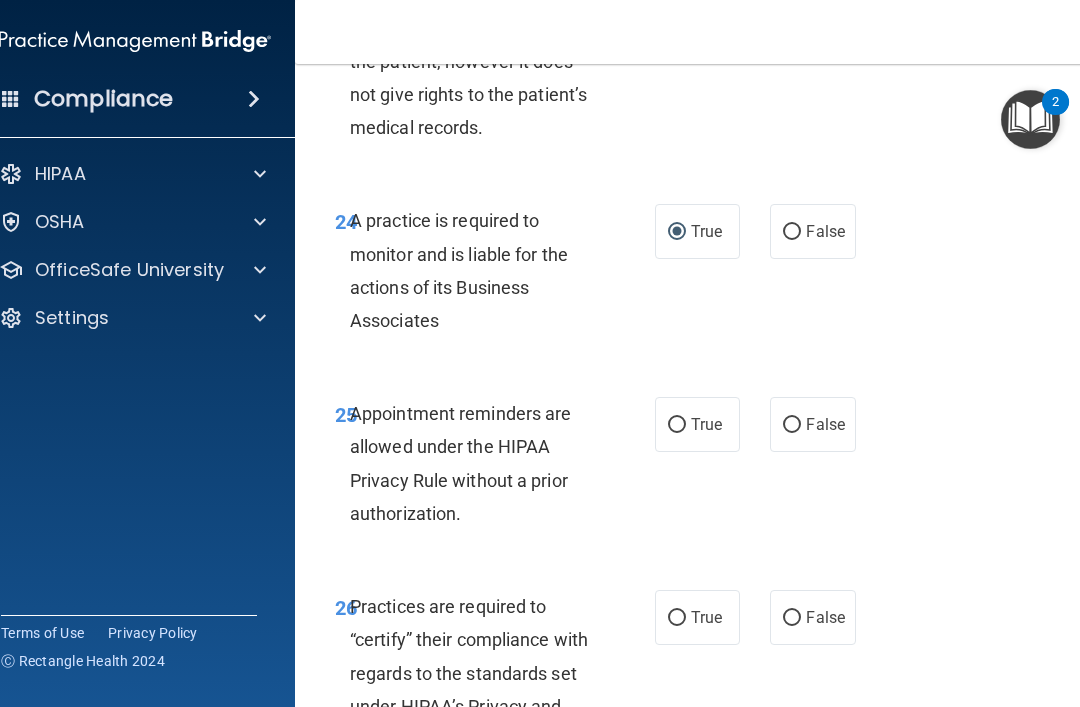 scroll, scrollTop: 5587, scrollLeft: 0, axis: vertical 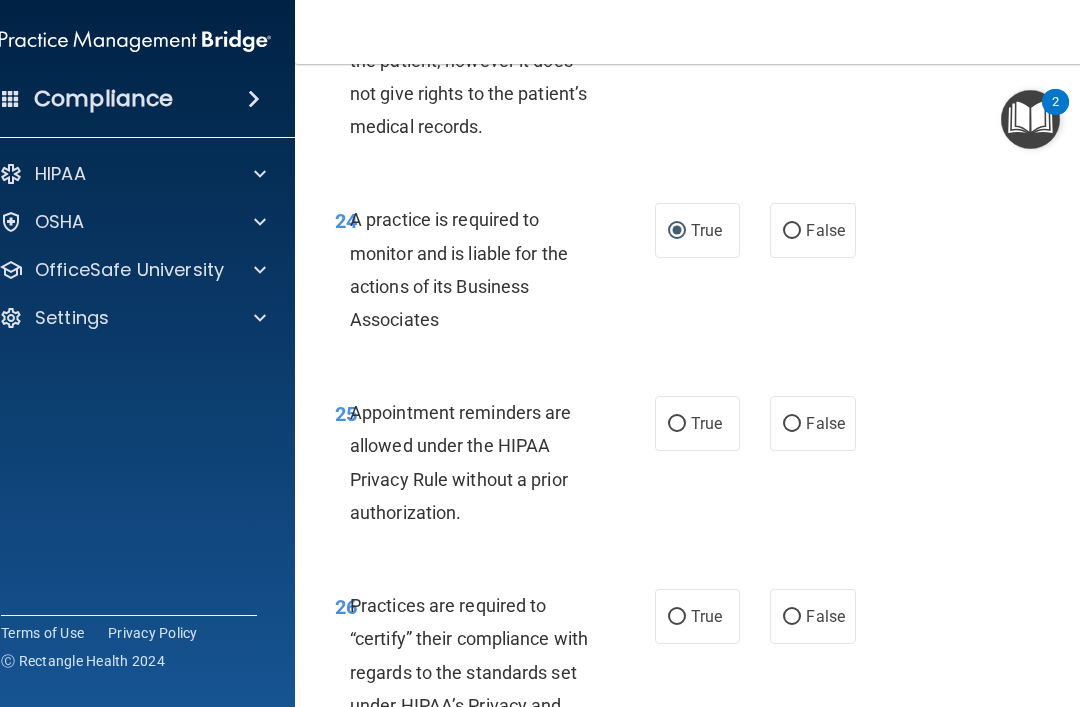 click on "True" at bounding box center [697, 423] 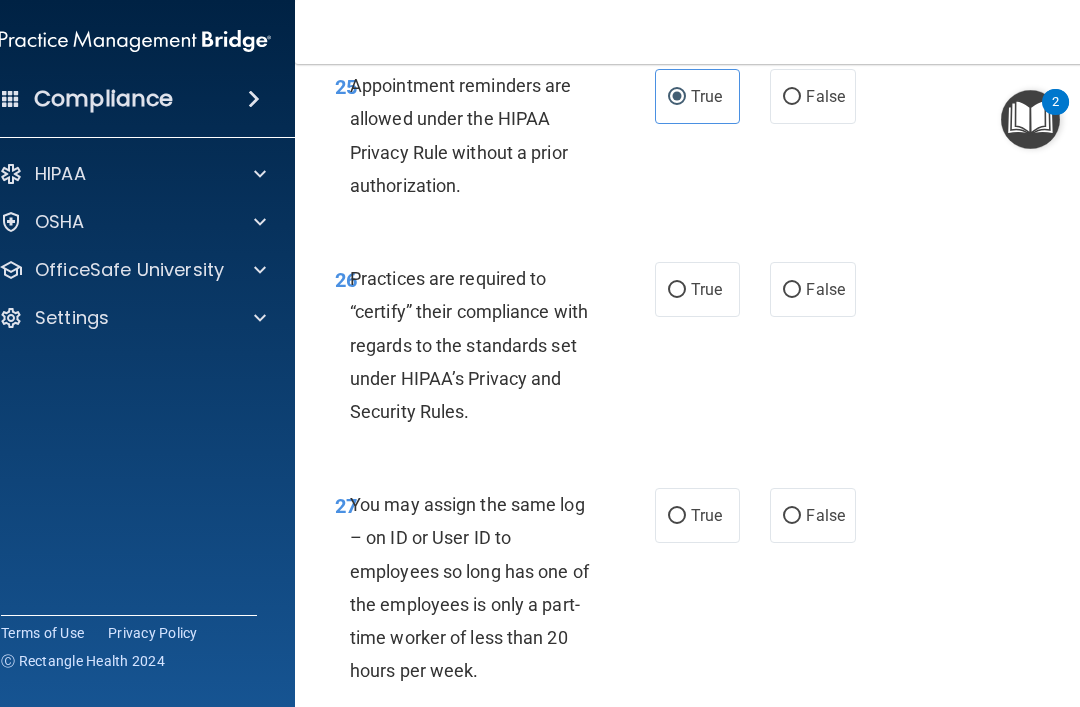 scroll, scrollTop: 5915, scrollLeft: 0, axis: vertical 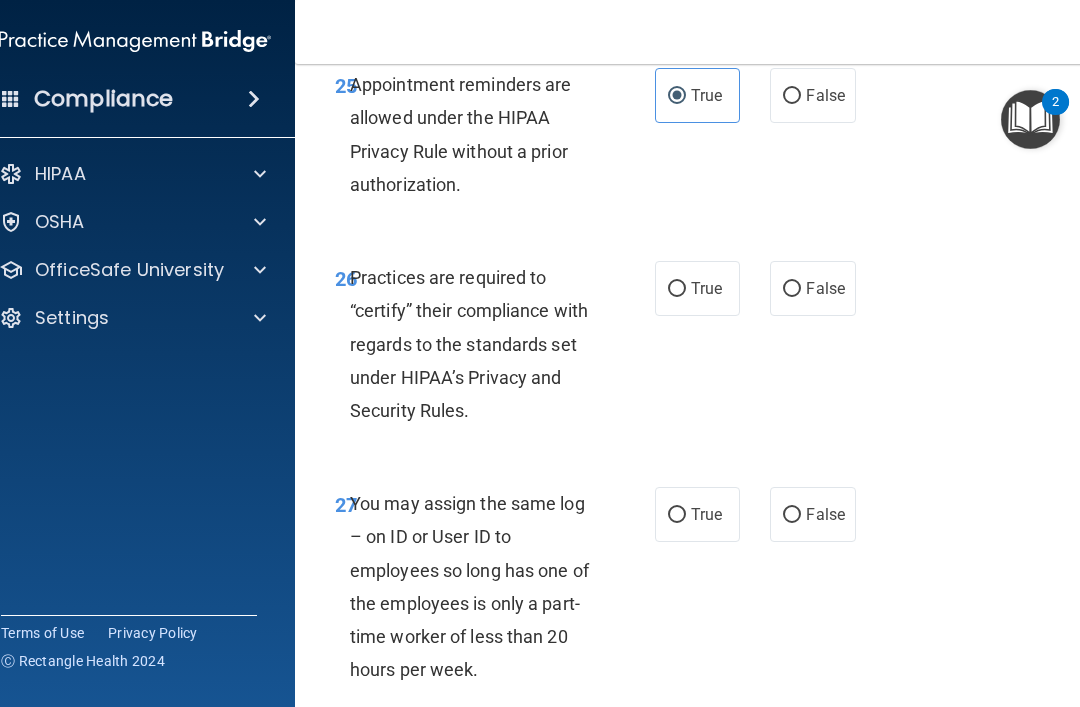 click on "True" at bounding box center [677, 289] 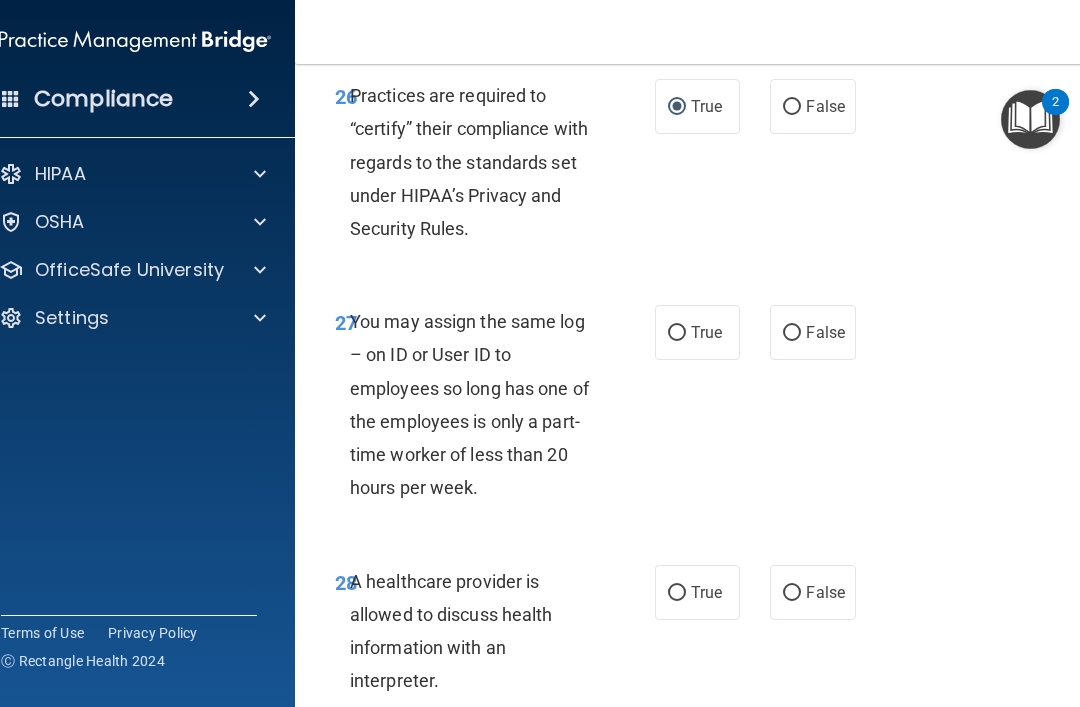 scroll, scrollTop: 6104, scrollLeft: 0, axis: vertical 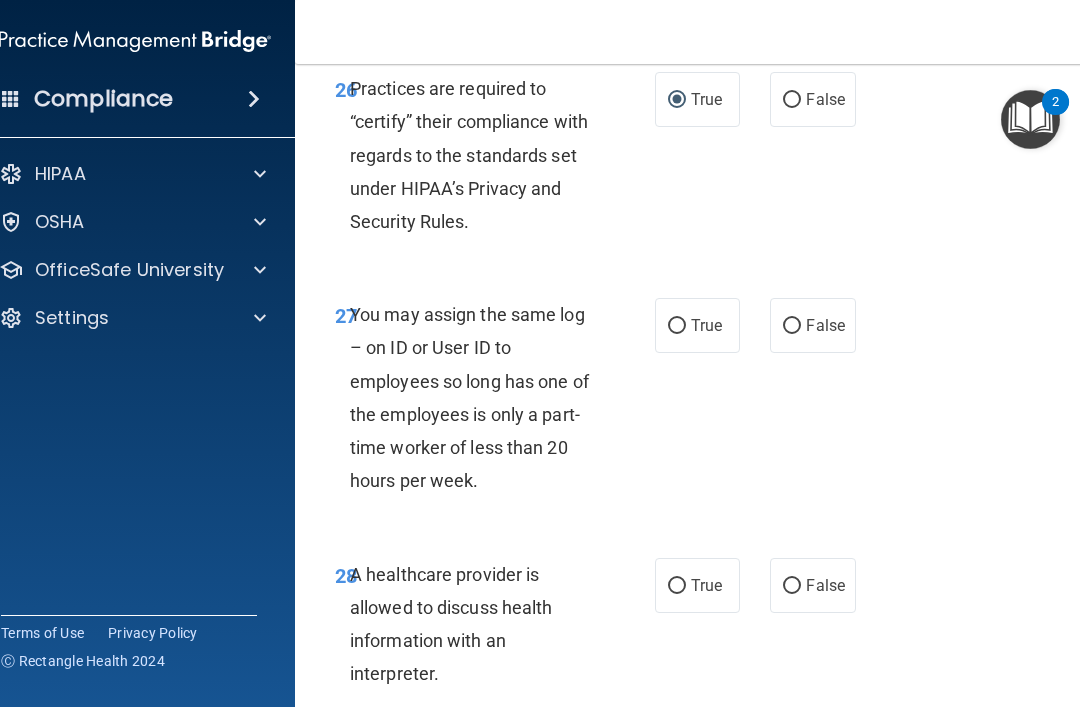 click on "False" at bounding box center [812, 325] 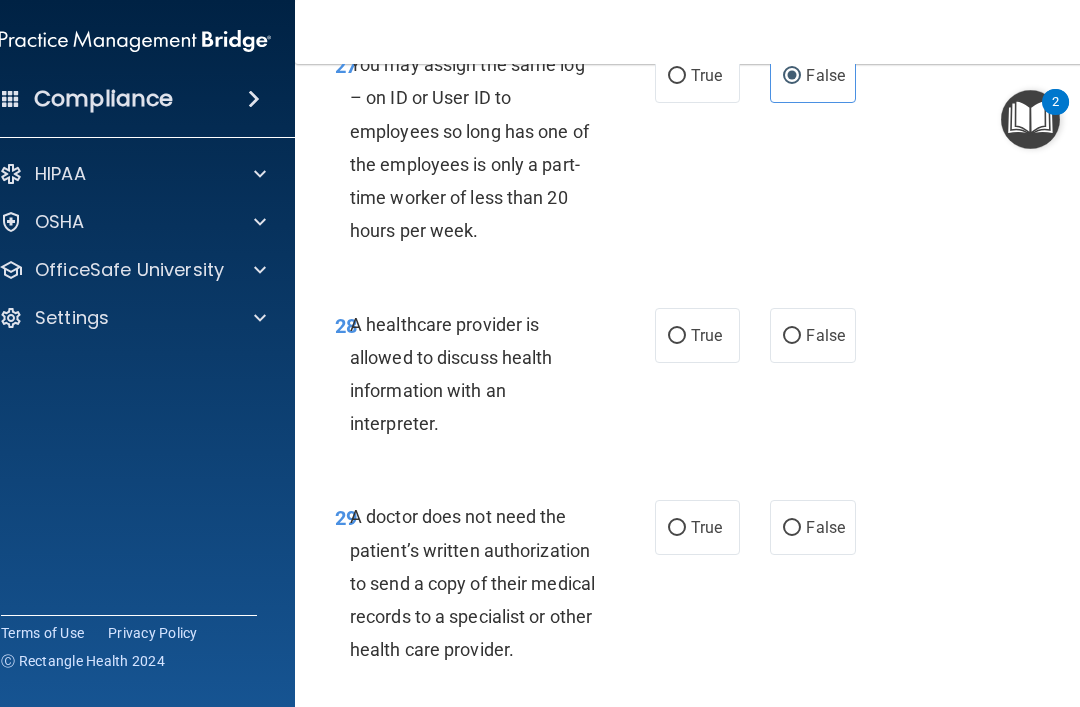 scroll, scrollTop: 6357, scrollLeft: 0, axis: vertical 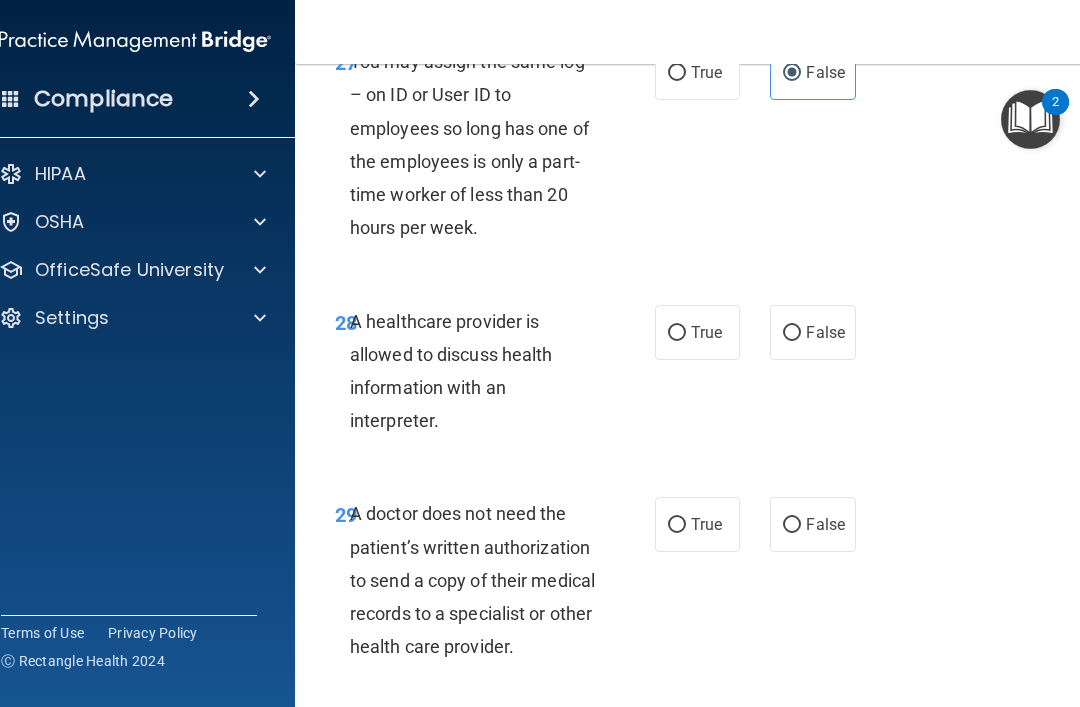 click on "True" at bounding box center (697, 332) 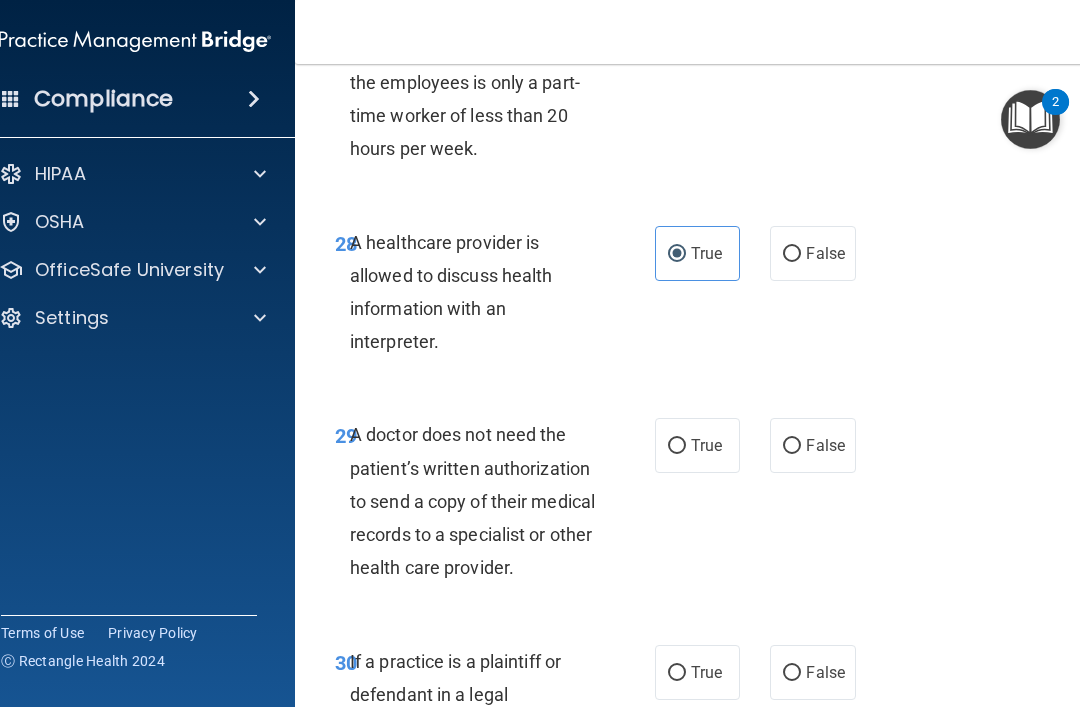 scroll, scrollTop: 6448, scrollLeft: 0, axis: vertical 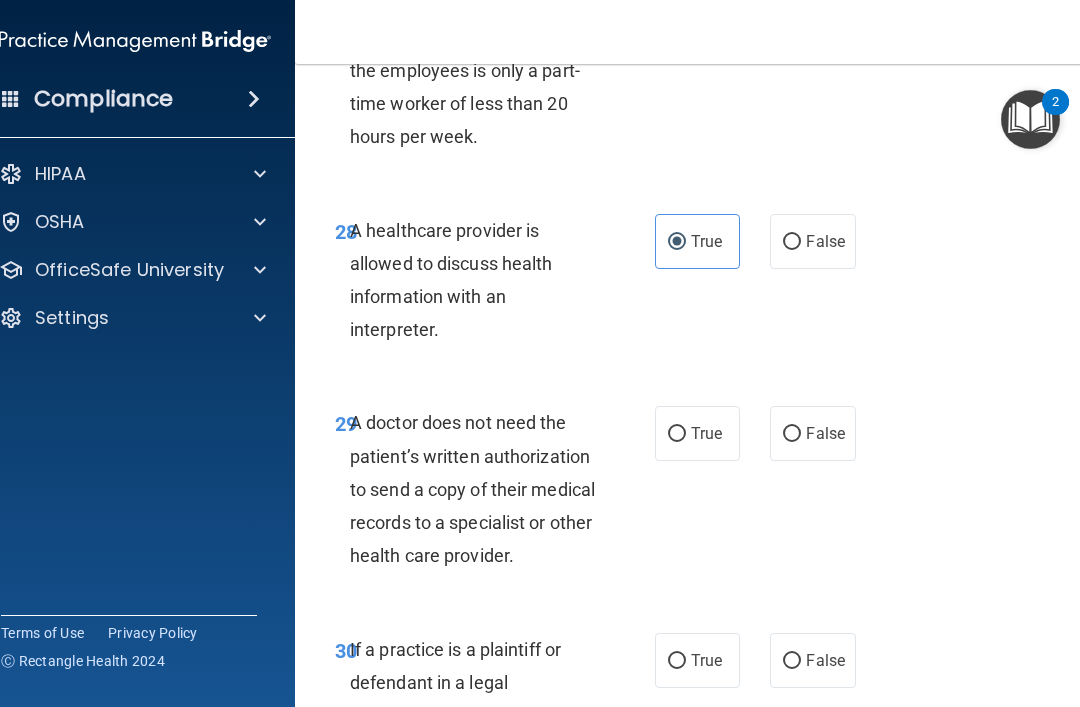 click on "True" at bounding box center [706, 433] 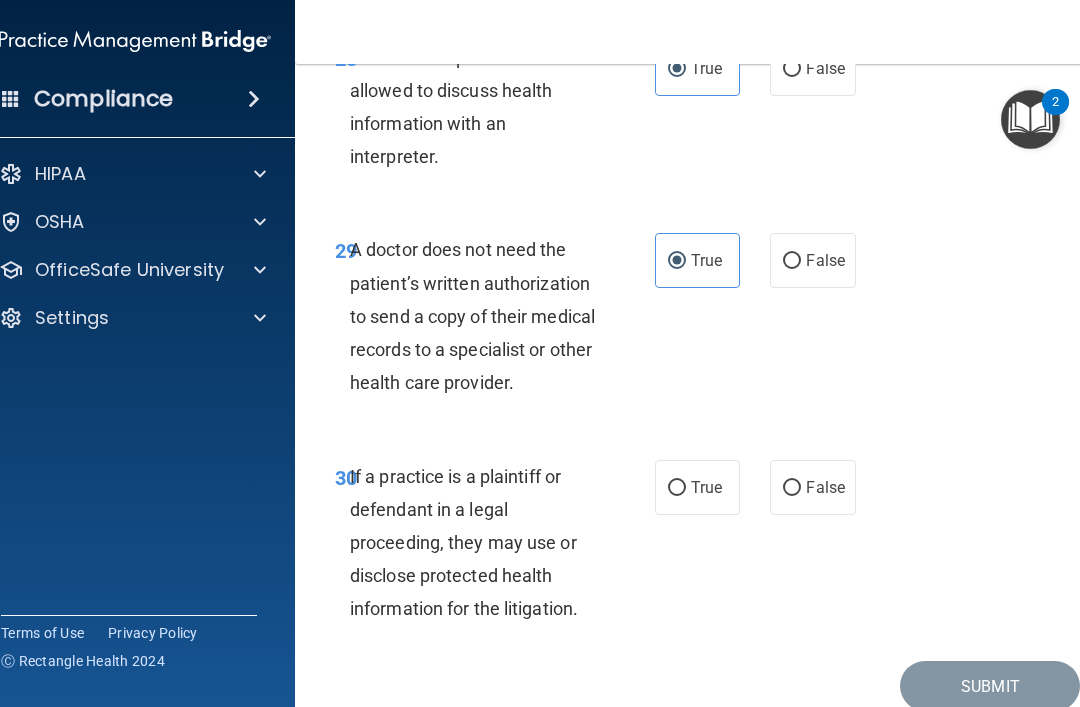 scroll, scrollTop: 6624, scrollLeft: 0, axis: vertical 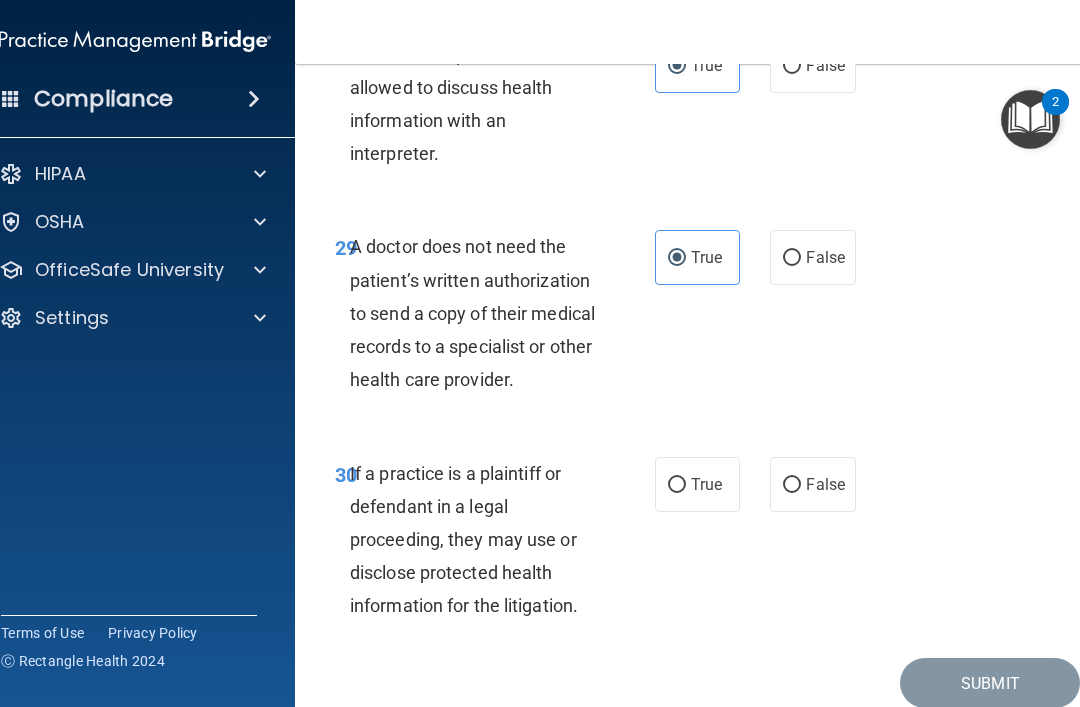 click on "True" at bounding box center (697, 484) 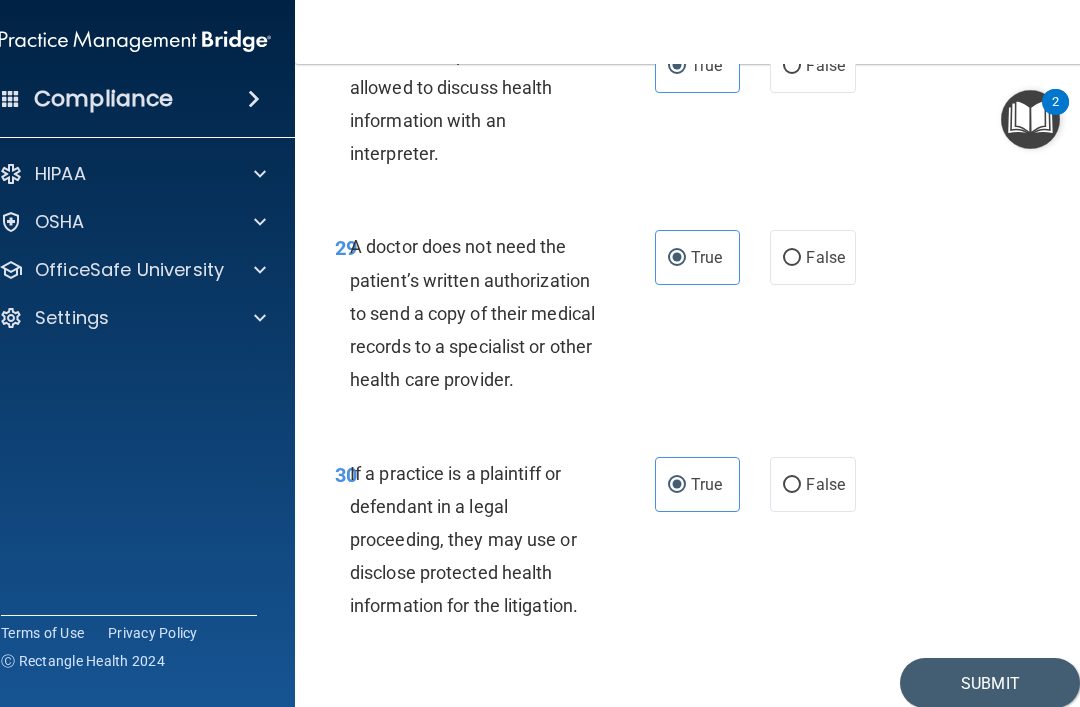 click on "Submit" at bounding box center (990, 683) 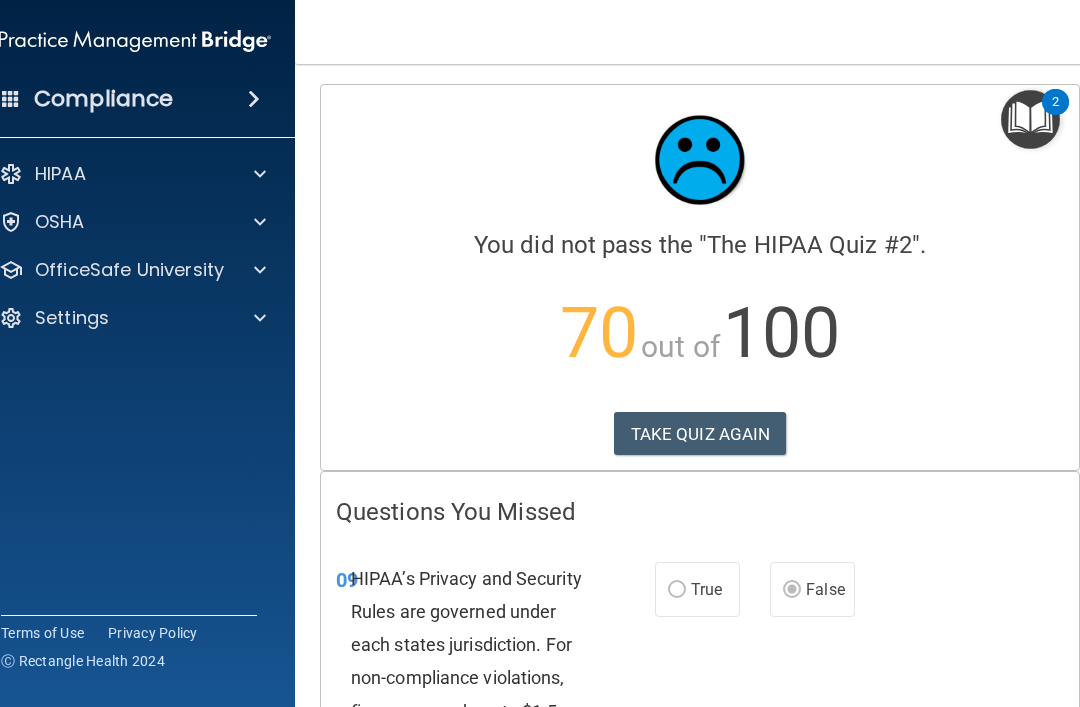 scroll, scrollTop: 0, scrollLeft: 0, axis: both 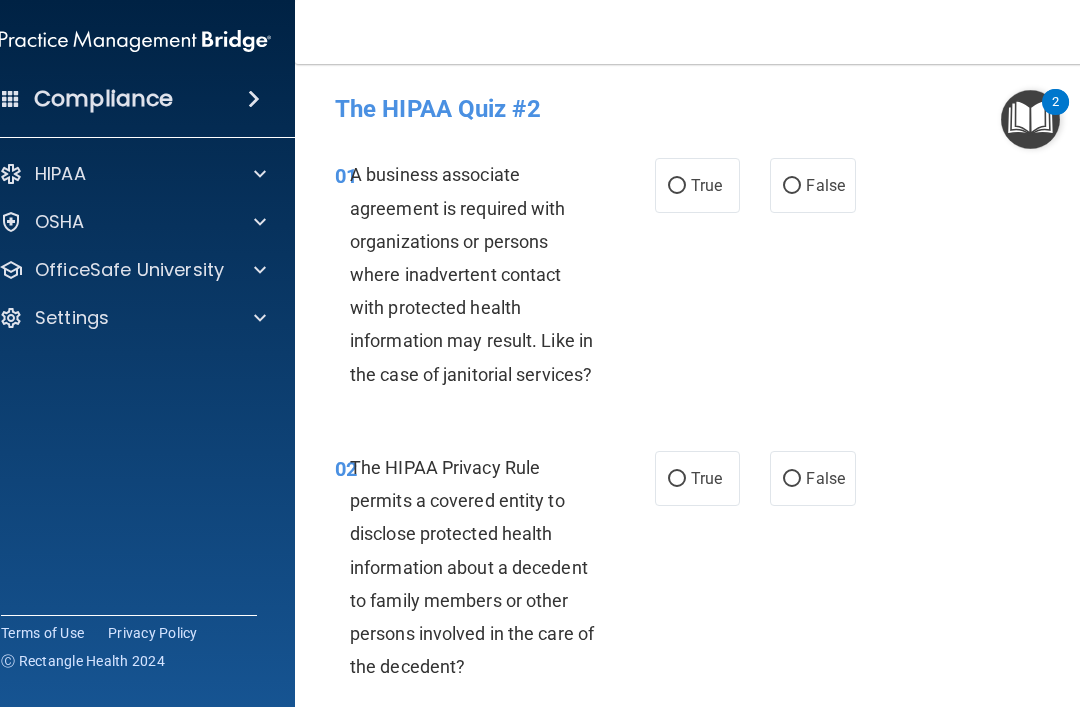 click on "False" at bounding box center [825, 185] 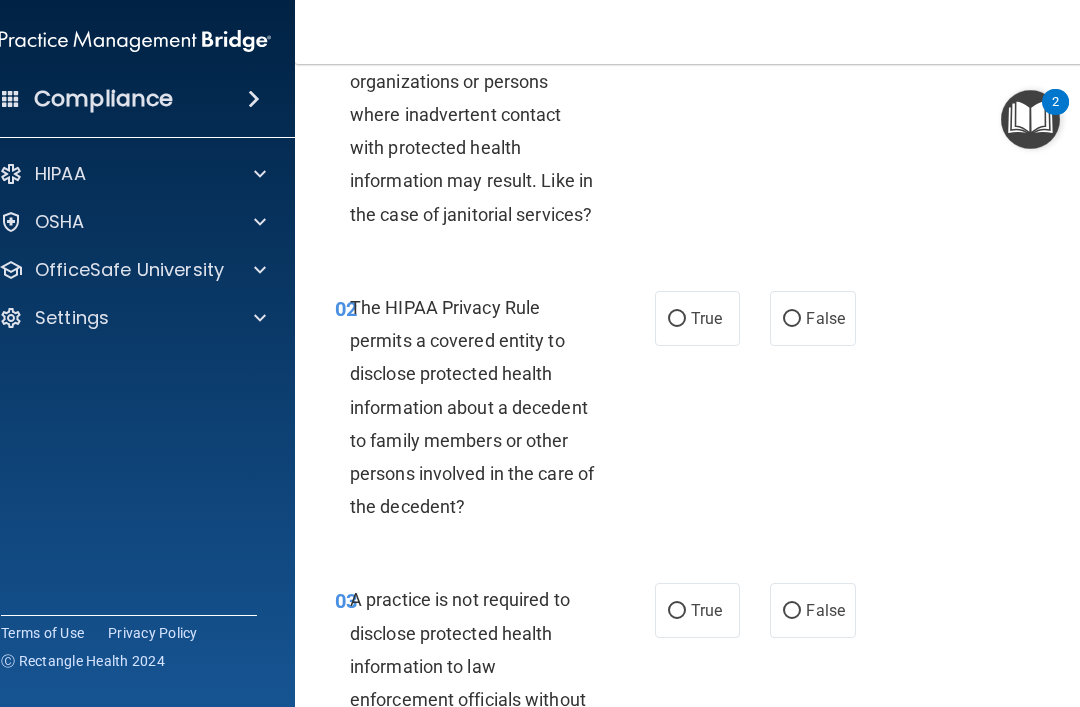 scroll, scrollTop: 158, scrollLeft: 0, axis: vertical 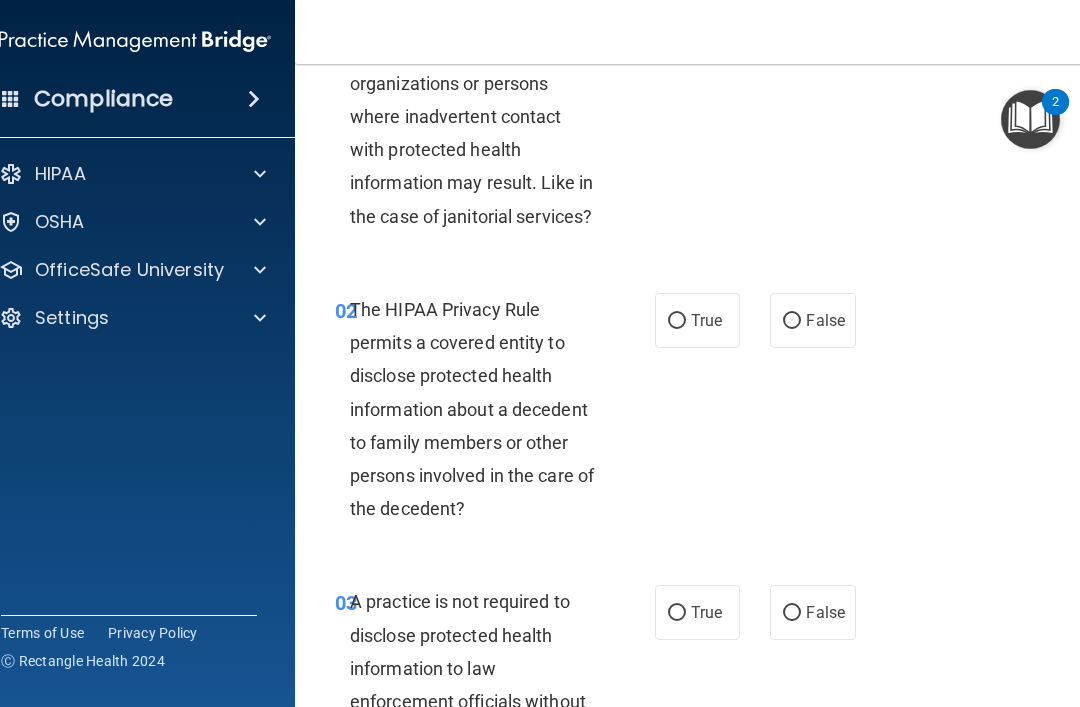 click on "True" at bounding box center (706, 320) 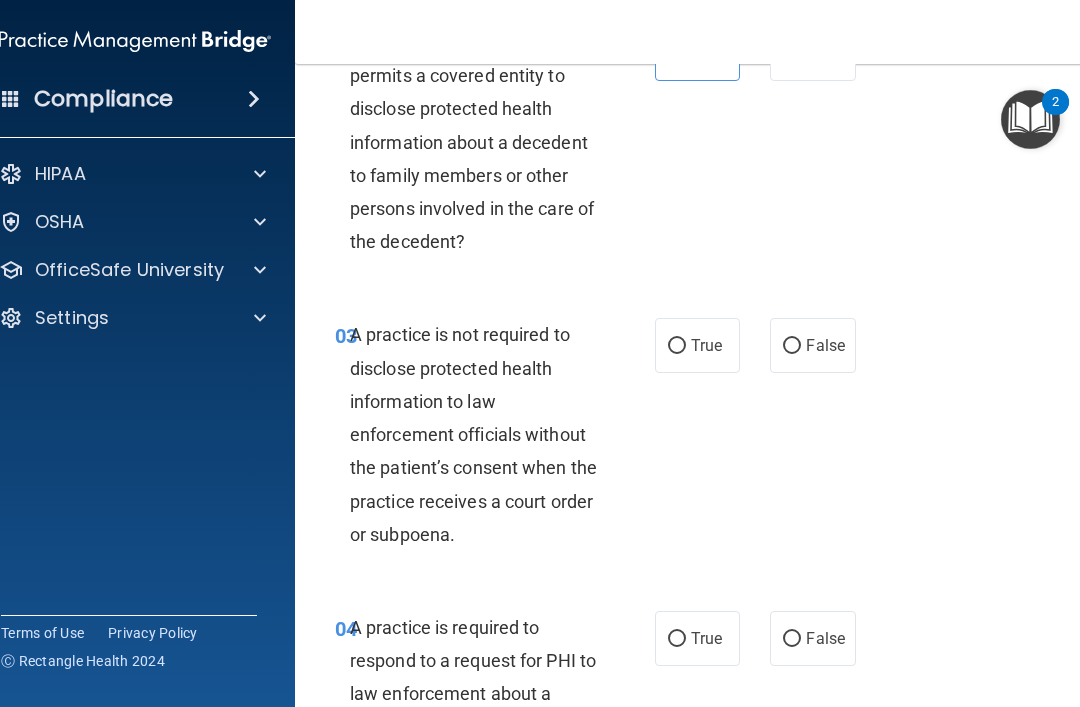 scroll, scrollTop: 426, scrollLeft: 0, axis: vertical 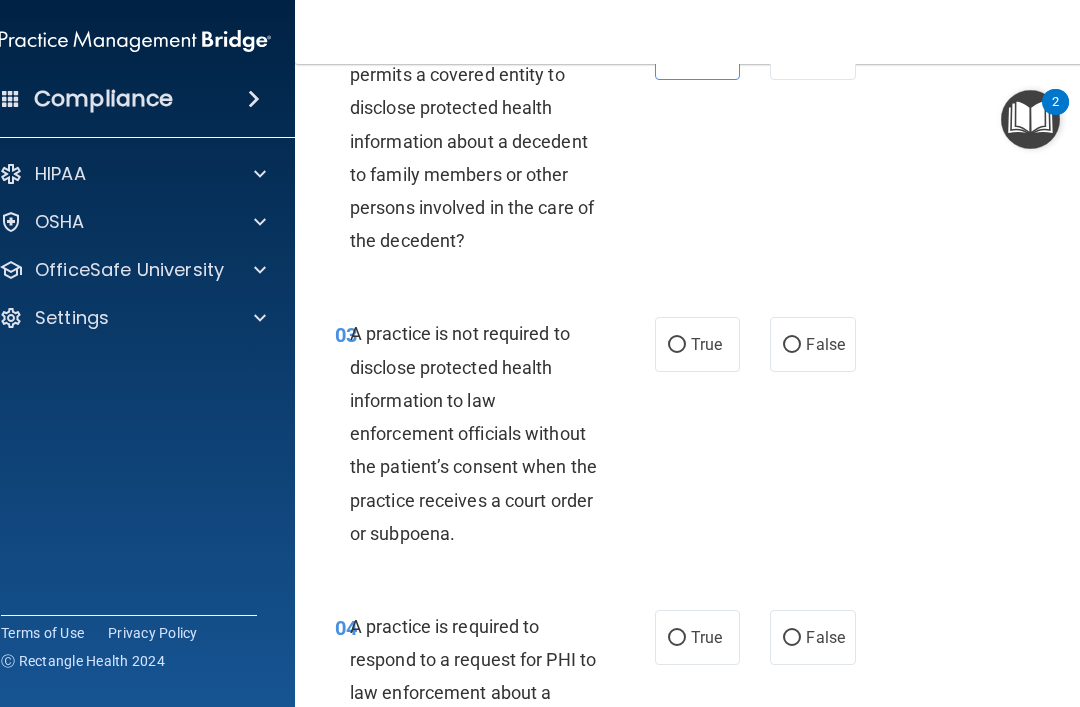 click on "False" at bounding box center (825, 344) 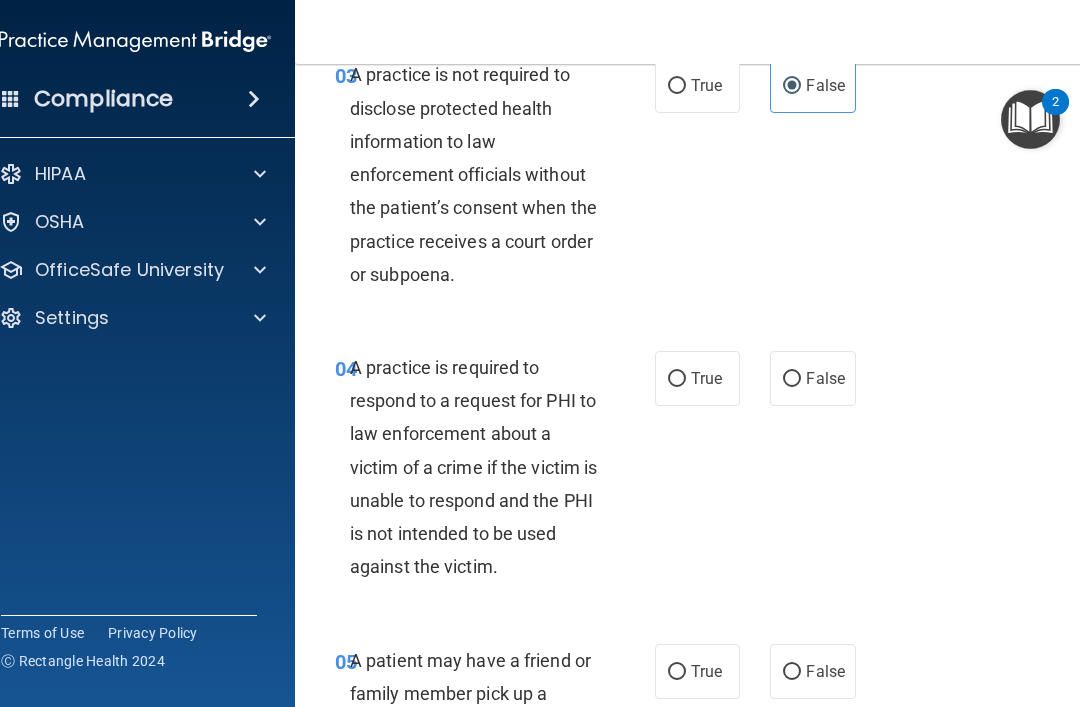 scroll, scrollTop: 686, scrollLeft: 0, axis: vertical 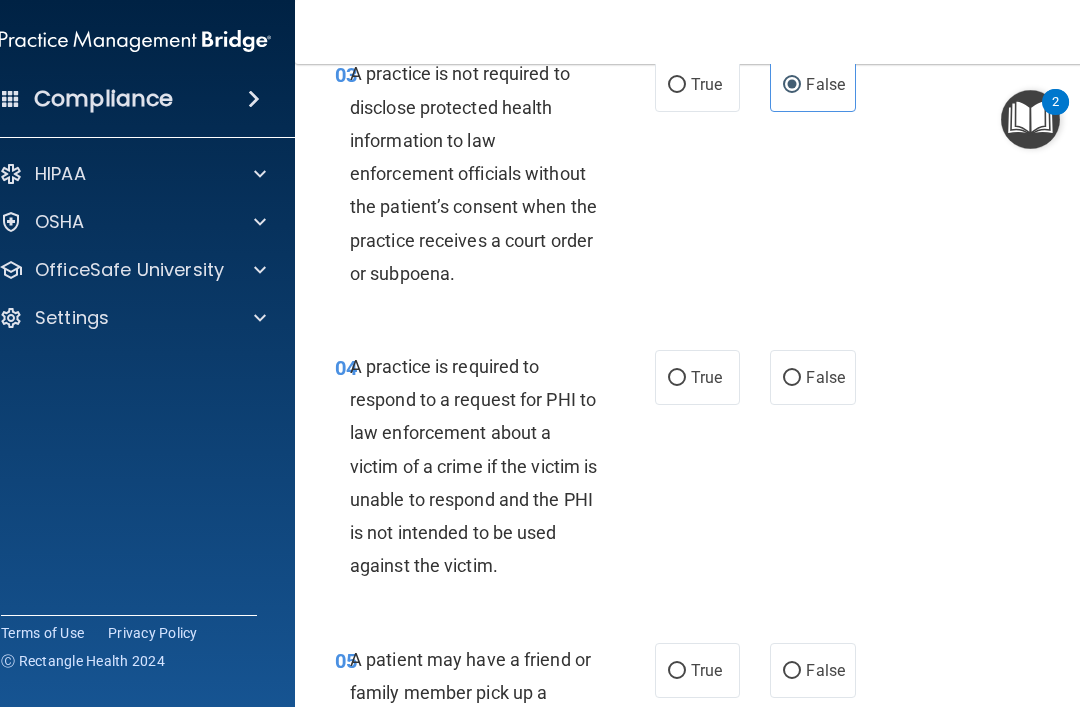 click on "04       A practice is required to respond to a request for PHI to law enforcement about a victim of a crime if the victim is unable to respond and the PHI is not intended to be used against the victim.                 True           False" at bounding box center [700, 471] 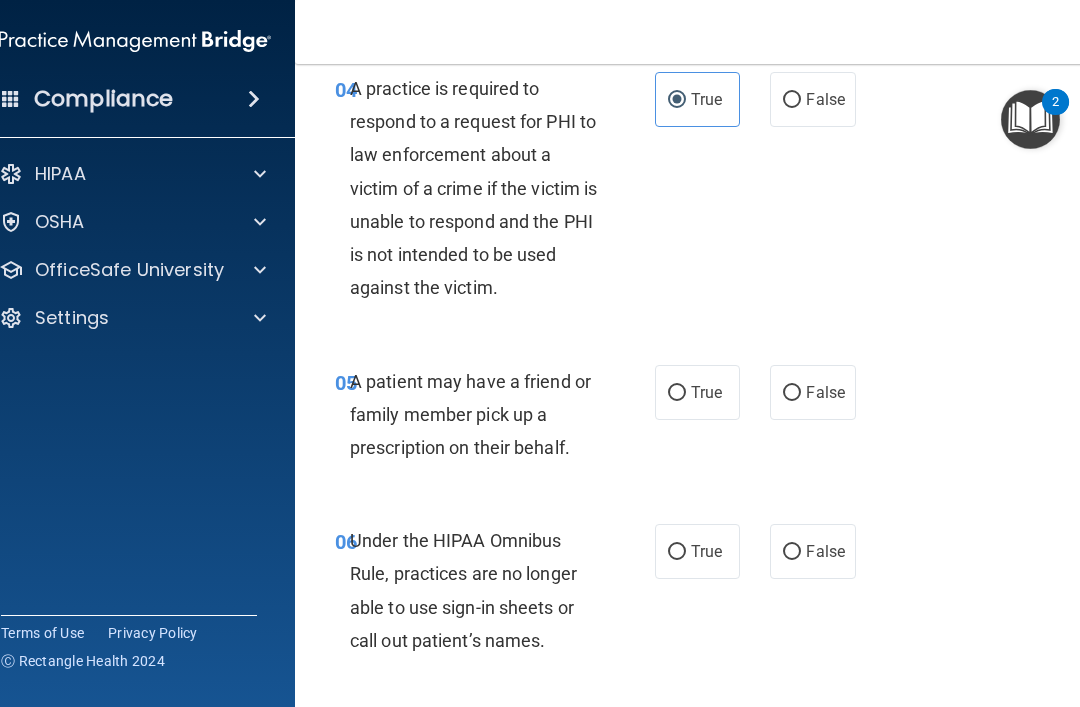scroll, scrollTop: 976, scrollLeft: 0, axis: vertical 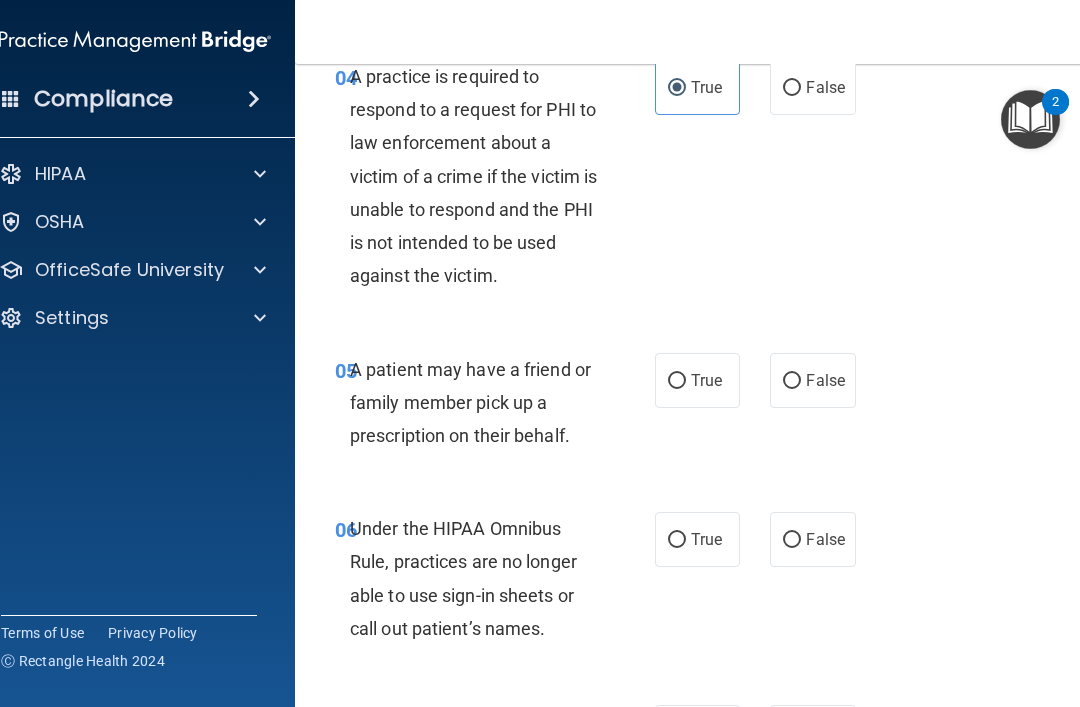 click on "True" at bounding box center (677, 381) 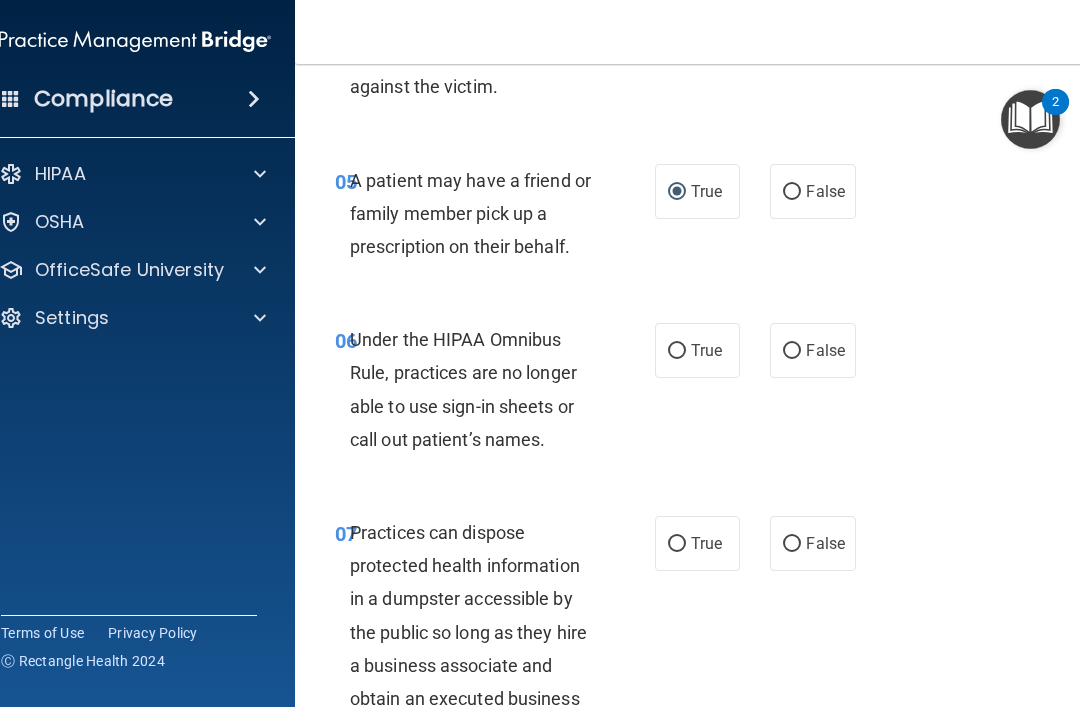 scroll, scrollTop: 1167, scrollLeft: 0, axis: vertical 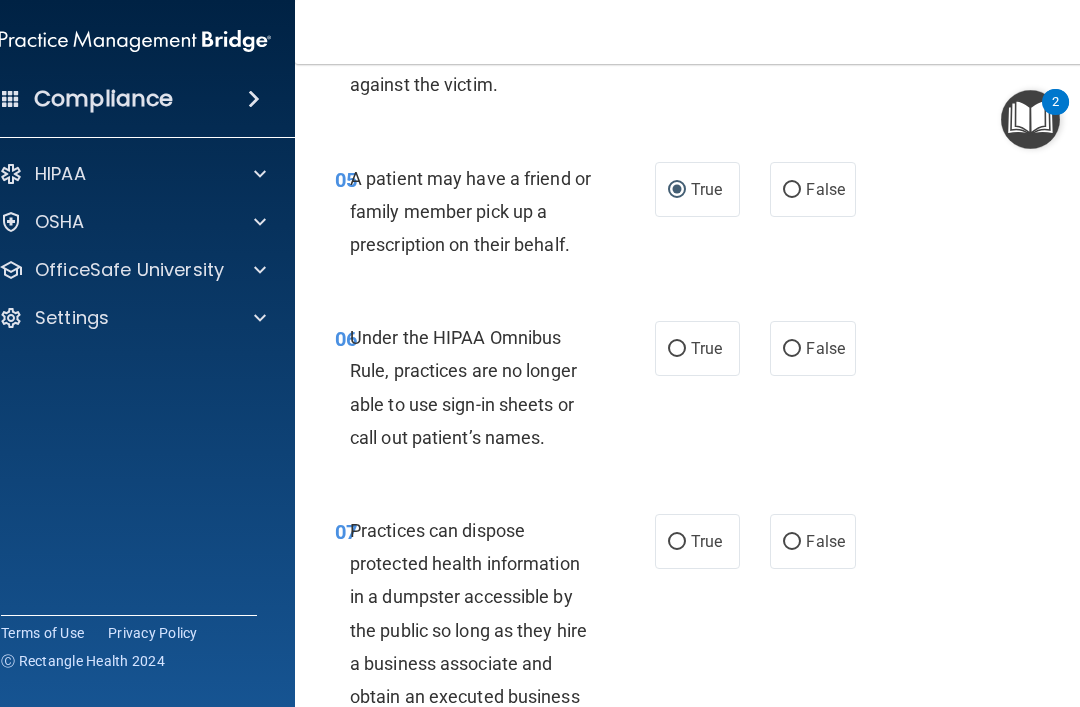 click on "False" at bounding box center [812, 348] 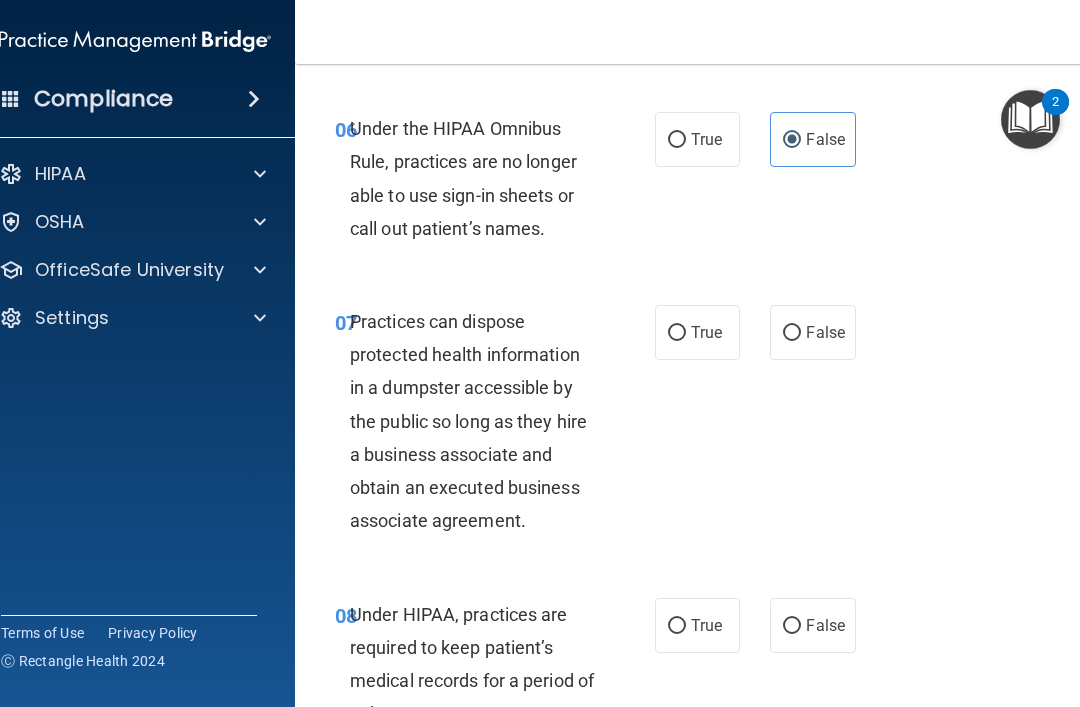 scroll, scrollTop: 1403, scrollLeft: 0, axis: vertical 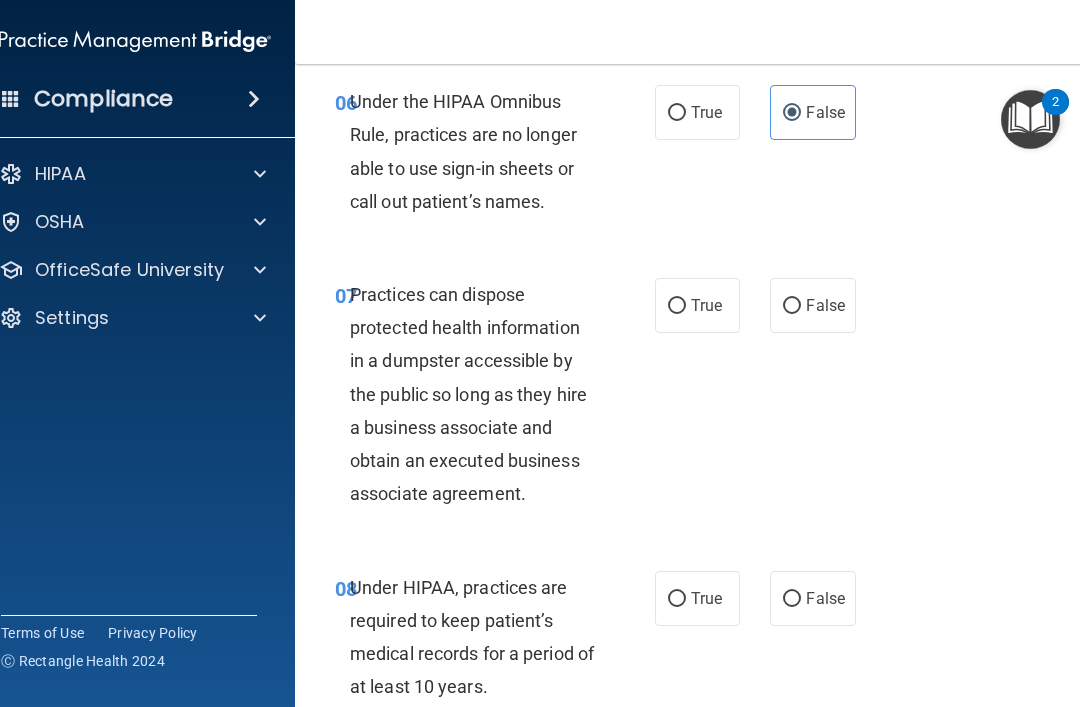 click on "False" at bounding box center (825, 305) 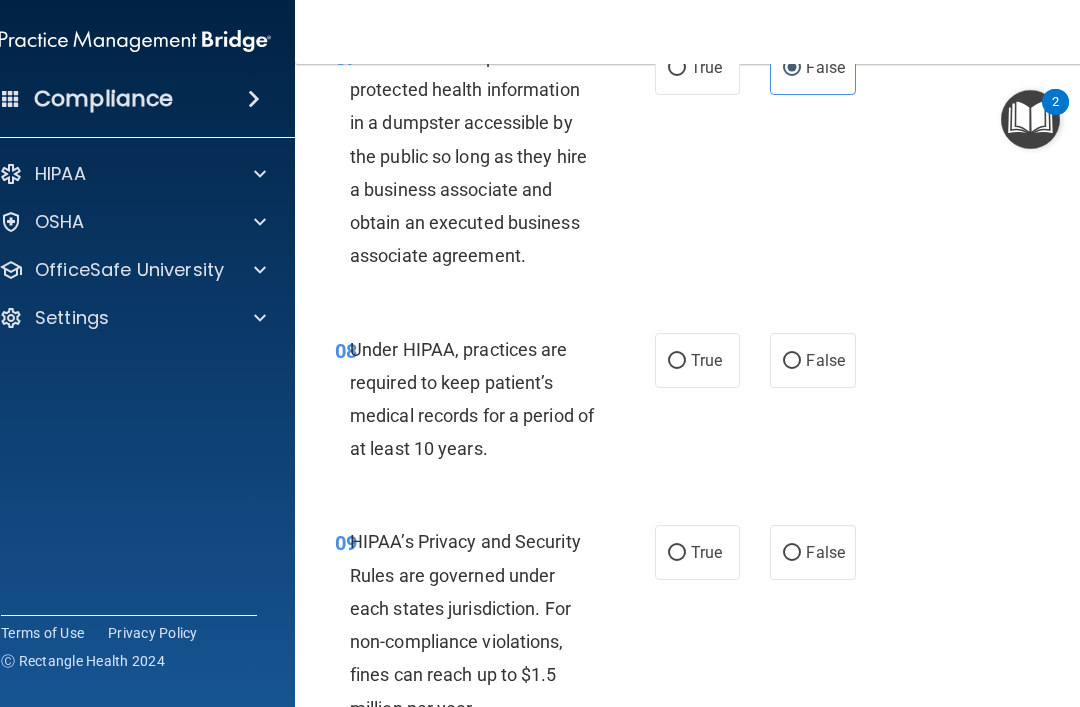 scroll, scrollTop: 1648, scrollLeft: 0, axis: vertical 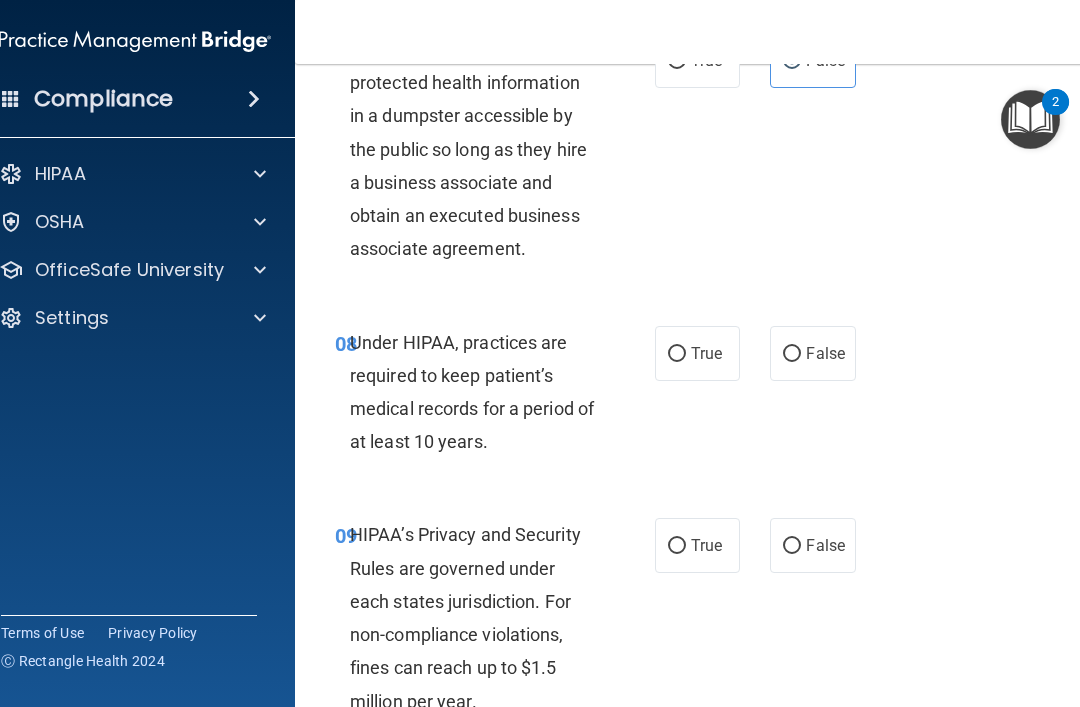 click on "False" at bounding box center (812, 353) 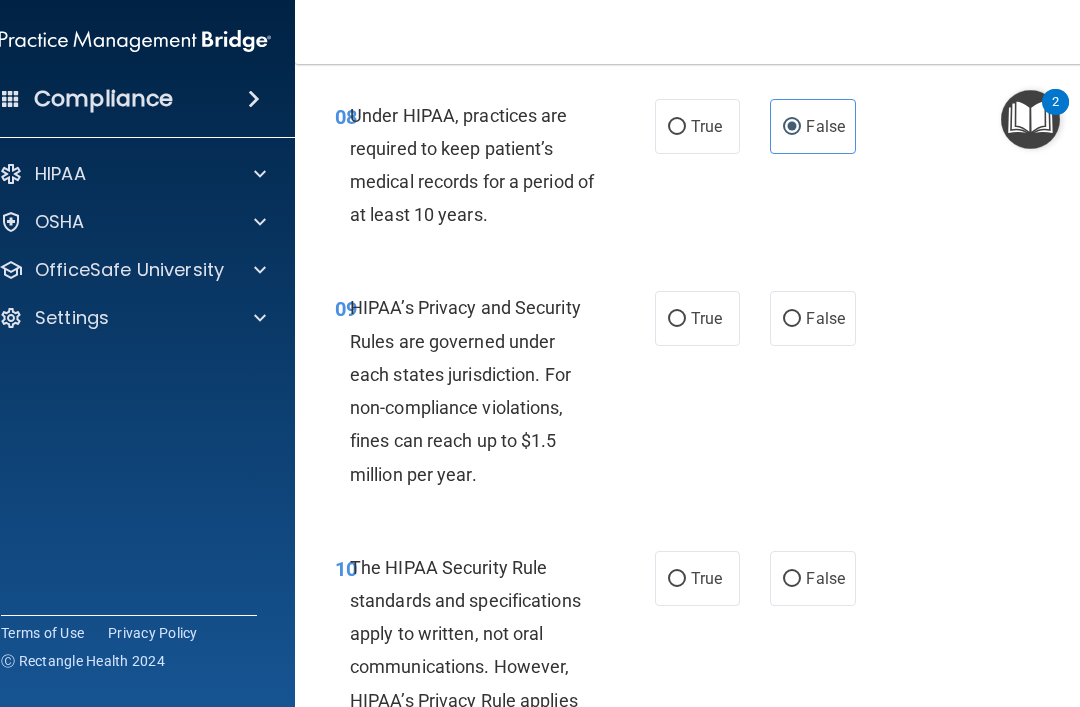 scroll, scrollTop: 1889, scrollLeft: 0, axis: vertical 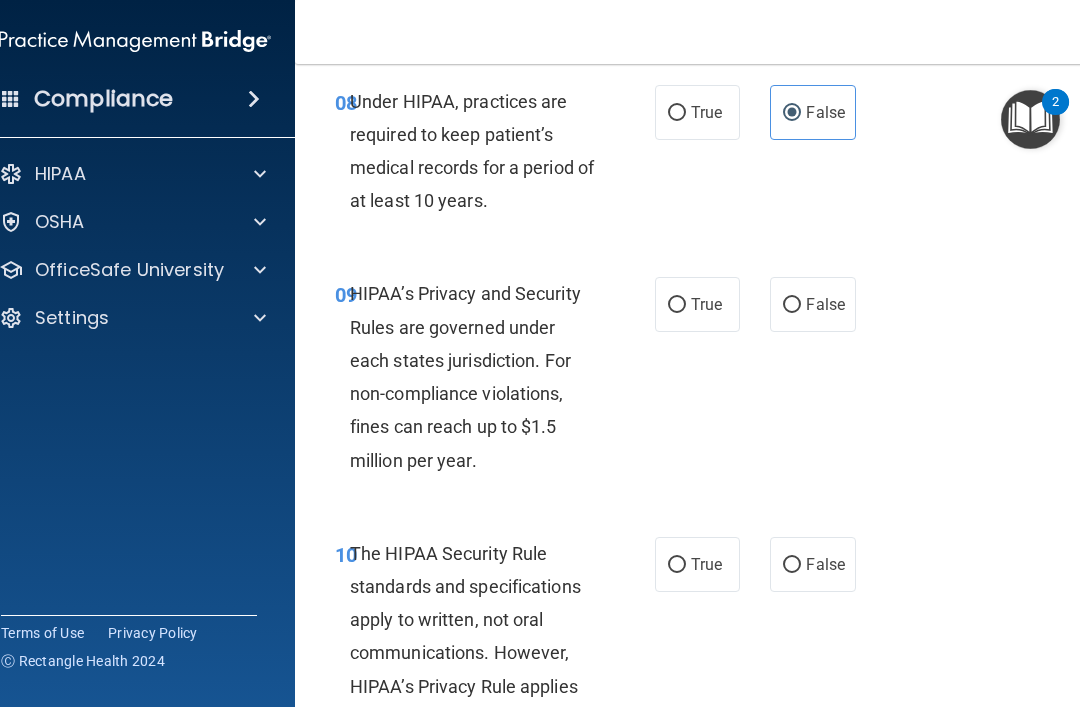 click on "False" at bounding box center (812, 304) 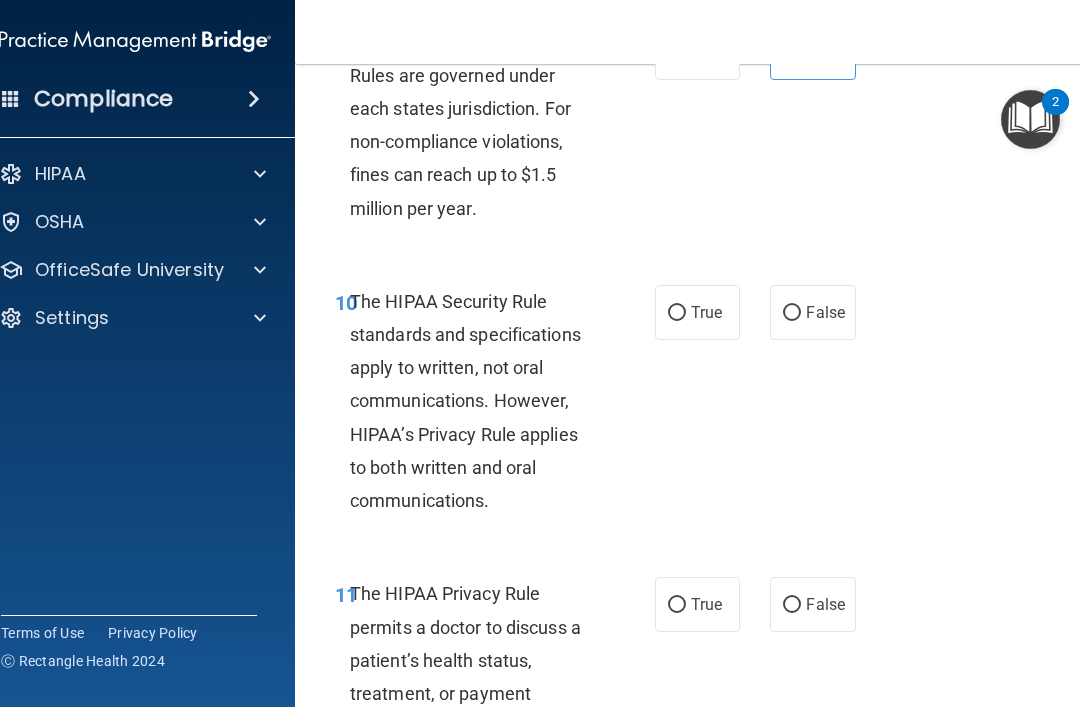 scroll, scrollTop: 2144, scrollLeft: 0, axis: vertical 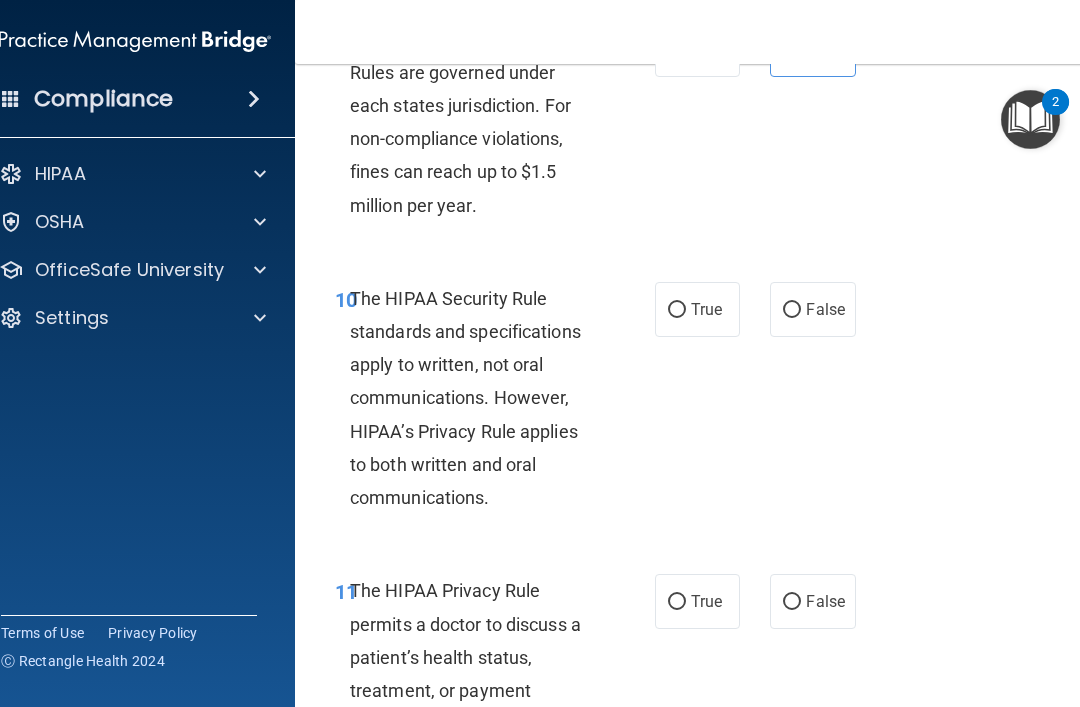 click on "True" at bounding box center [697, 309] 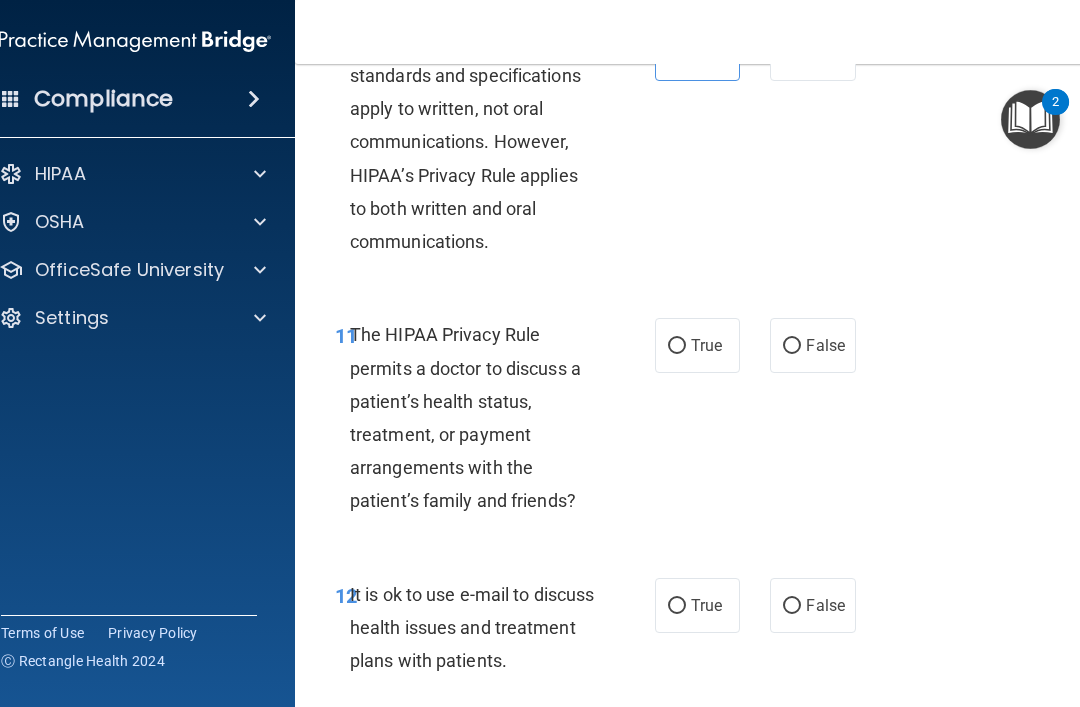 scroll, scrollTop: 2402, scrollLeft: 0, axis: vertical 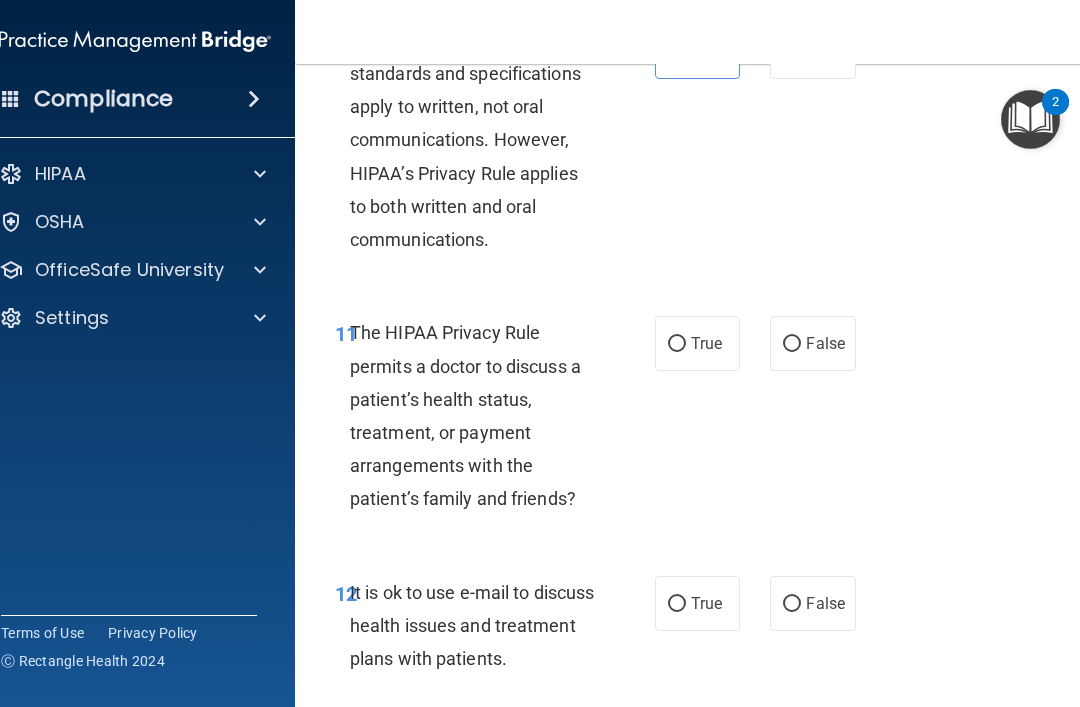click on "True" at bounding box center [697, 343] 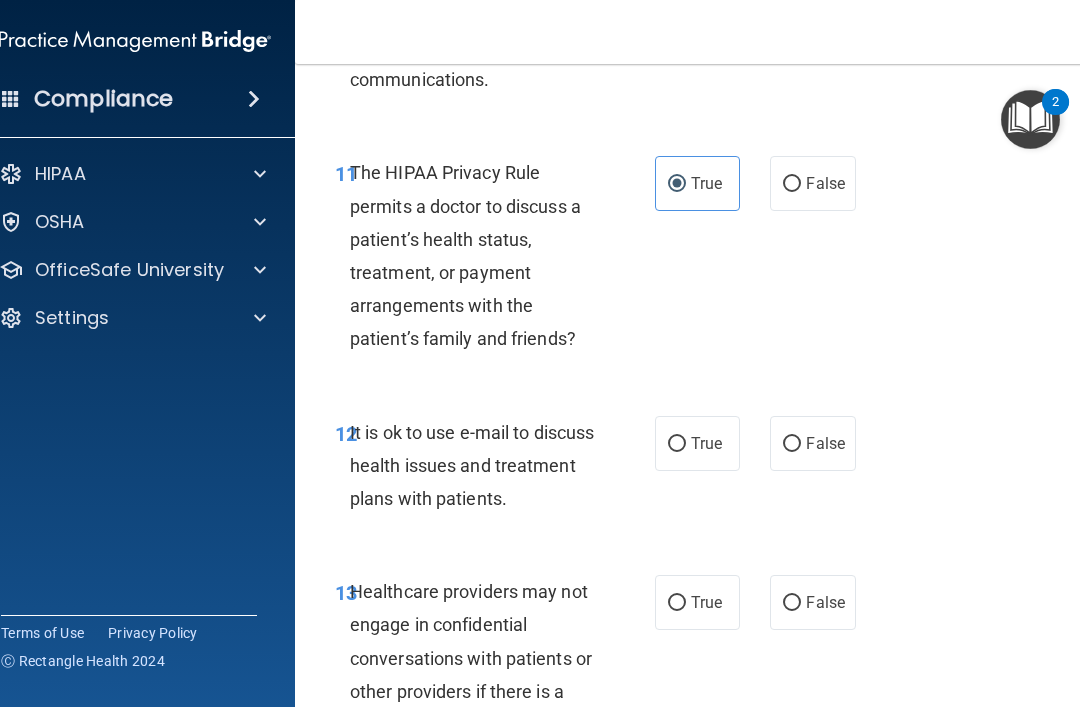 scroll, scrollTop: 2575, scrollLeft: 0, axis: vertical 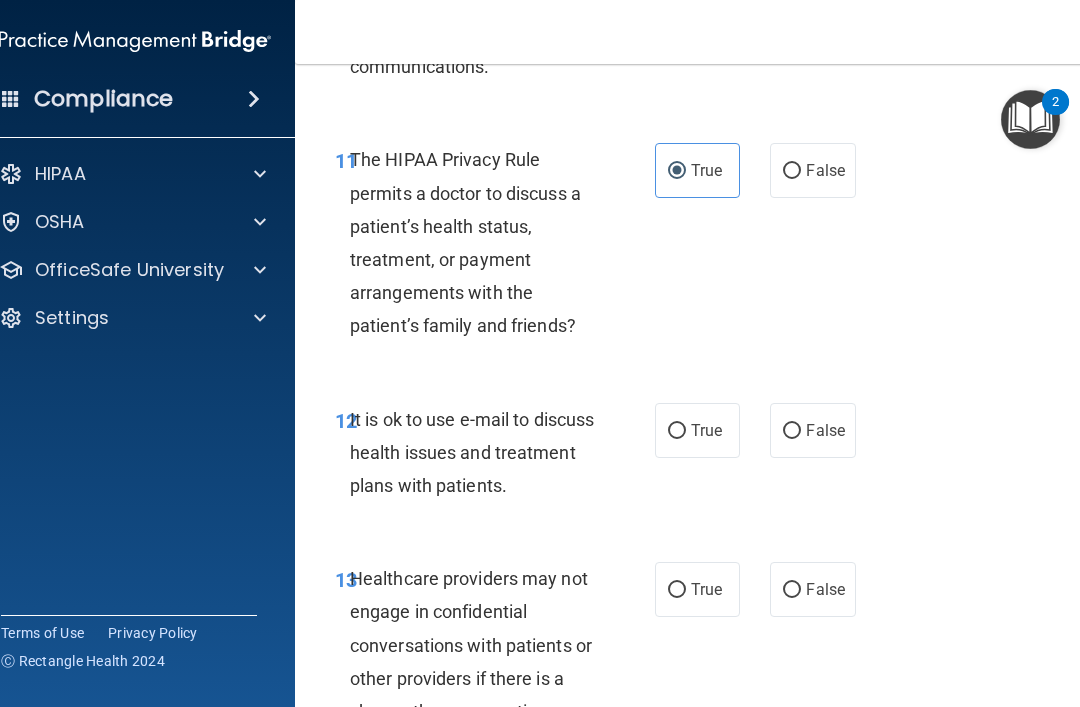 click on "True" at bounding box center (706, 430) 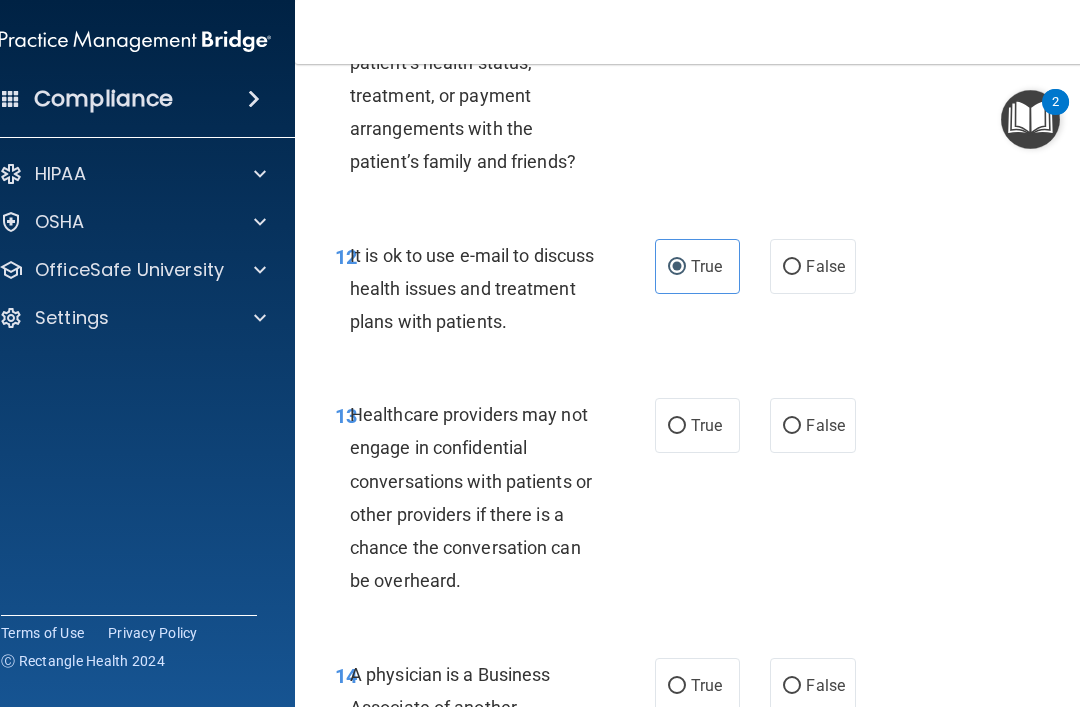 scroll, scrollTop: 2741, scrollLeft: 0, axis: vertical 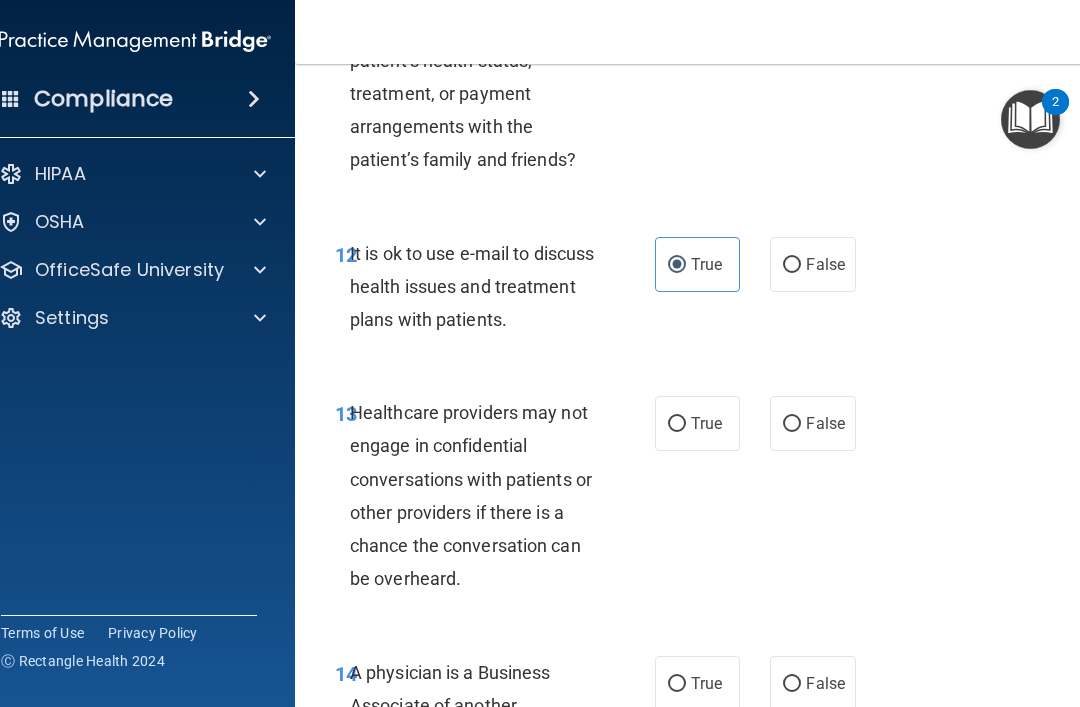 click on "False" at bounding box center [825, 423] 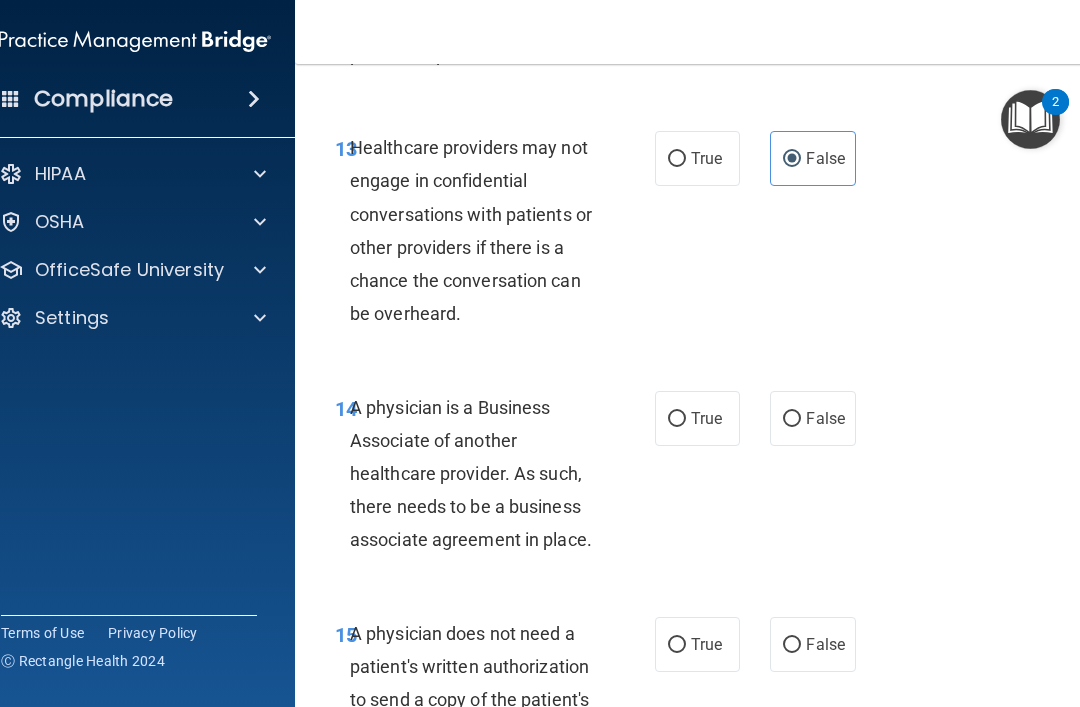 scroll, scrollTop: 3031, scrollLeft: 0, axis: vertical 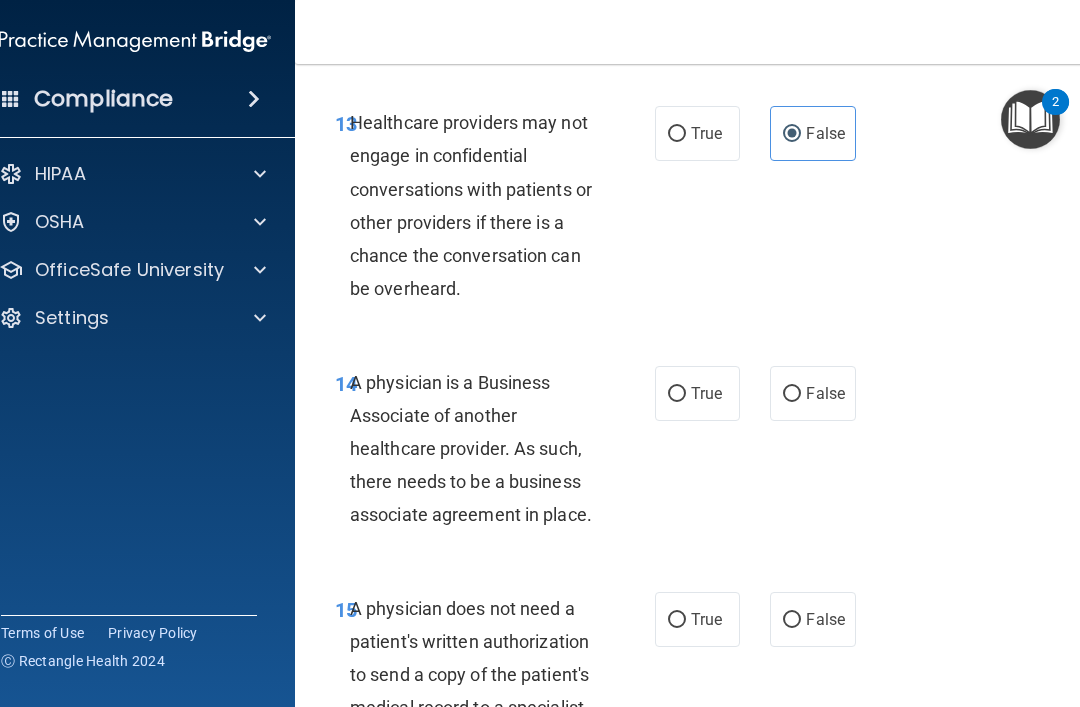 click on "False" at bounding box center [812, 393] 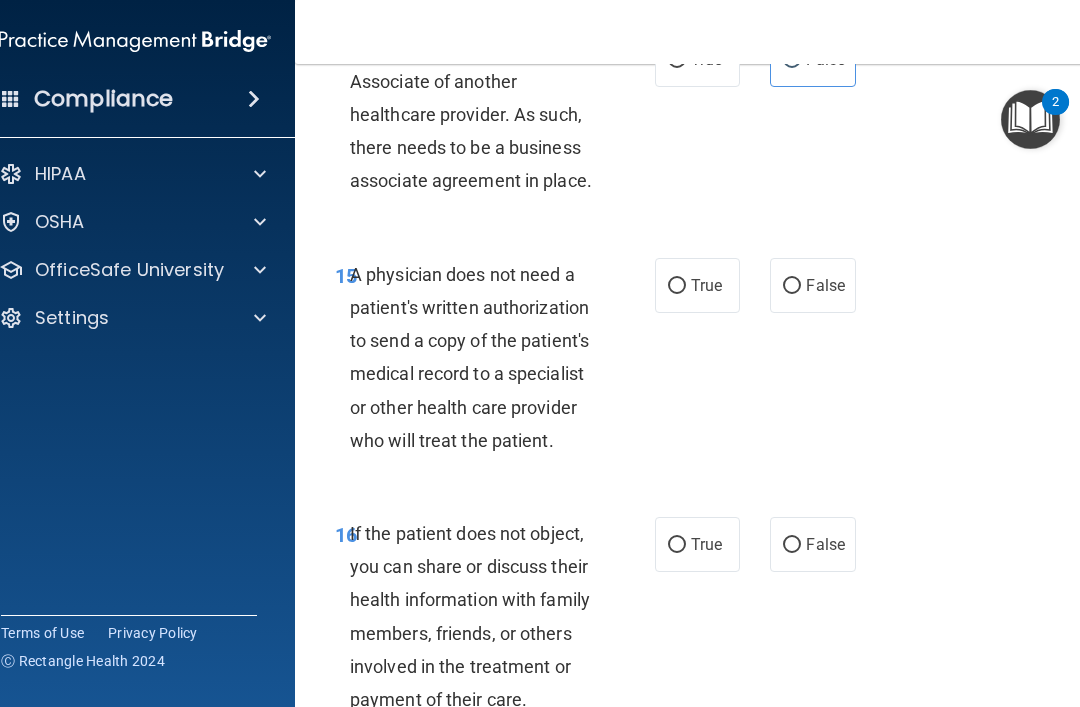 scroll, scrollTop: 3367, scrollLeft: 0, axis: vertical 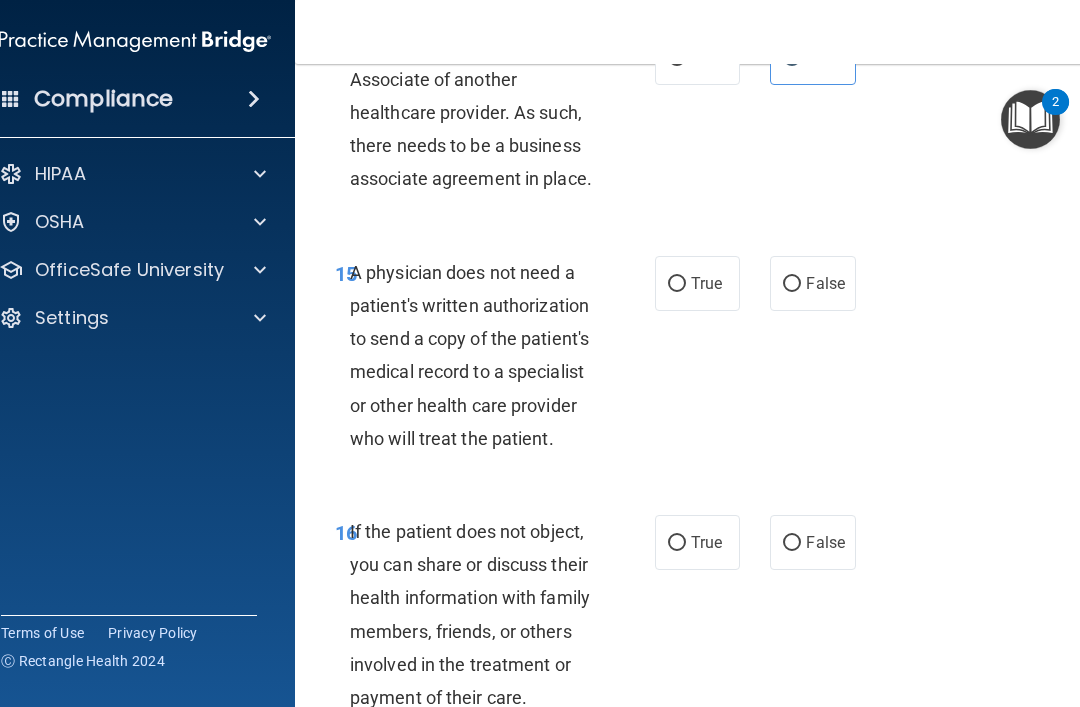 click on "True" at bounding box center (697, 542) 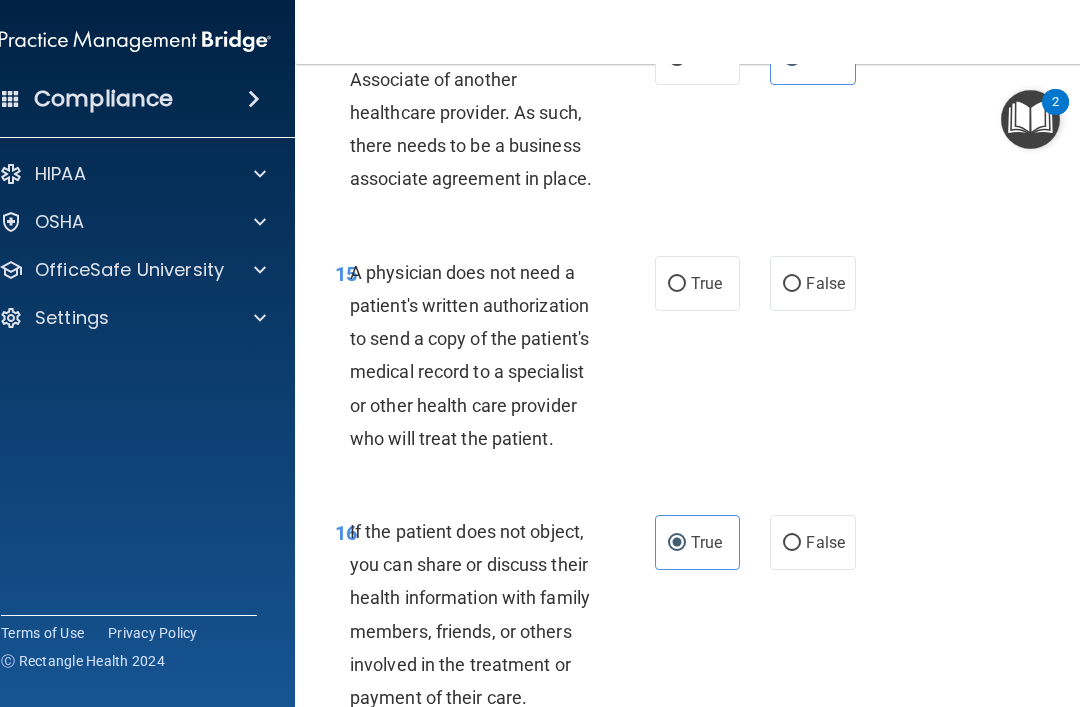 click on "True" at bounding box center [706, 283] 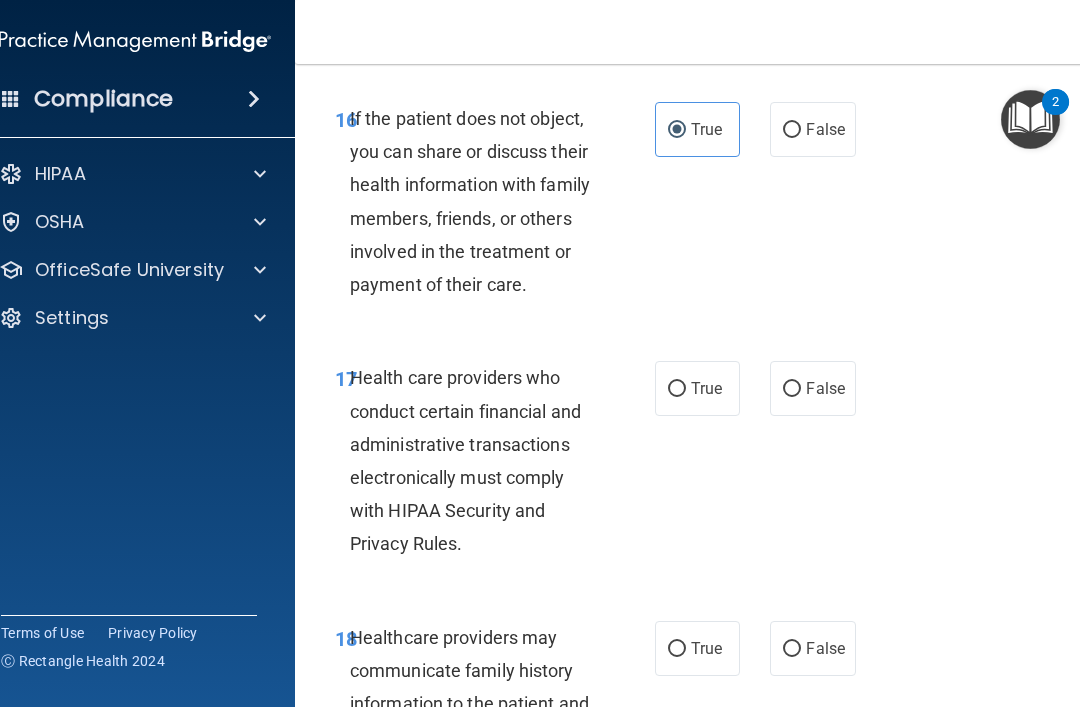 scroll, scrollTop: 3792, scrollLeft: 0, axis: vertical 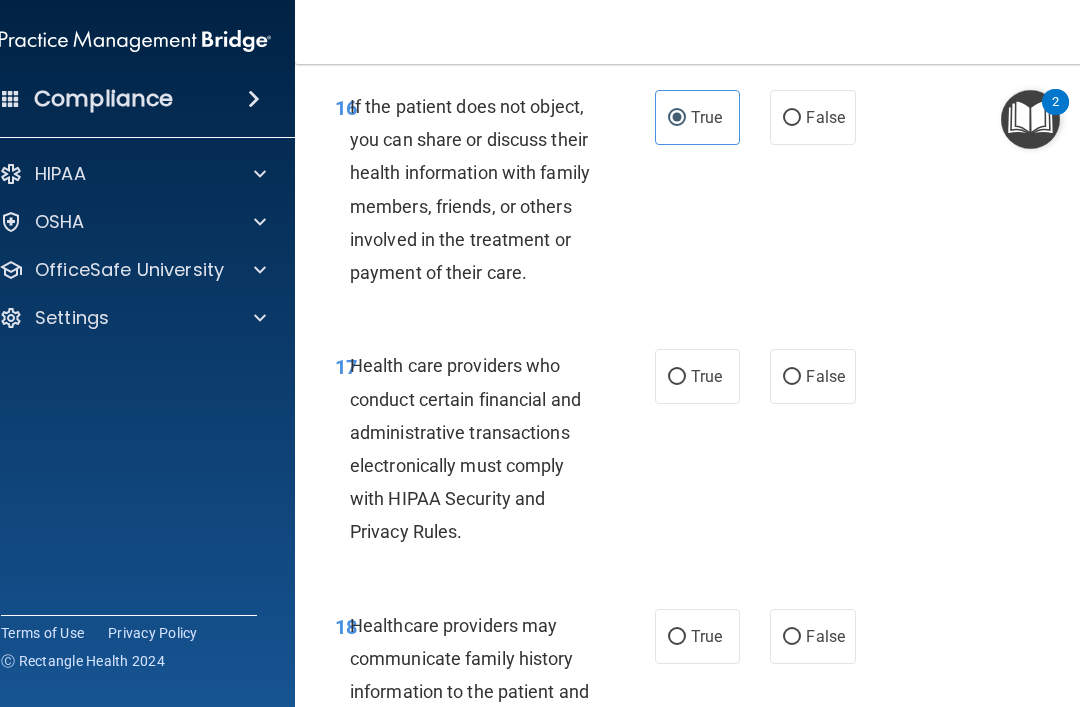 click on "True" at bounding box center (677, 377) 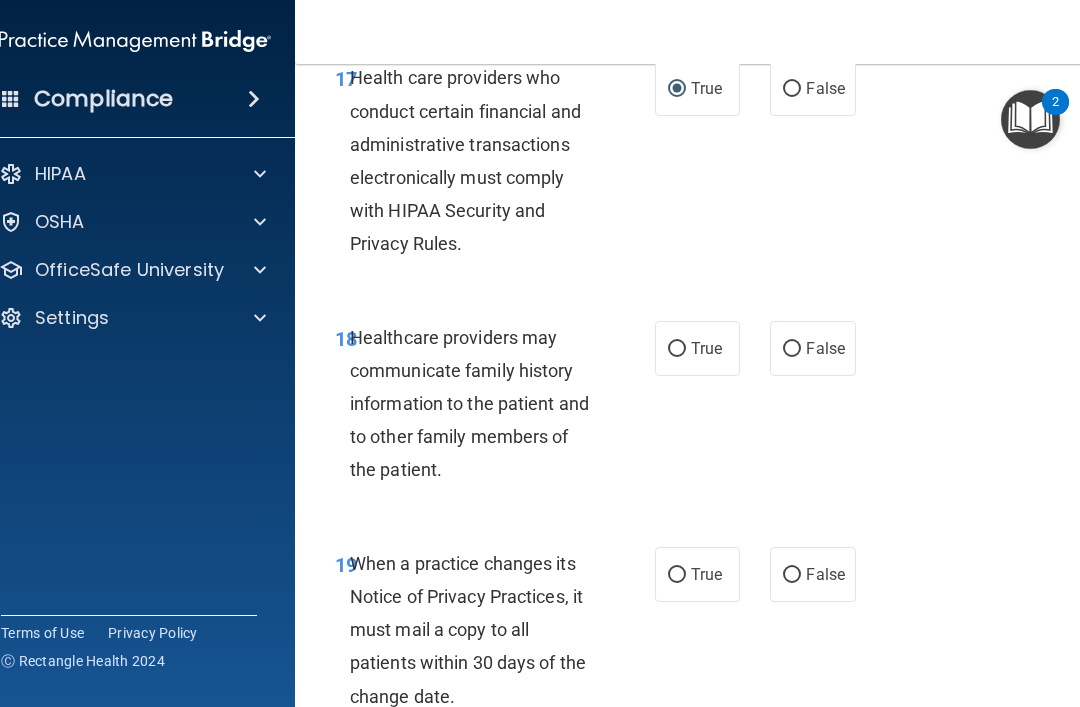 scroll, scrollTop: 4081, scrollLeft: 0, axis: vertical 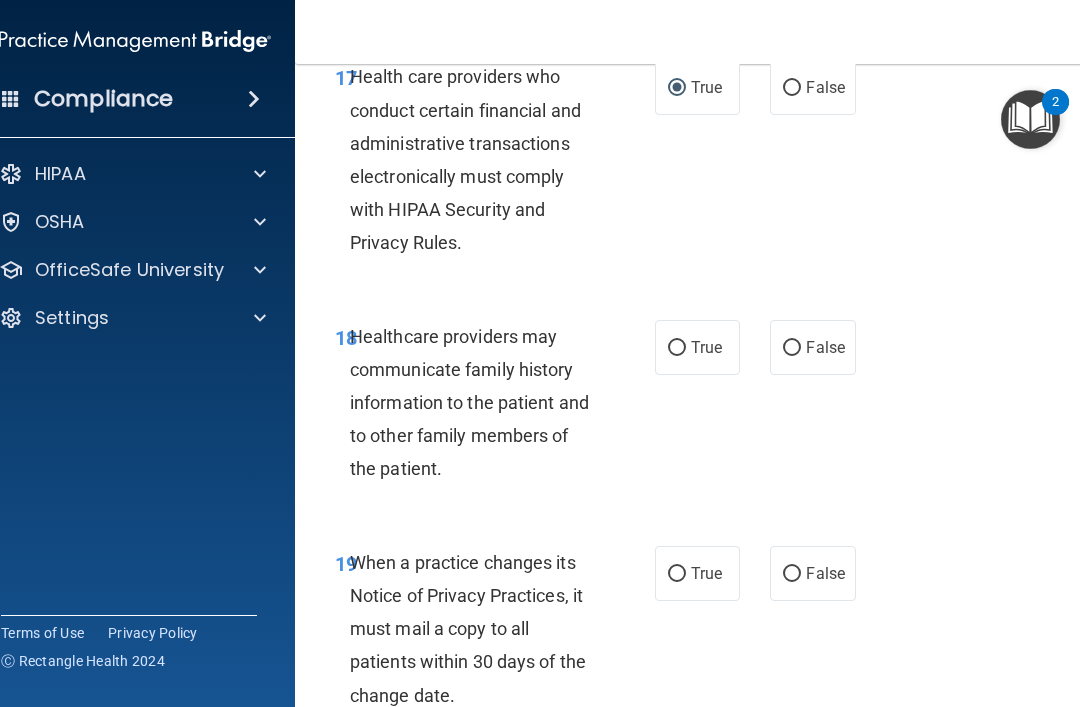 click on "False" at bounding box center (825, 347) 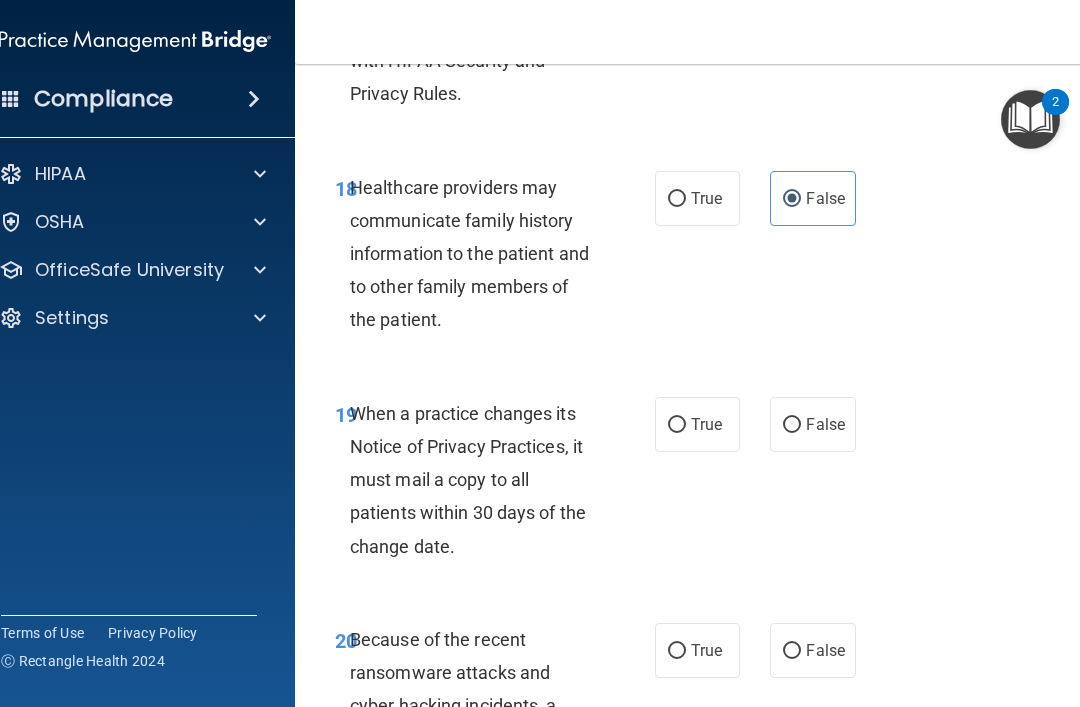 scroll, scrollTop: 4237, scrollLeft: 0, axis: vertical 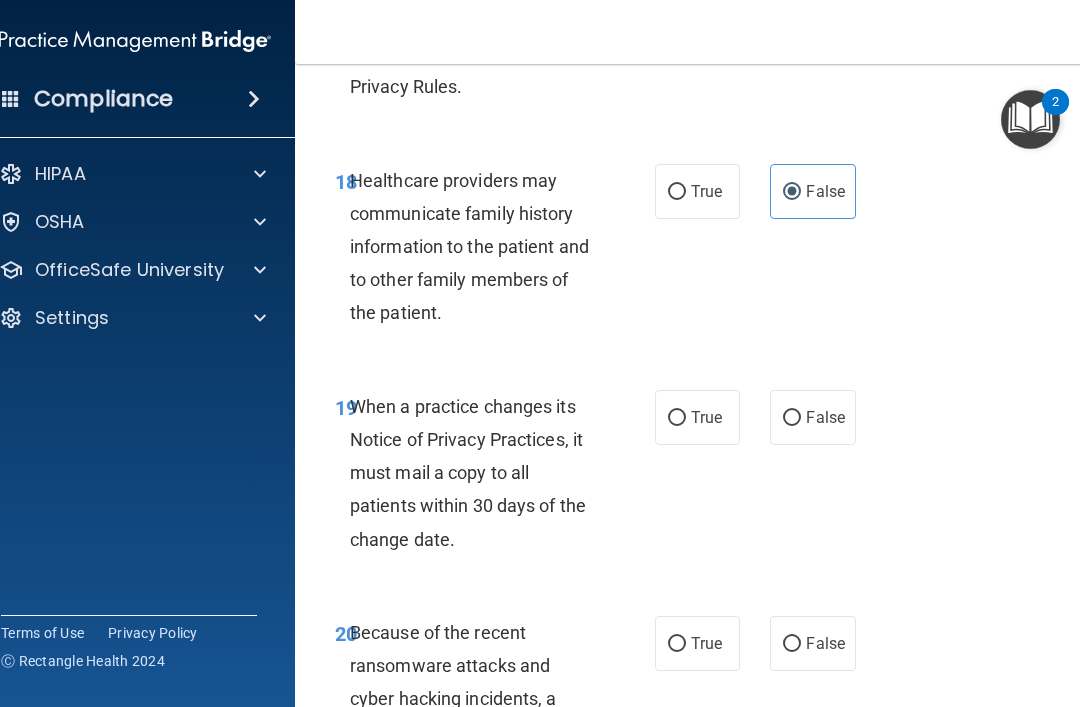 click on "False" at bounding box center (825, 417) 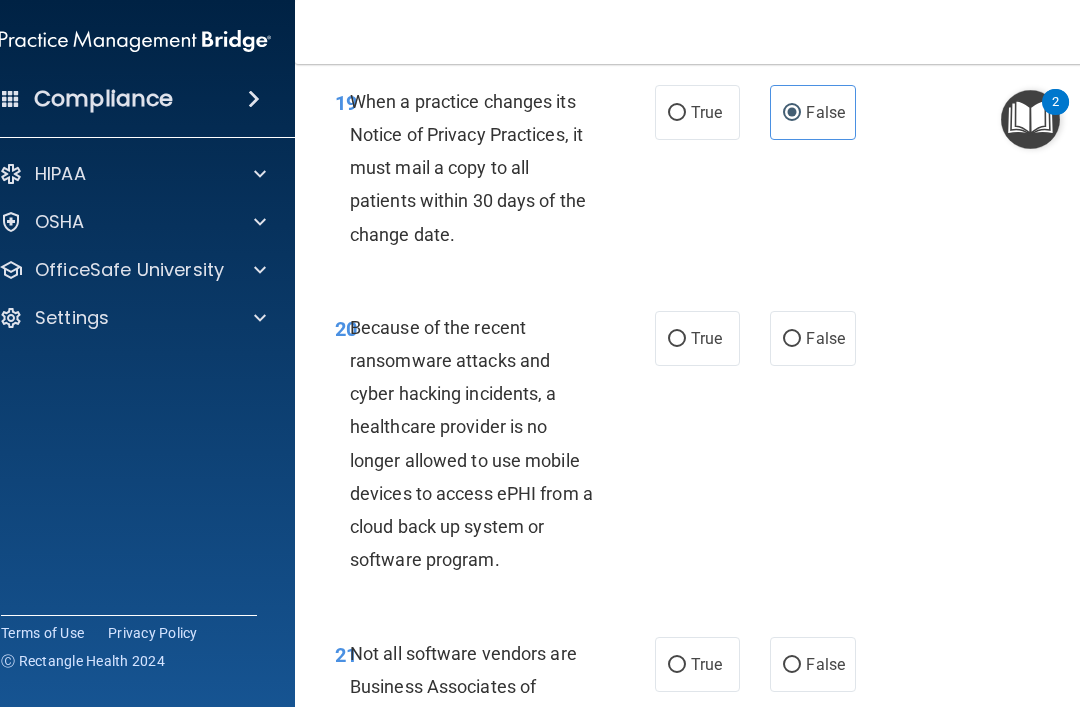 scroll, scrollTop: 4543, scrollLeft: 0, axis: vertical 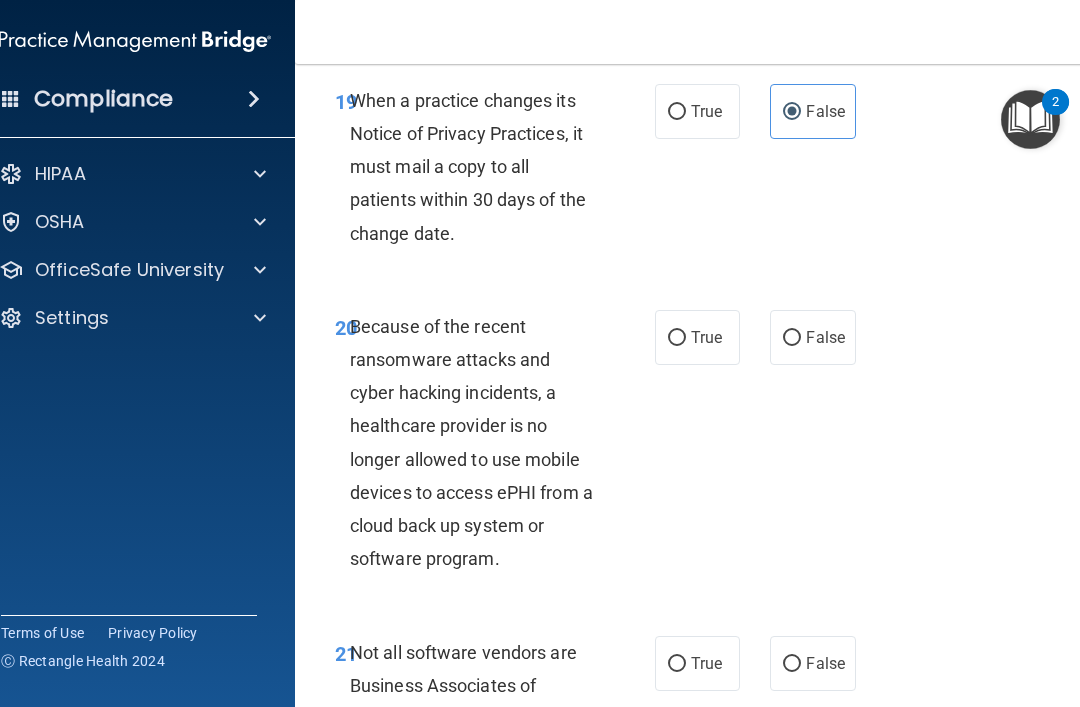 click on "False" at bounding box center (825, 337) 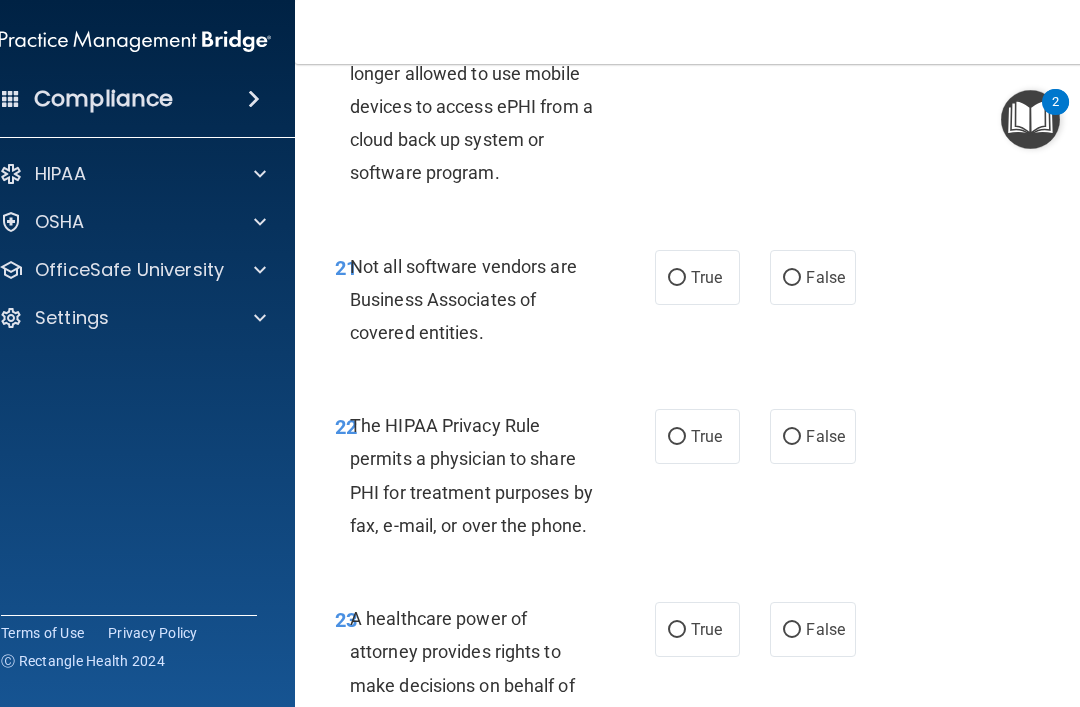 scroll, scrollTop: 4937, scrollLeft: 0, axis: vertical 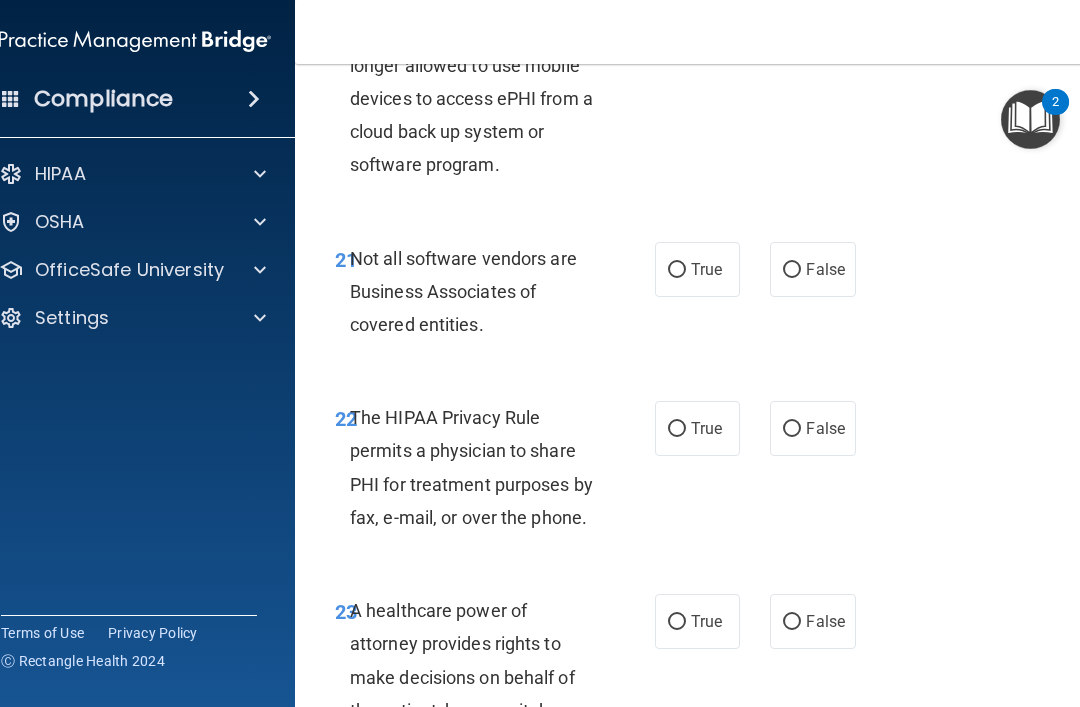 click on "False" at bounding box center [812, 621] 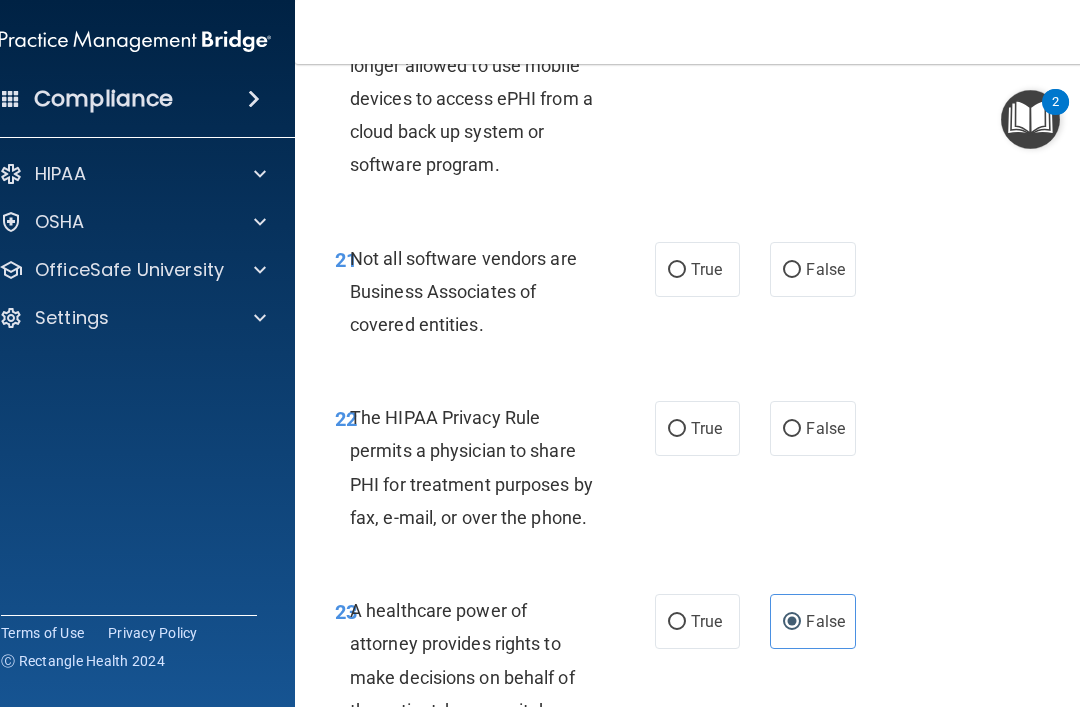click on "True" at bounding box center [677, 270] 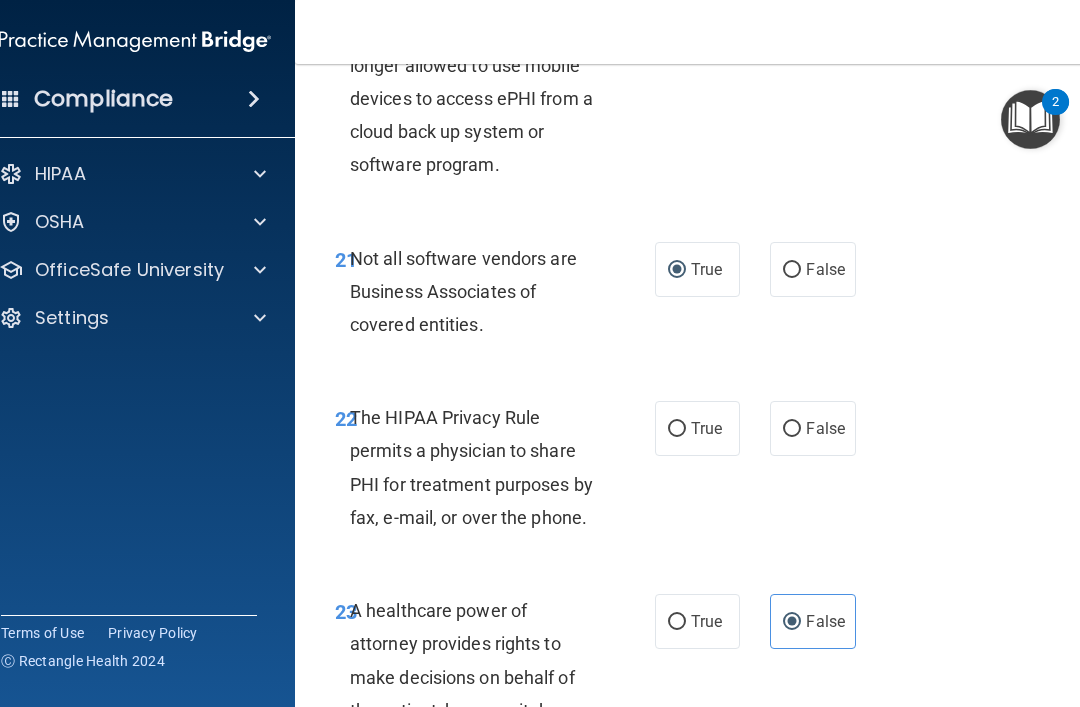 click on "True" at bounding box center [677, 429] 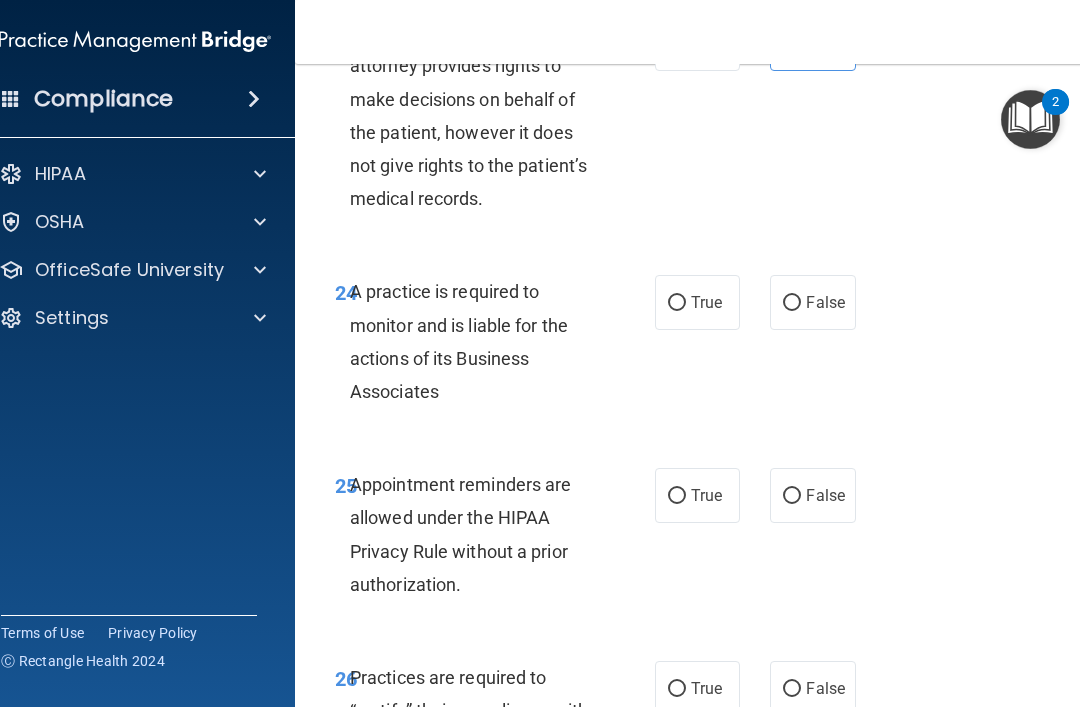 scroll, scrollTop: 5517, scrollLeft: 0, axis: vertical 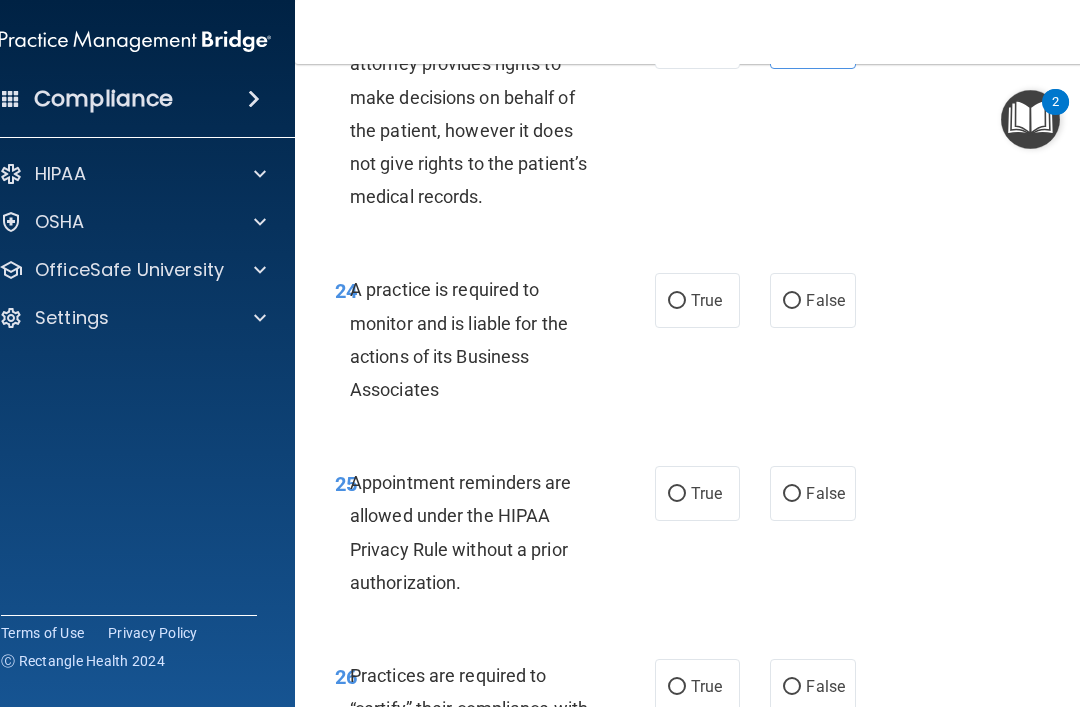 click on "False" at bounding box center (792, 301) 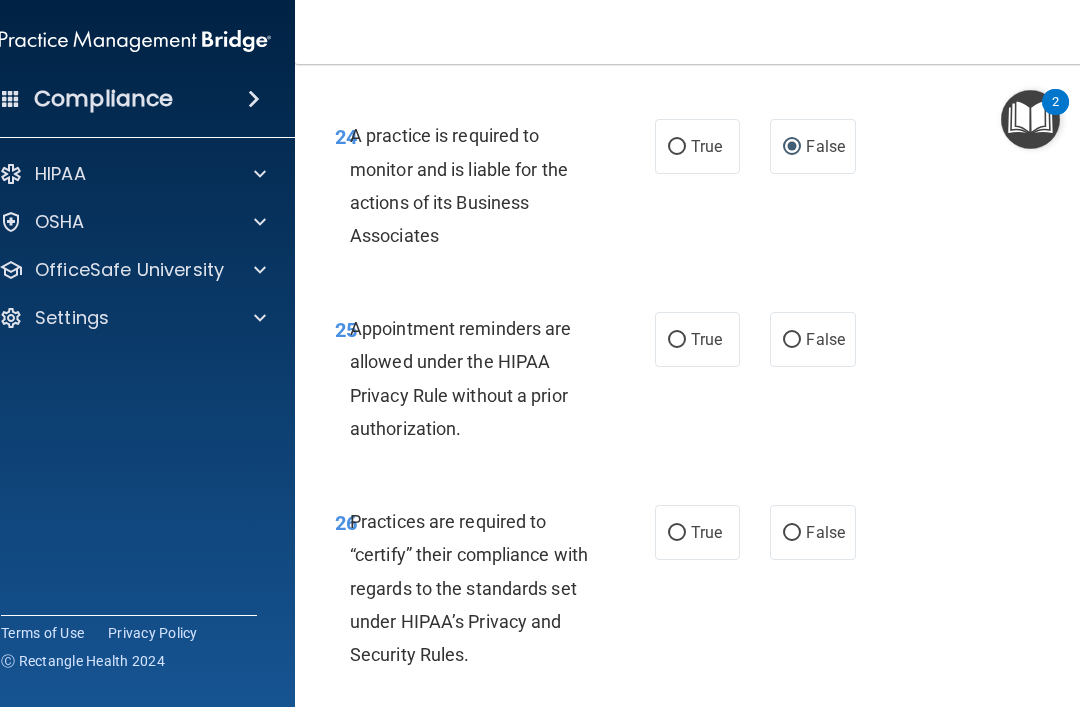 scroll, scrollTop: 5671, scrollLeft: 0, axis: vertical 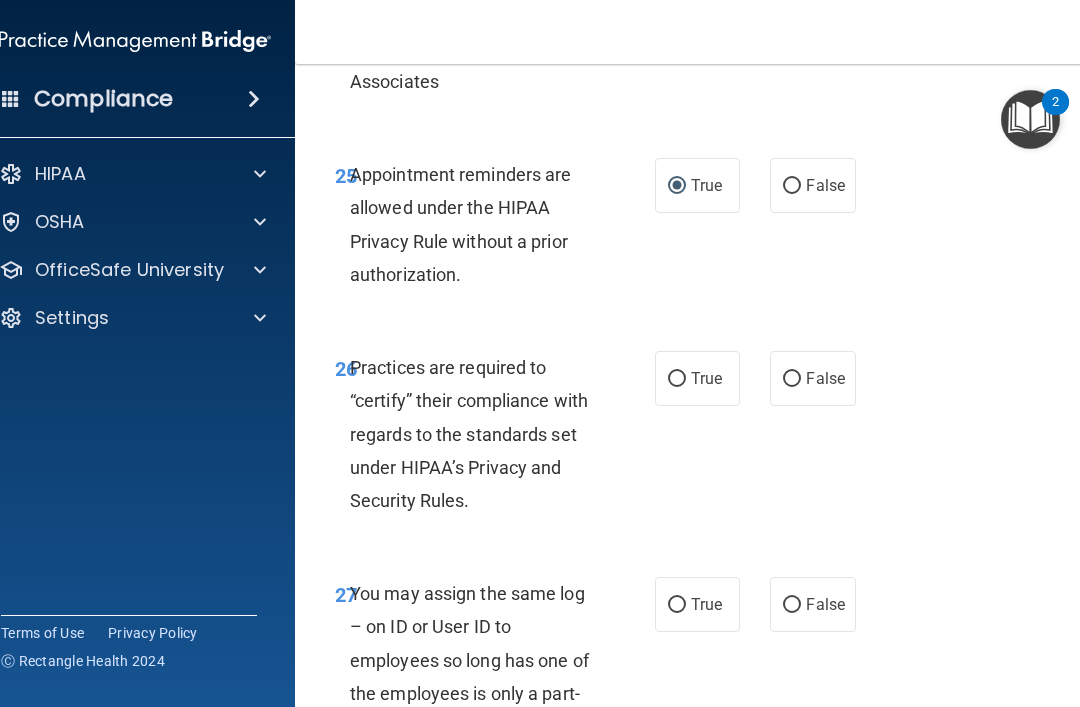 click on "False" at bounding box center (812, 378) 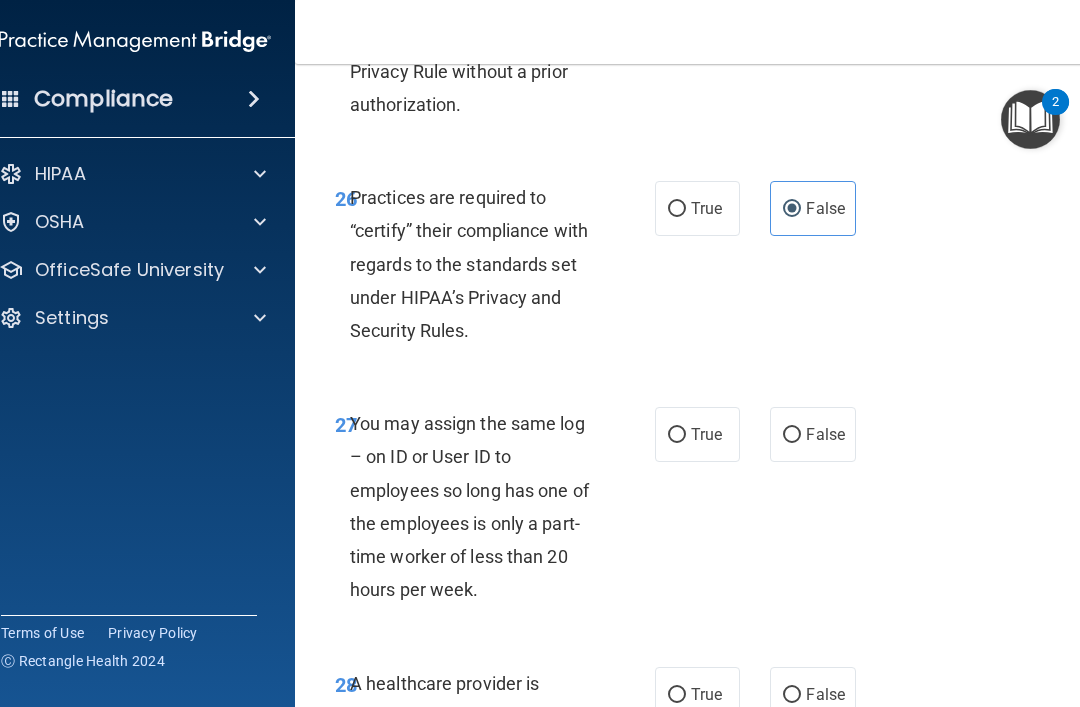 click on "False" at bounding box center (825, 434) 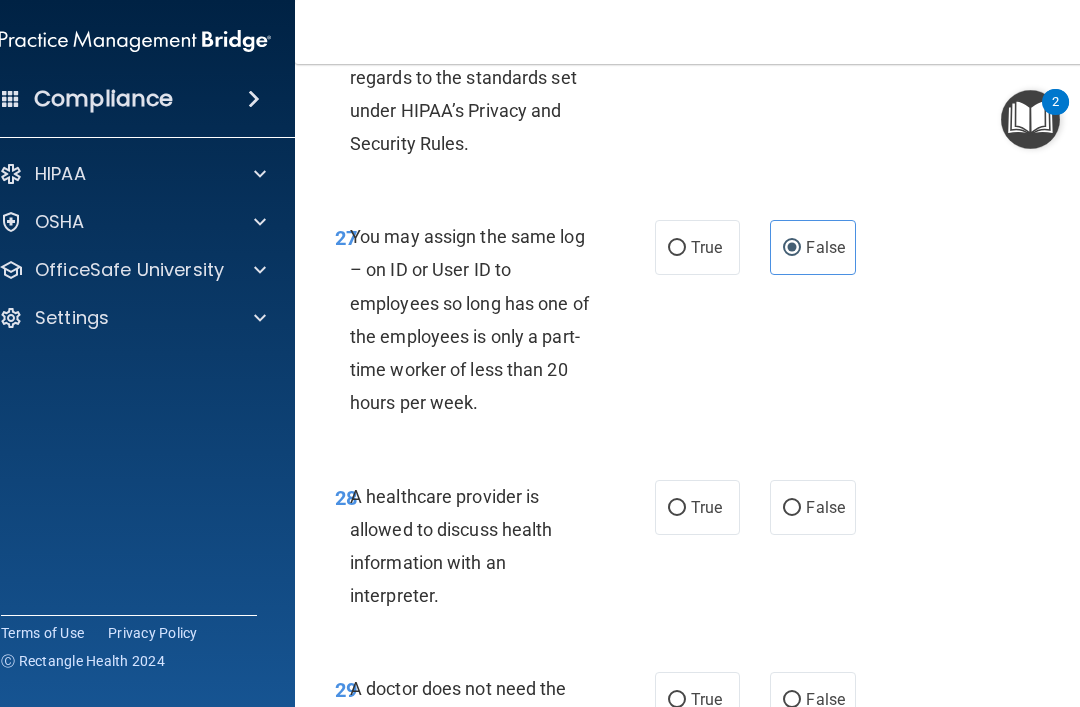 scroll, scrollTop: 6202, scrollLeft: 0, axis: vertical 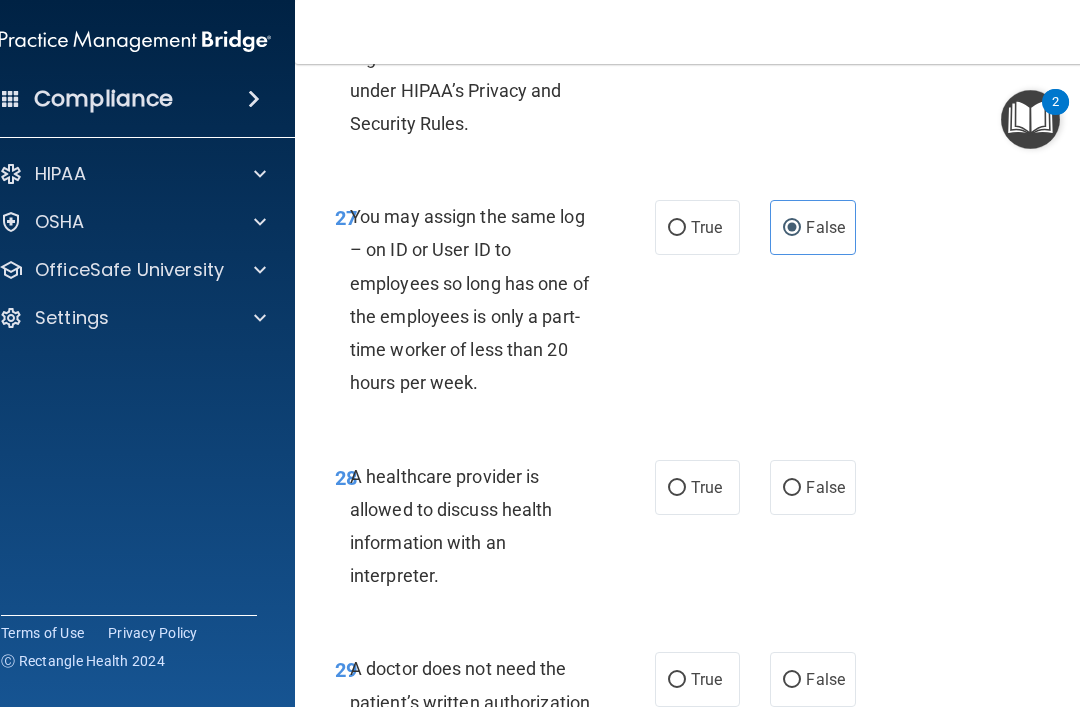 click on "True" at bounding box center [706, 487] 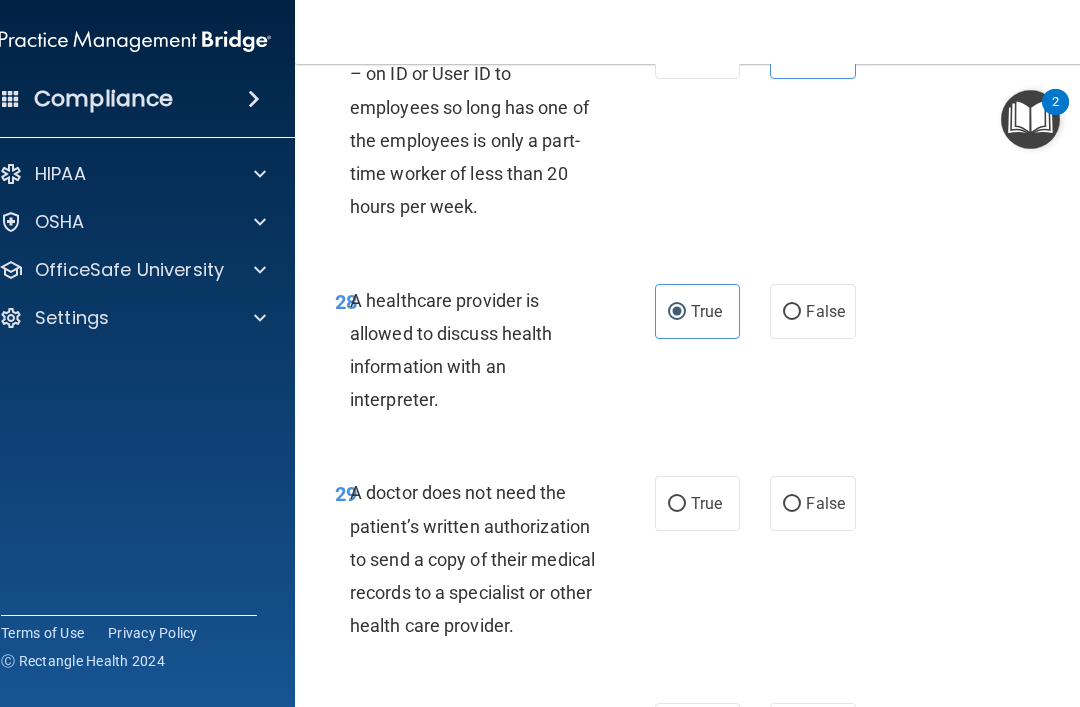 scroll, scrollTop: 6380, scrollLeft: 0, axis: vertical 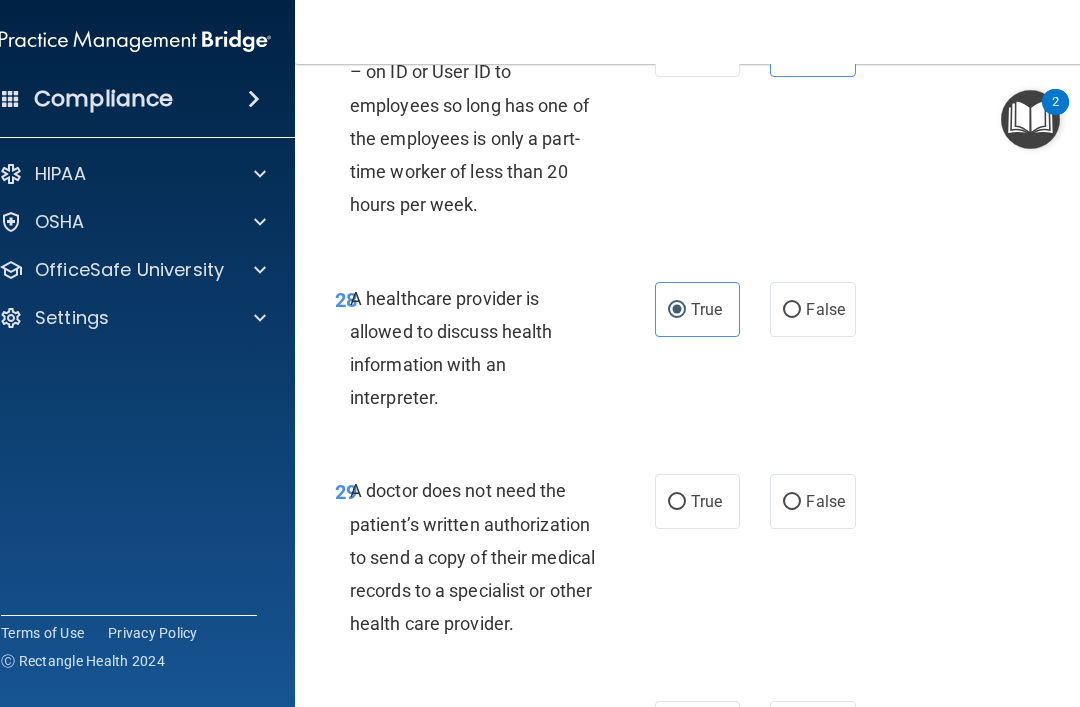 click on "True" at bounding box center [677, 502] 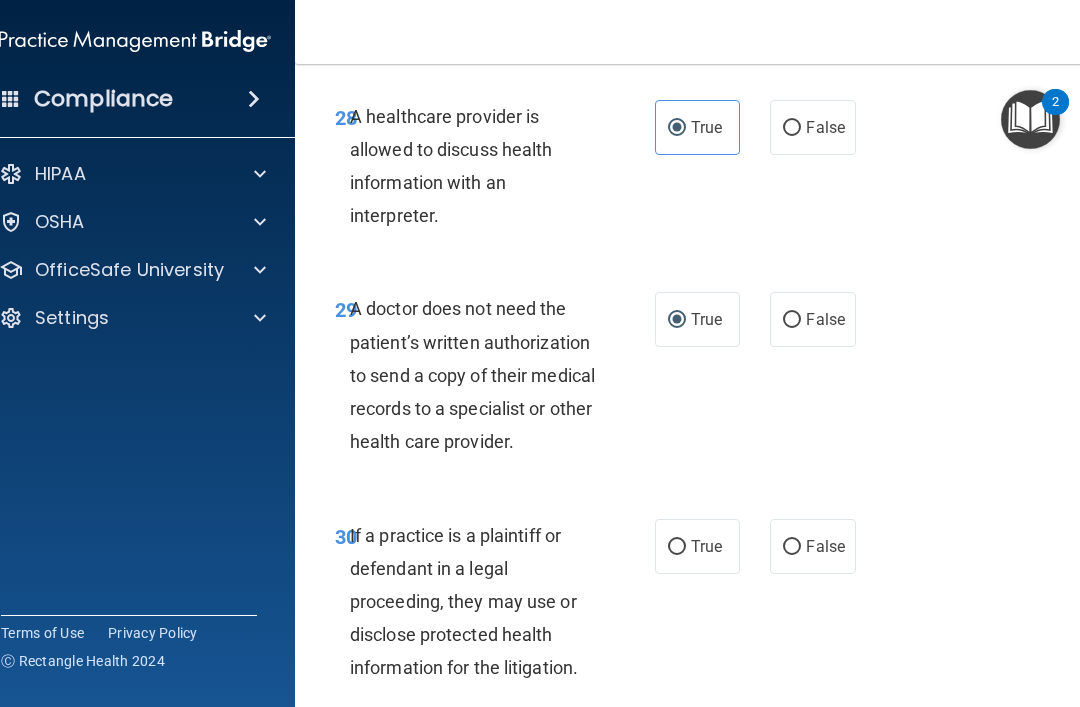 scroll, scrollTop: 6572, scrollLeft: 0, axis: vertical 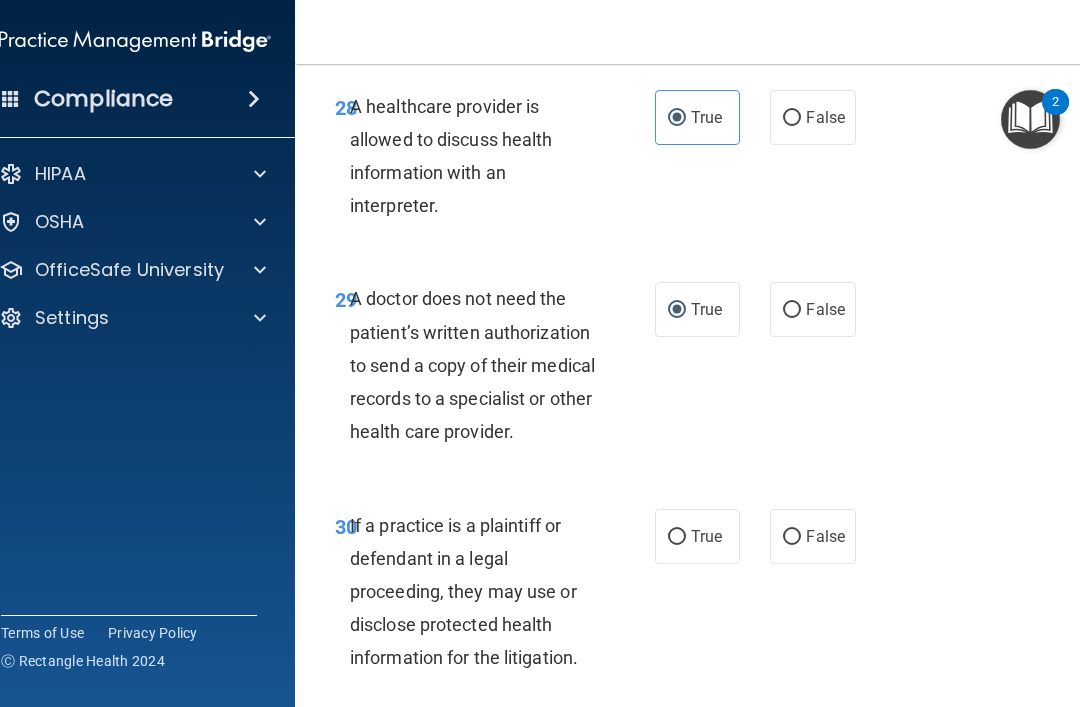 click on "True" at bounding box center (706, 536) 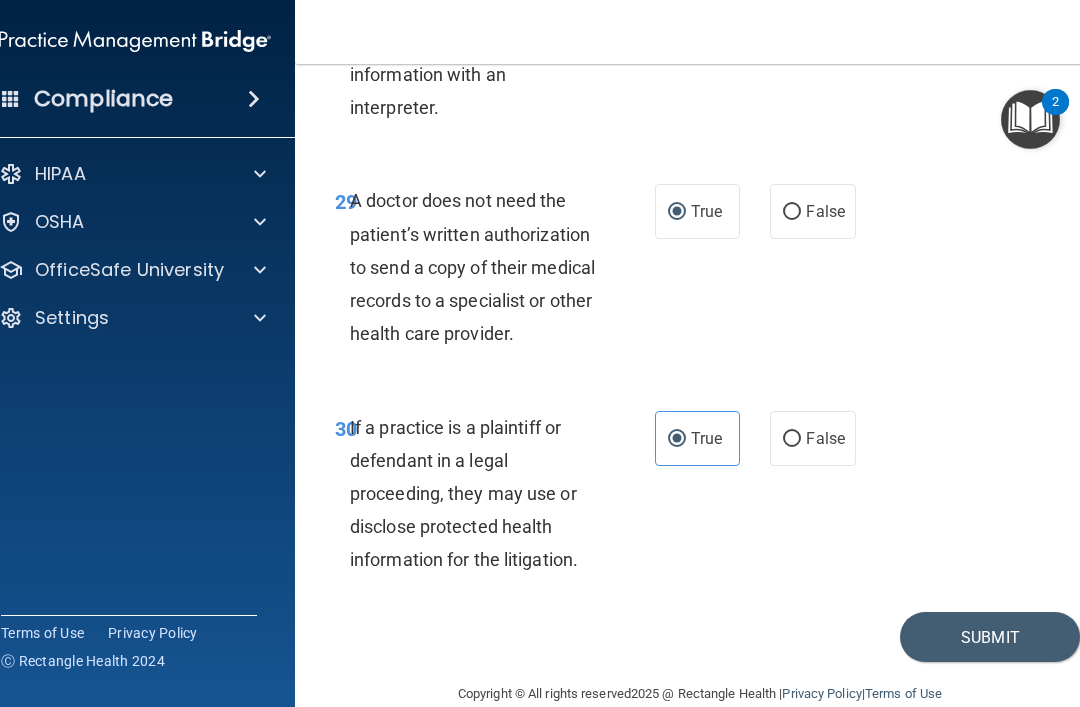 scroll, scrollTop: 6669, scrollLeft: 0, axis: vertical 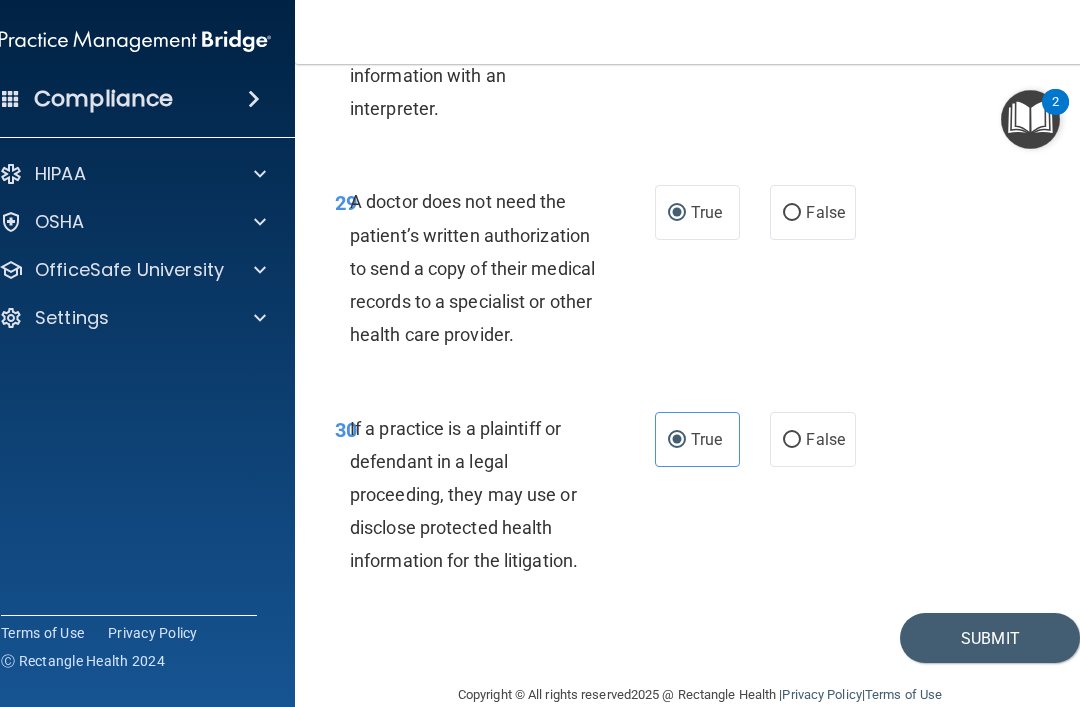 click on "Submit" at bounding box center (990, 638) 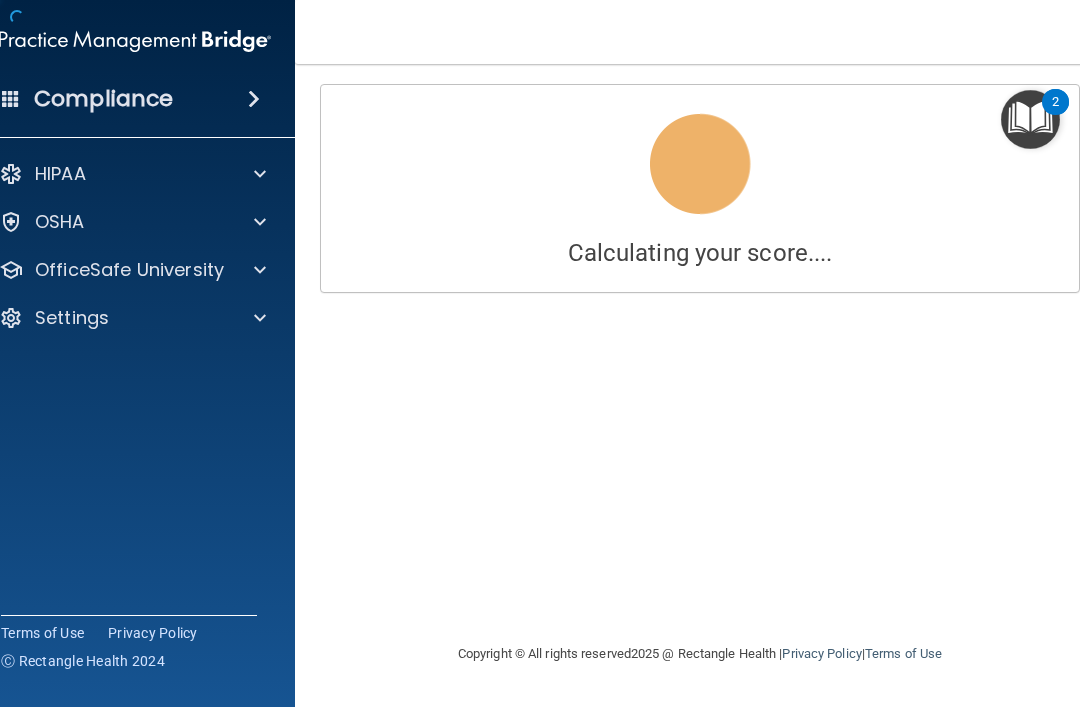 scroll, scrollTop: 0, scrollLeft: 0, axis: both 